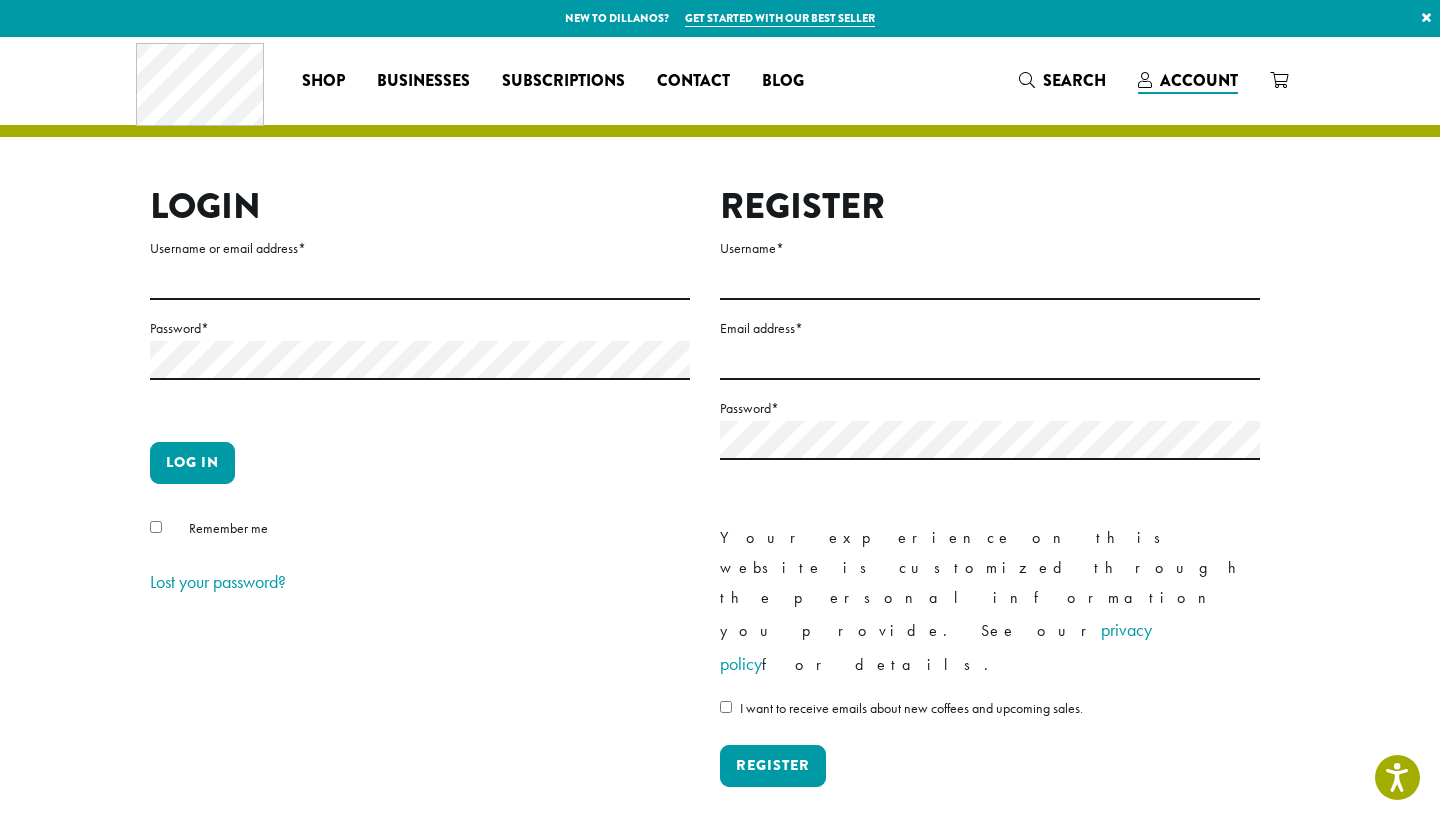 scroll, scrollTop: 0, scrollLeft: 0, axis: both 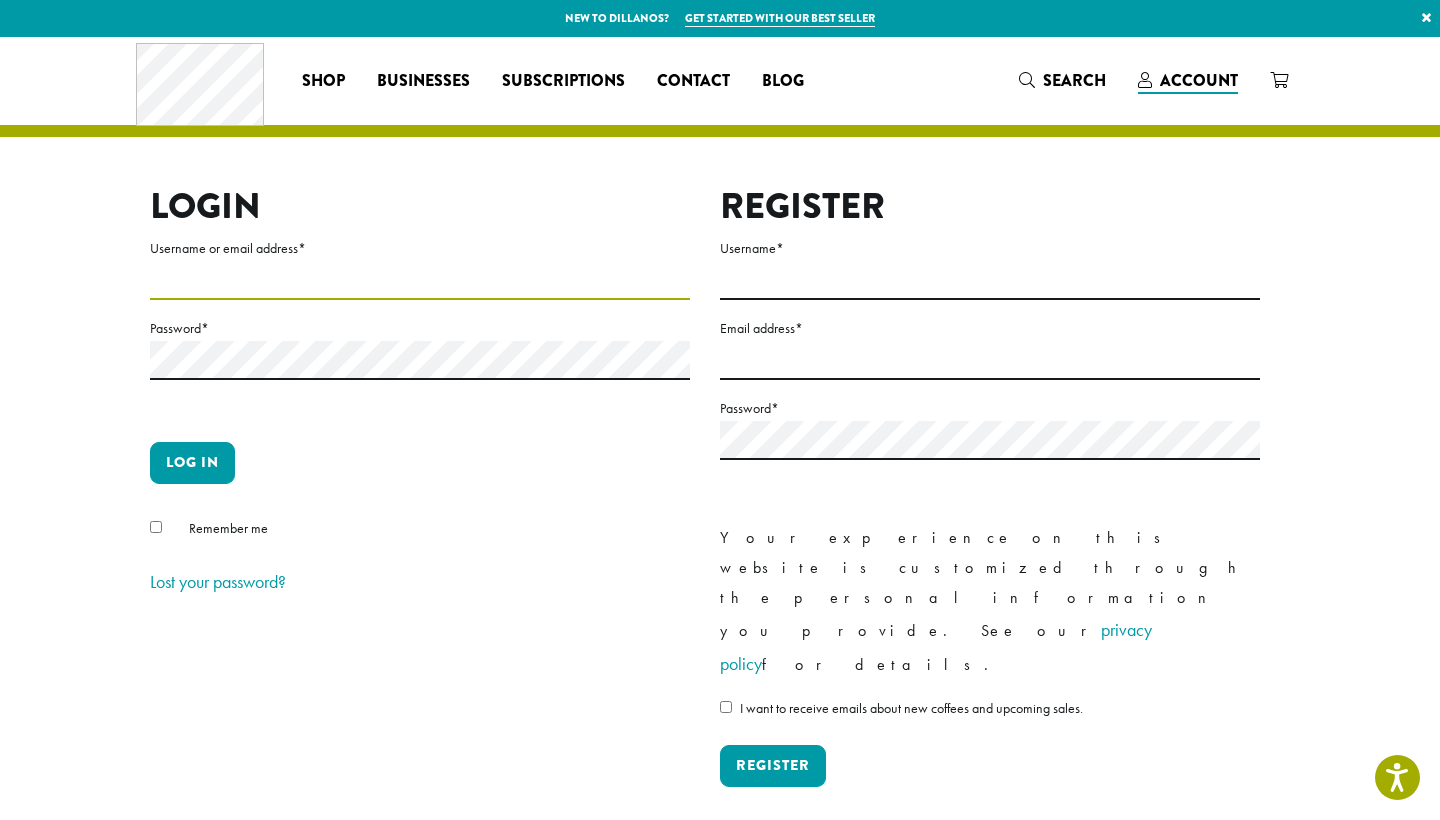 type on "**********" 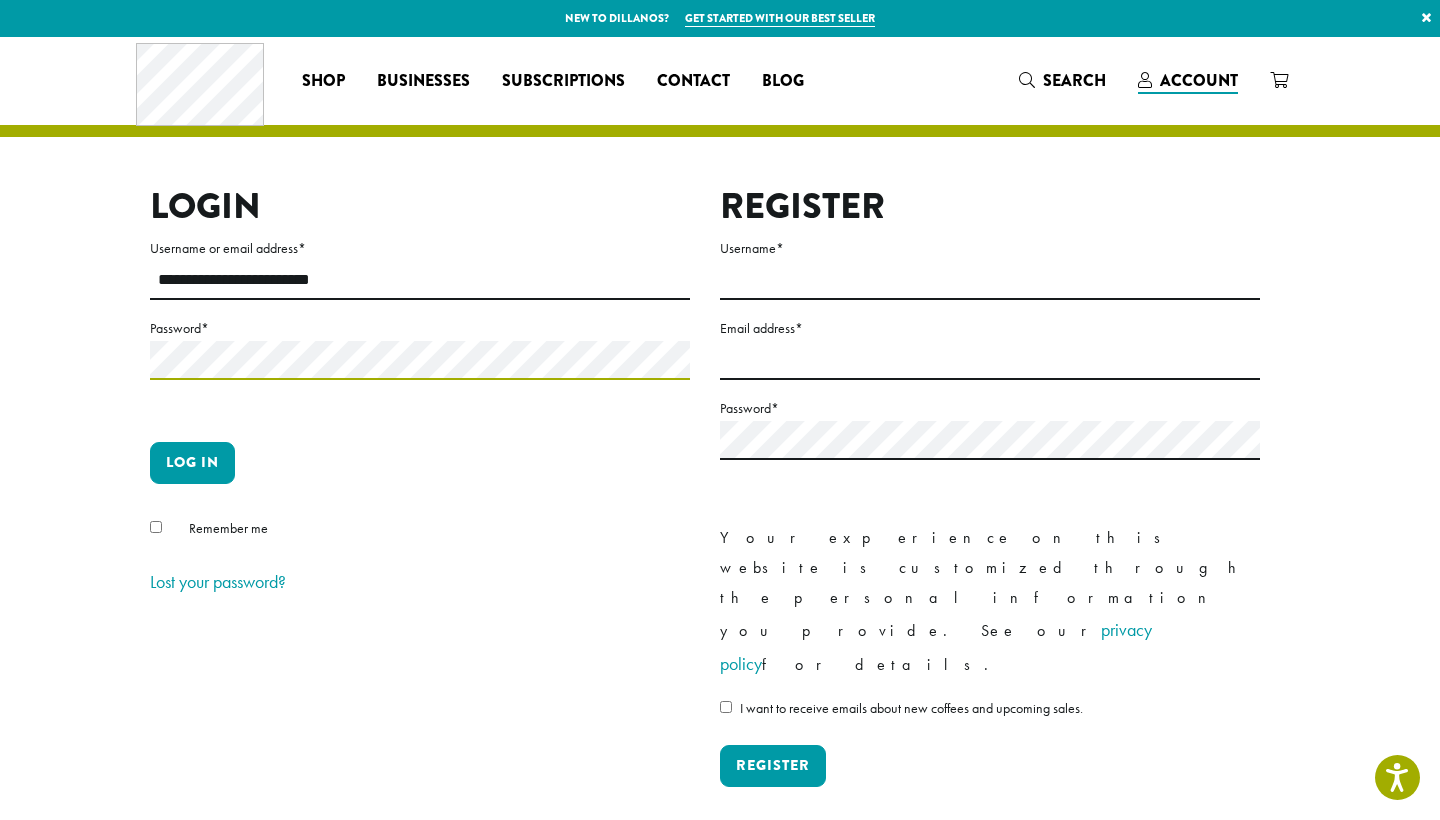 click on "Log in" at bounding box center (192, 463) 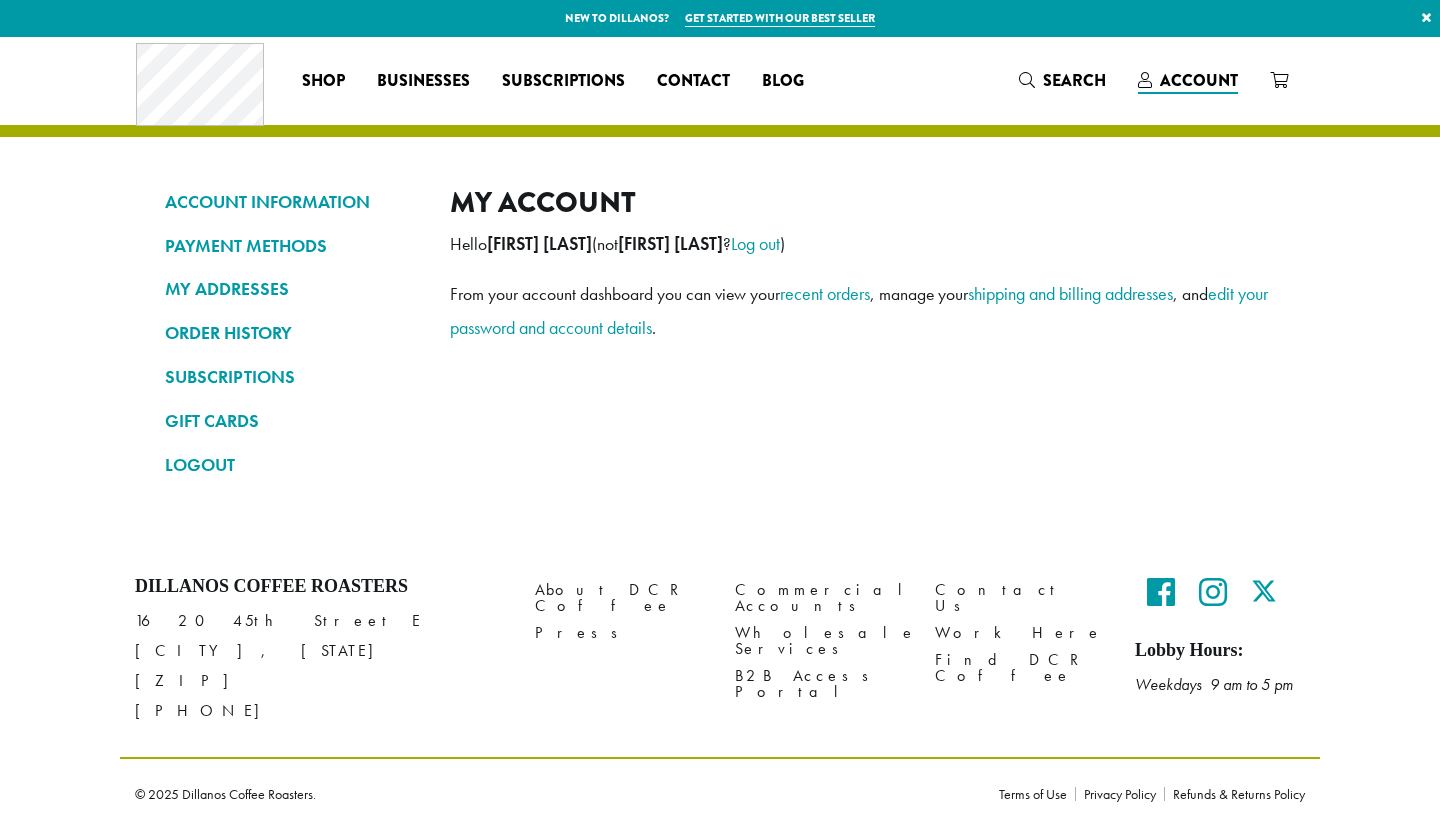 scroll, scrollTop: 0, scrollLeft: 0, axis: both 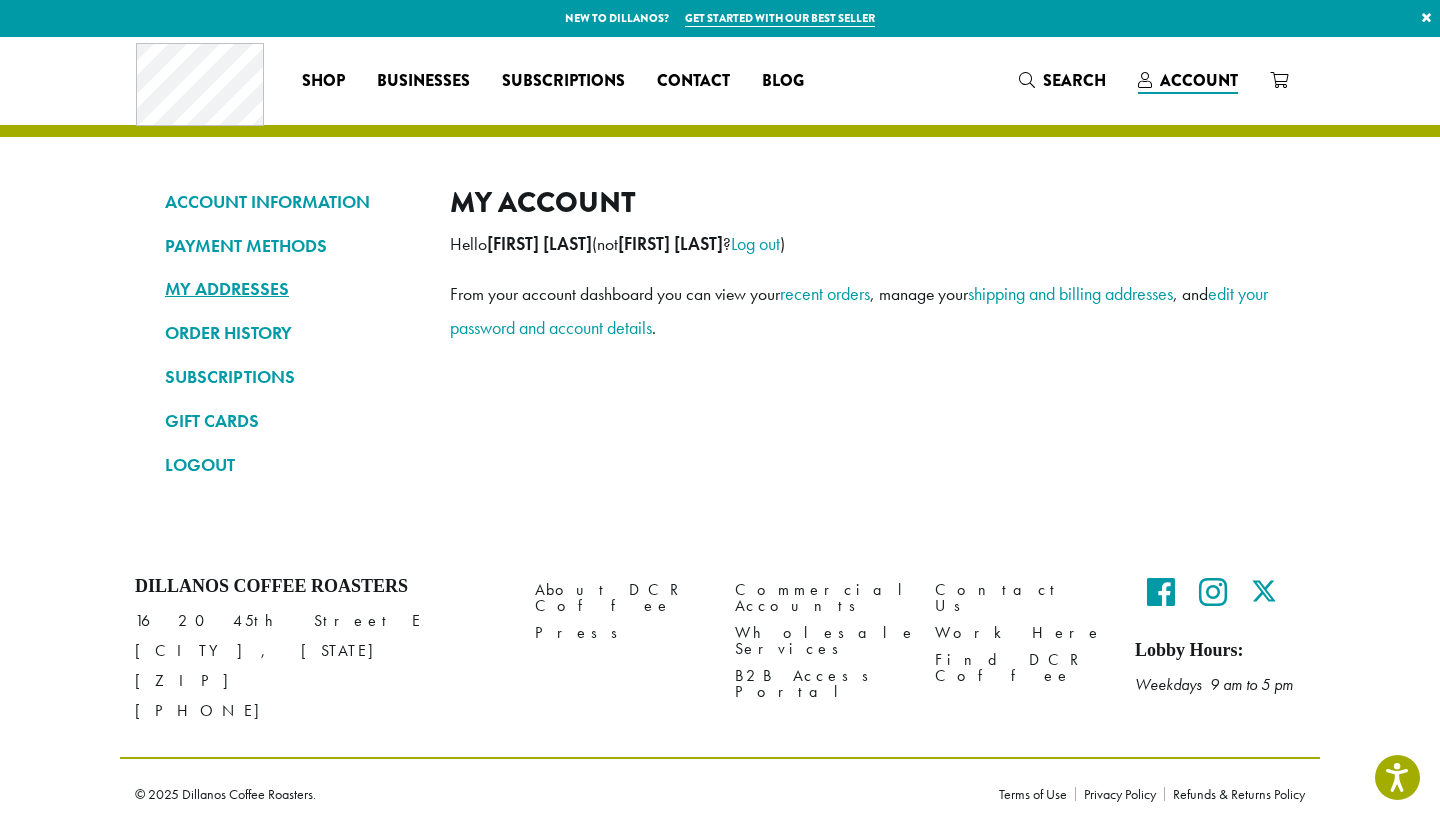 click on "MY ADDRESSES" at bounding box center [292, 289] 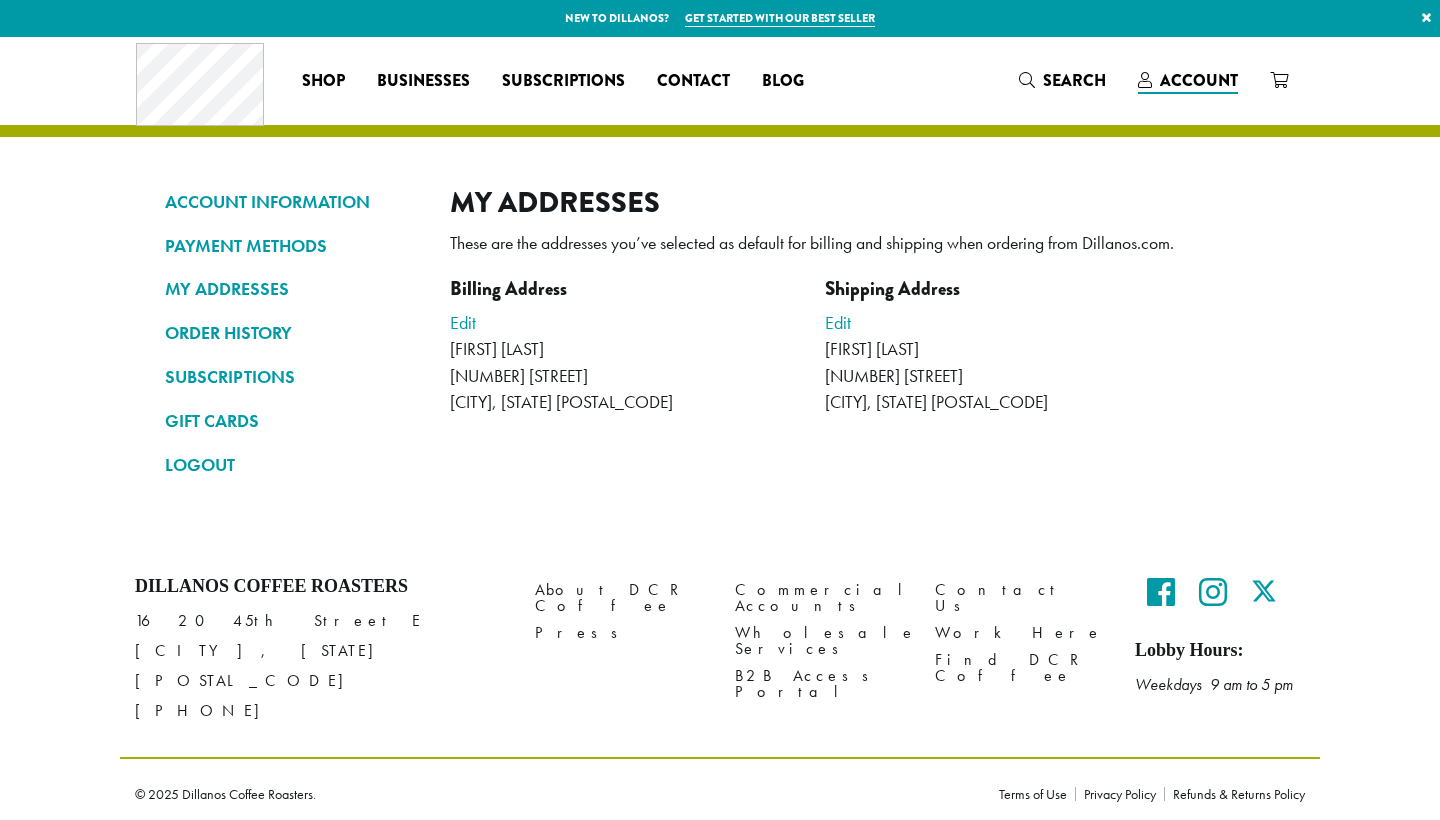 scroll, scrollTop: 0, scrollLeft: 0, axis: both 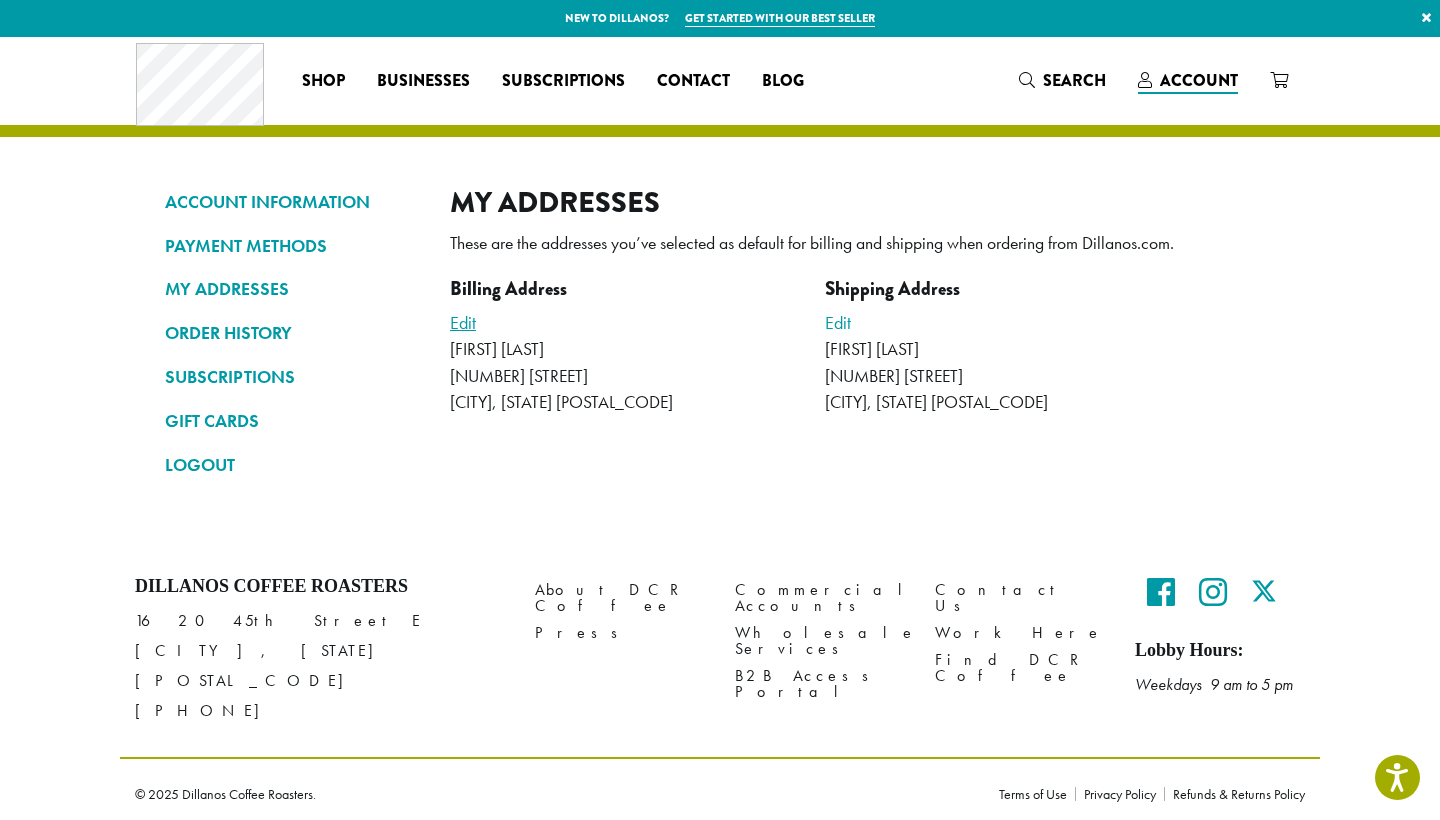 click on "Edit" at bounding box center (463, 322) 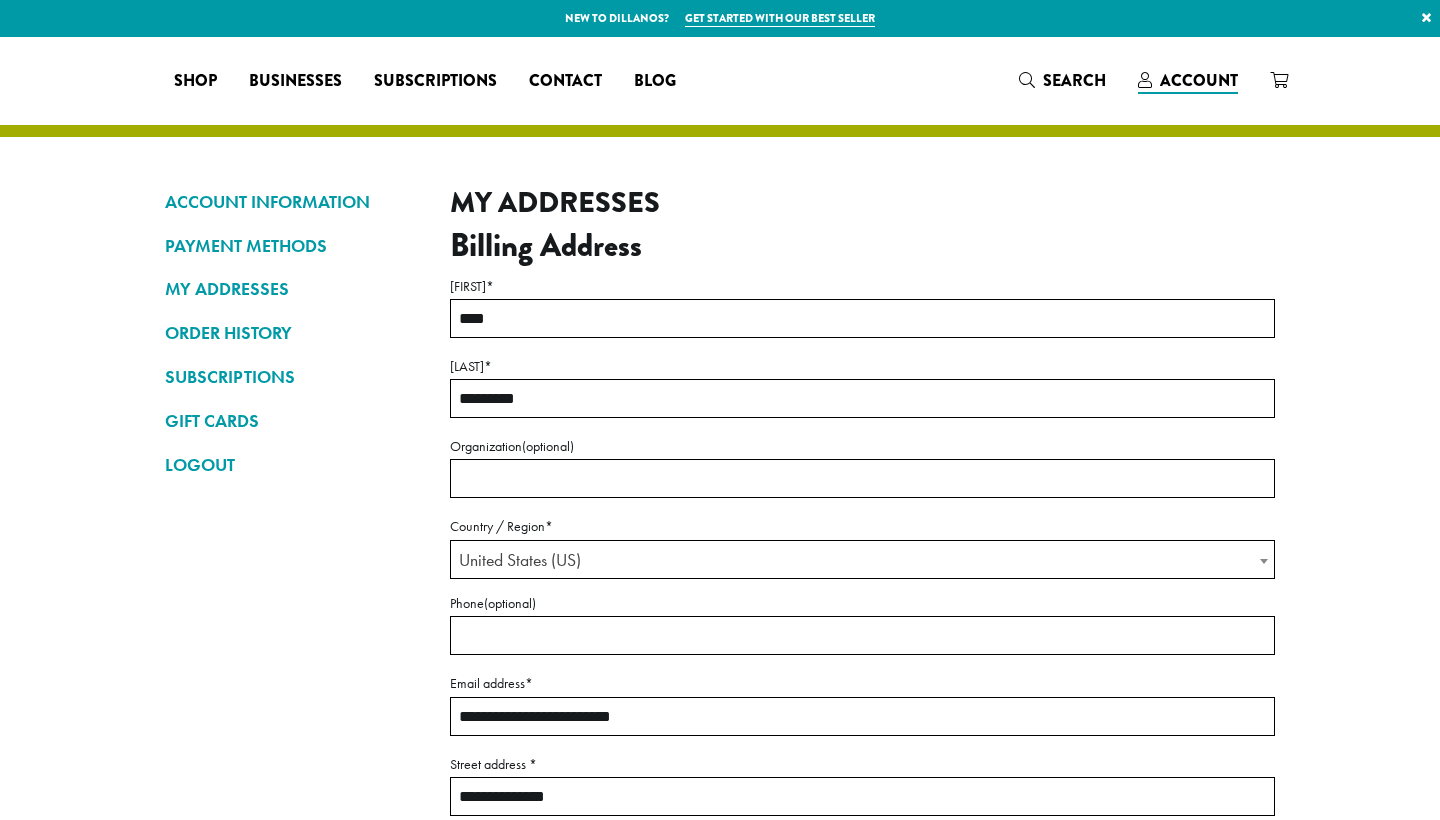 select on "**" 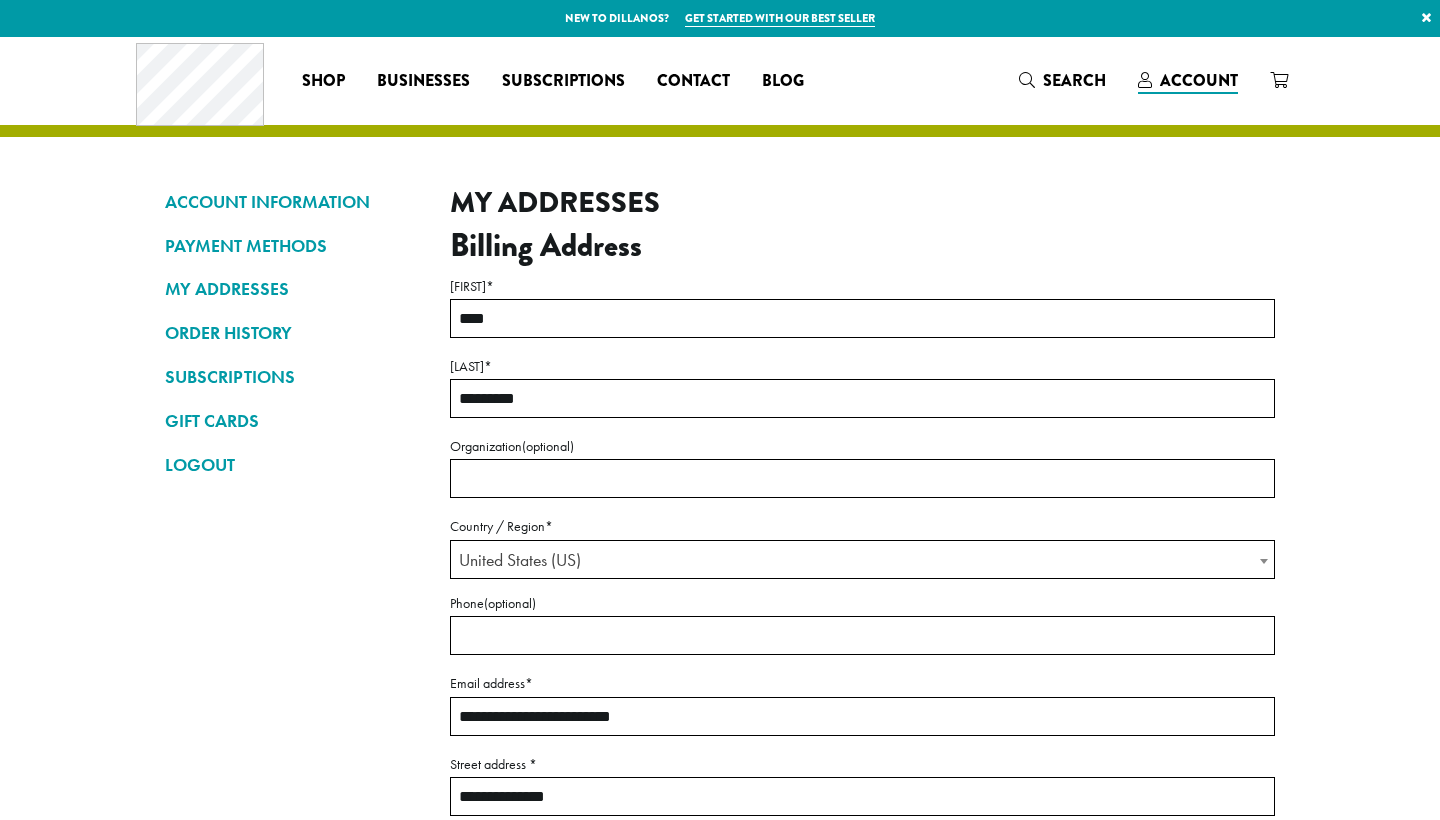 scroll, scrollTop: 0, scrollLeft: 0, axis: both 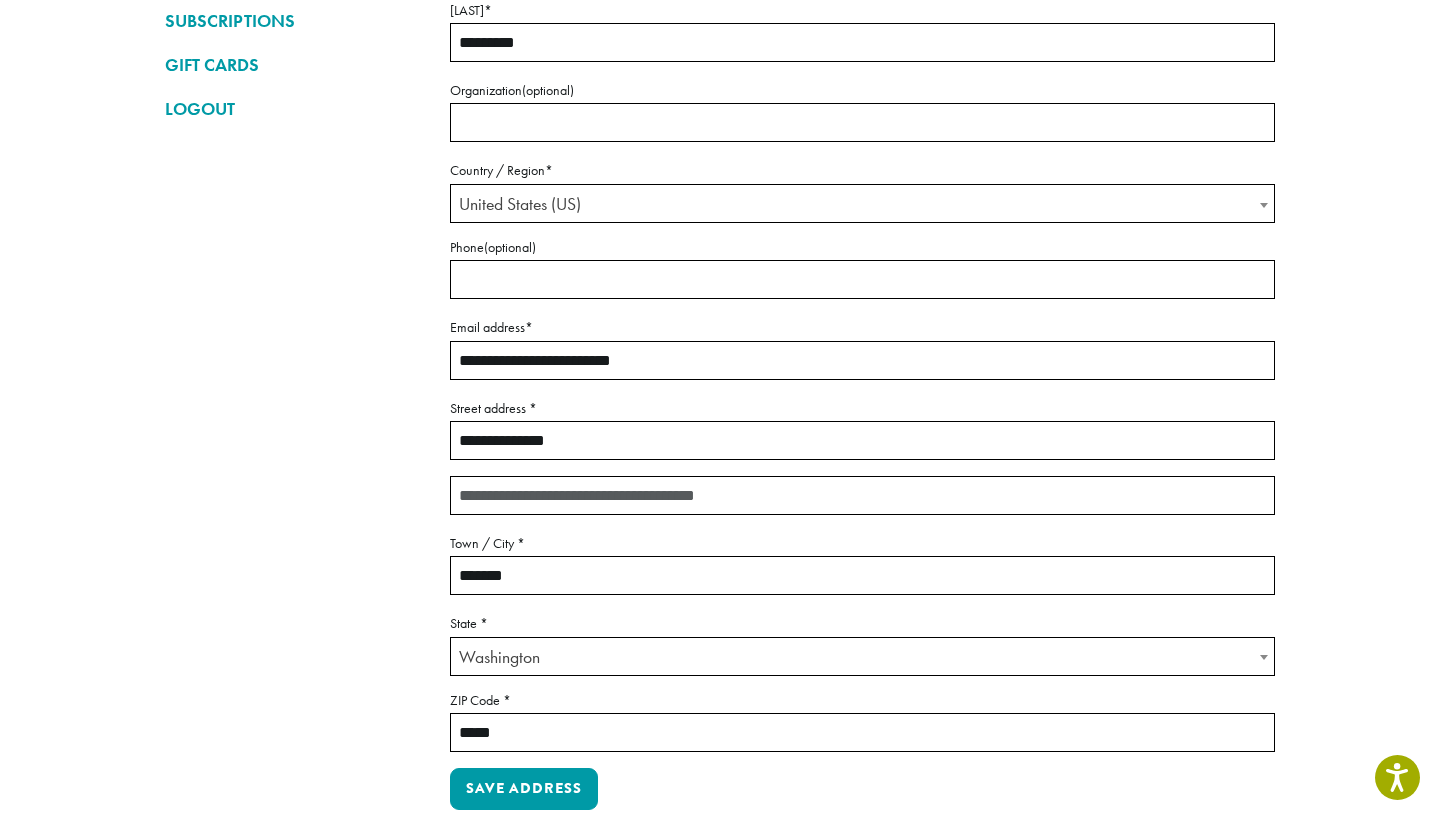 click on "**********" at bounding box center (862, 440) 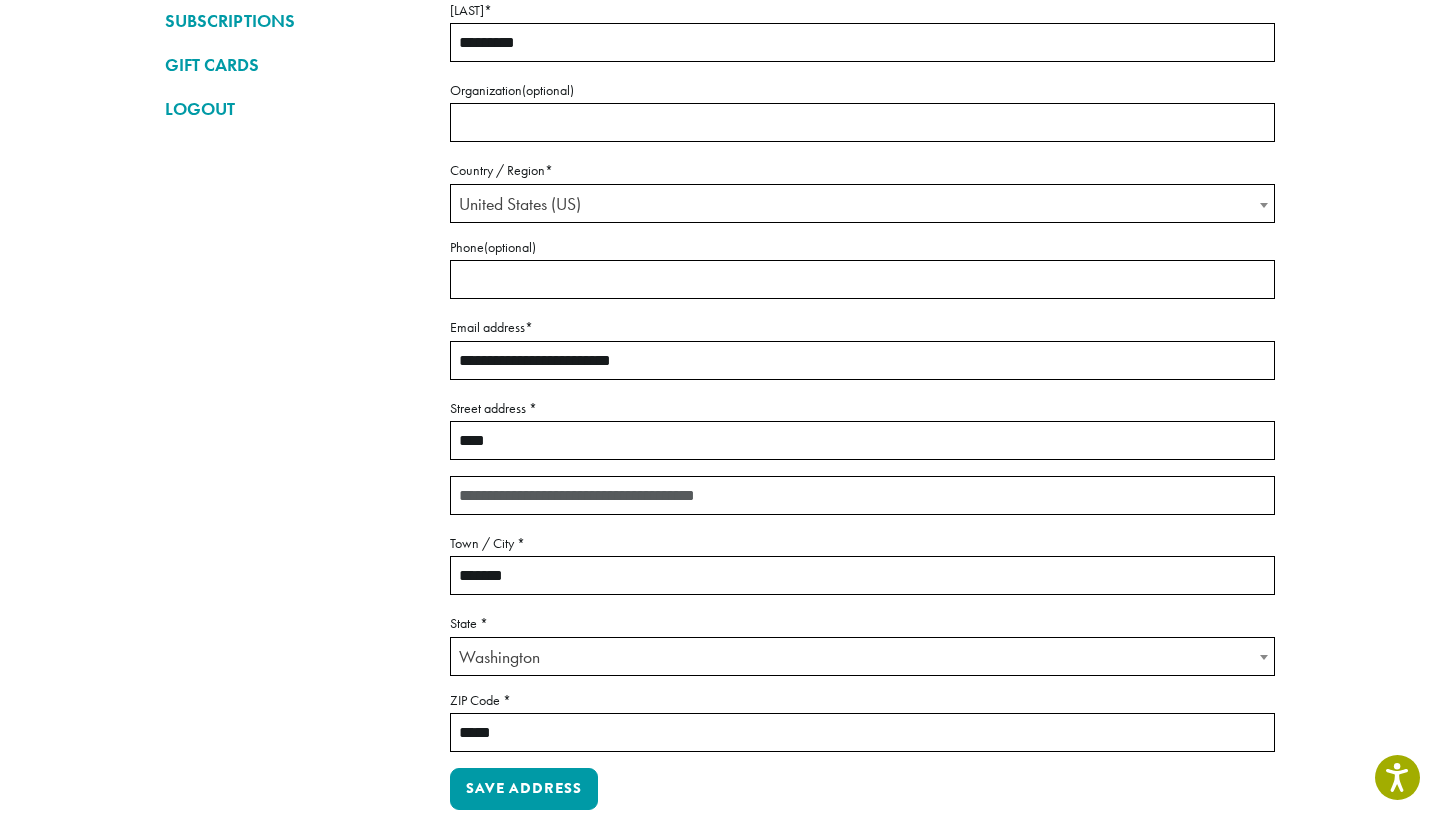 type on "*****" 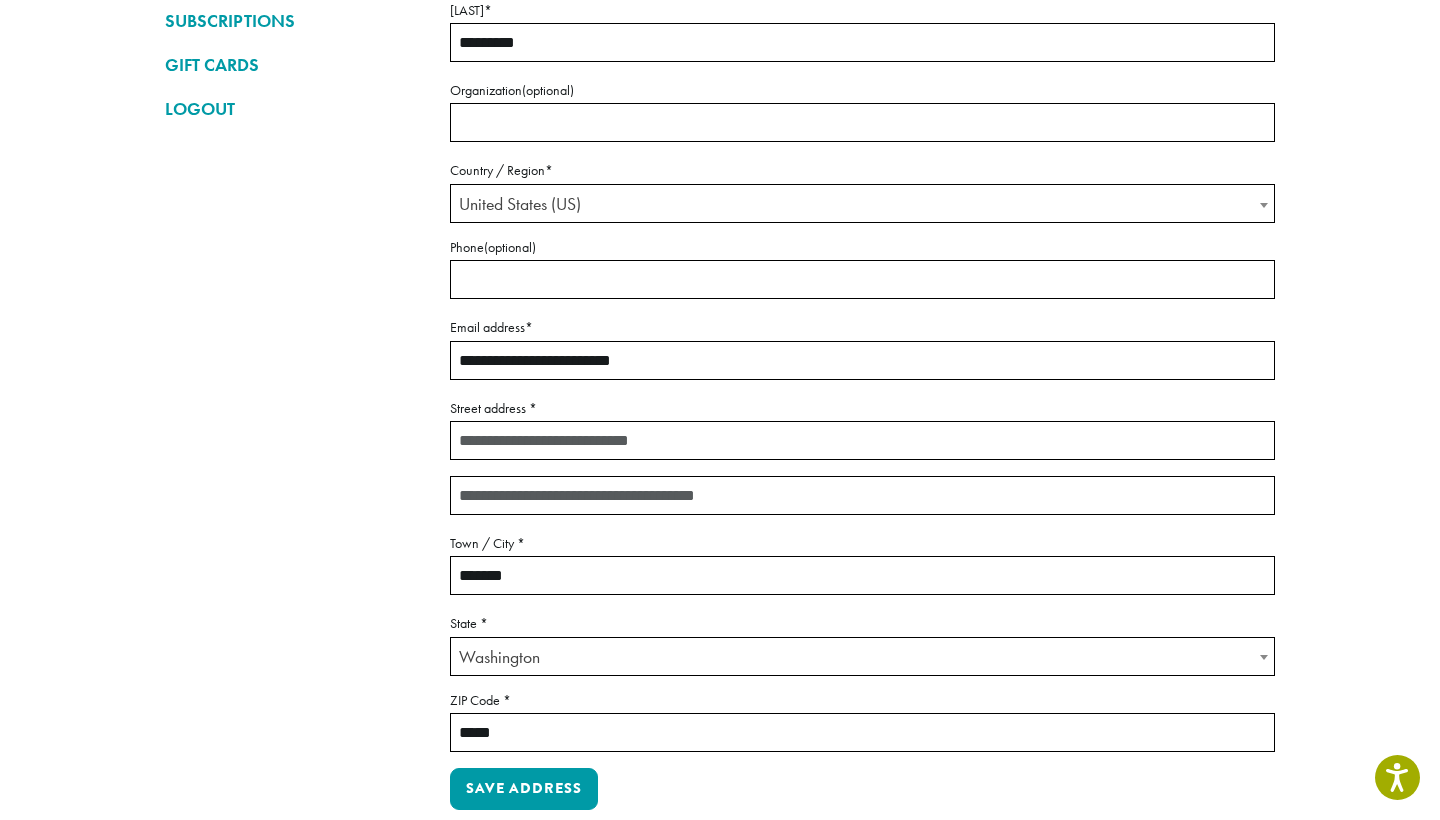 type on "**********" 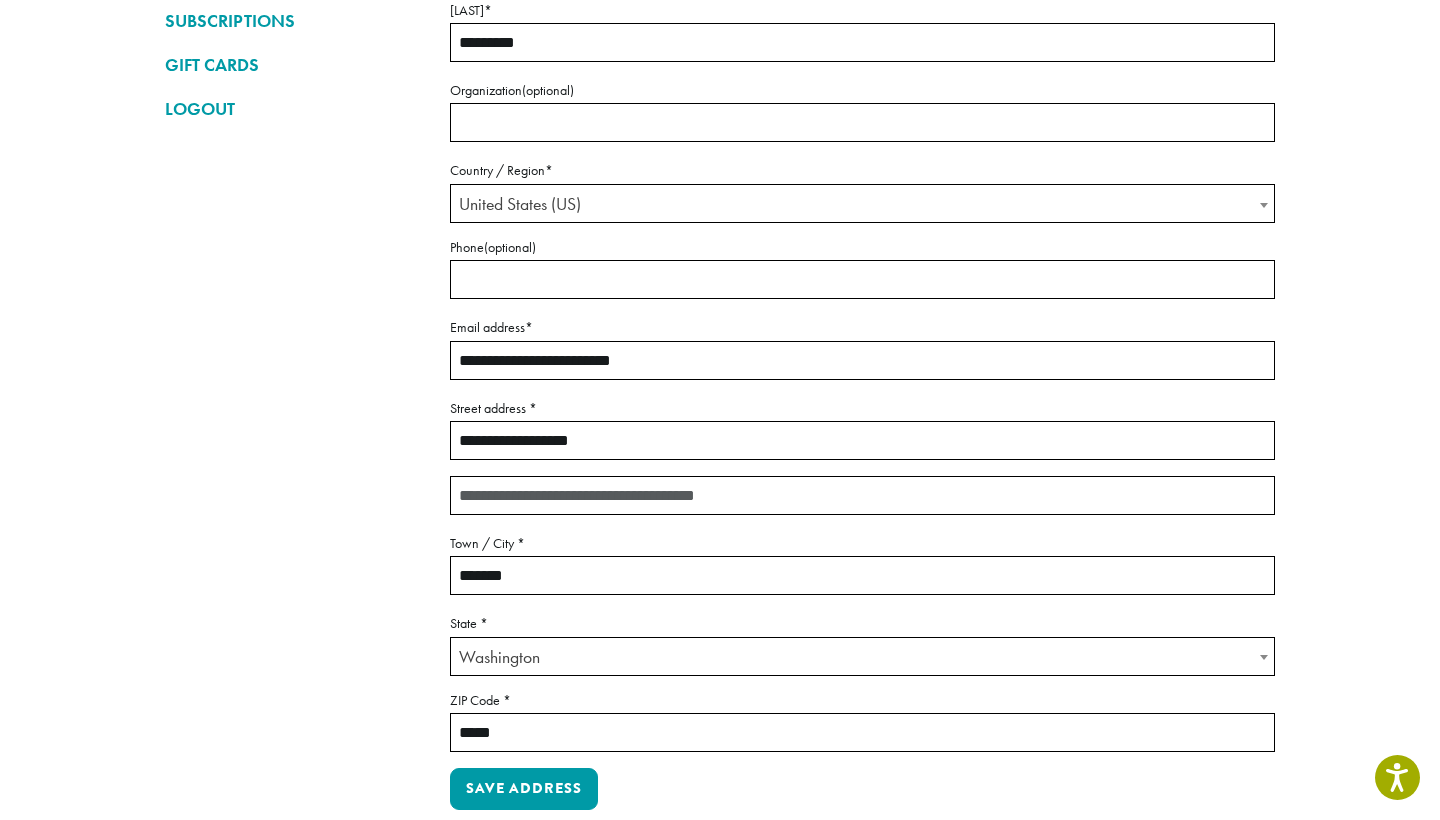 click on "*******" at bounding box center [862, 575] 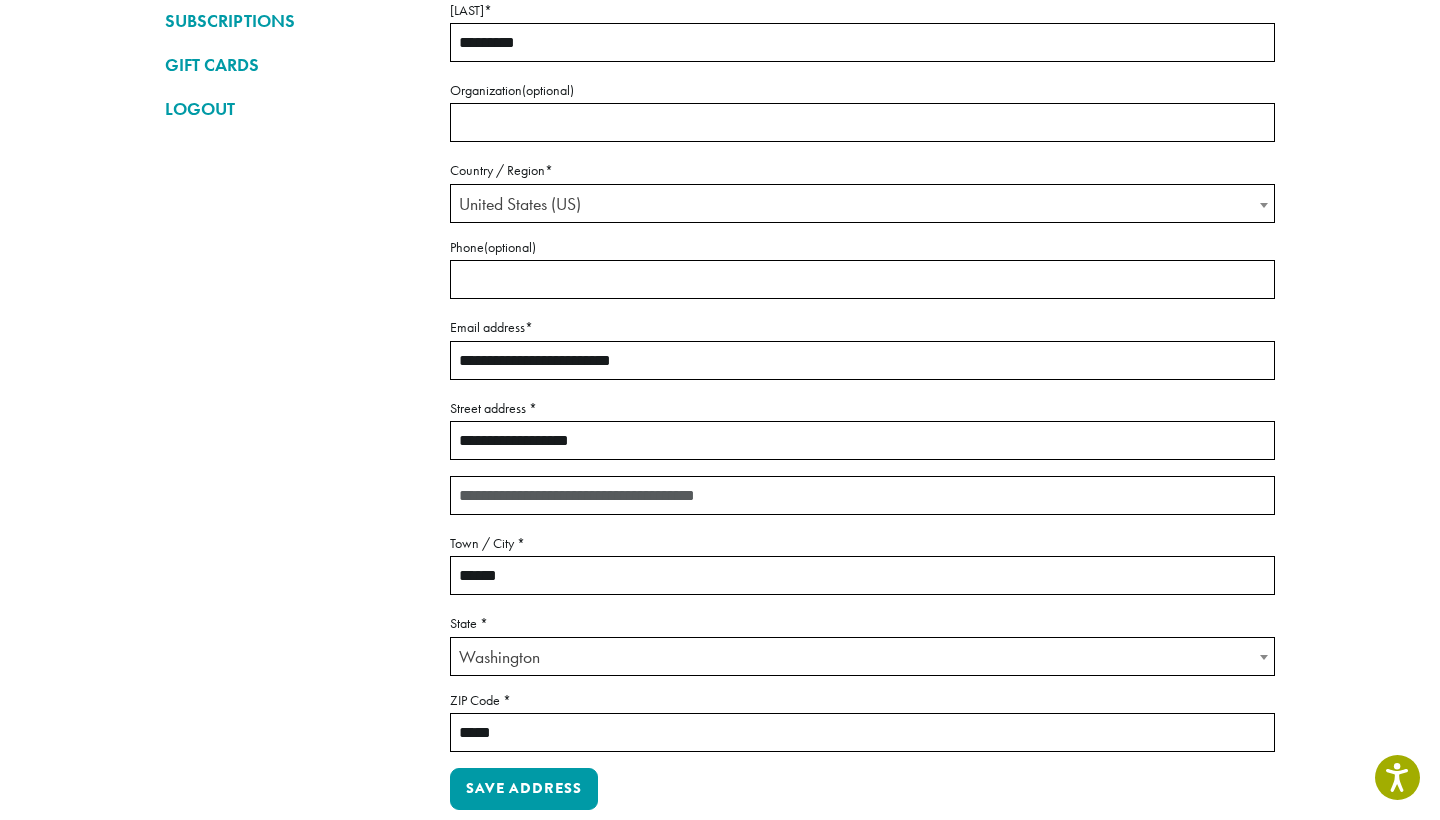 type on "******" 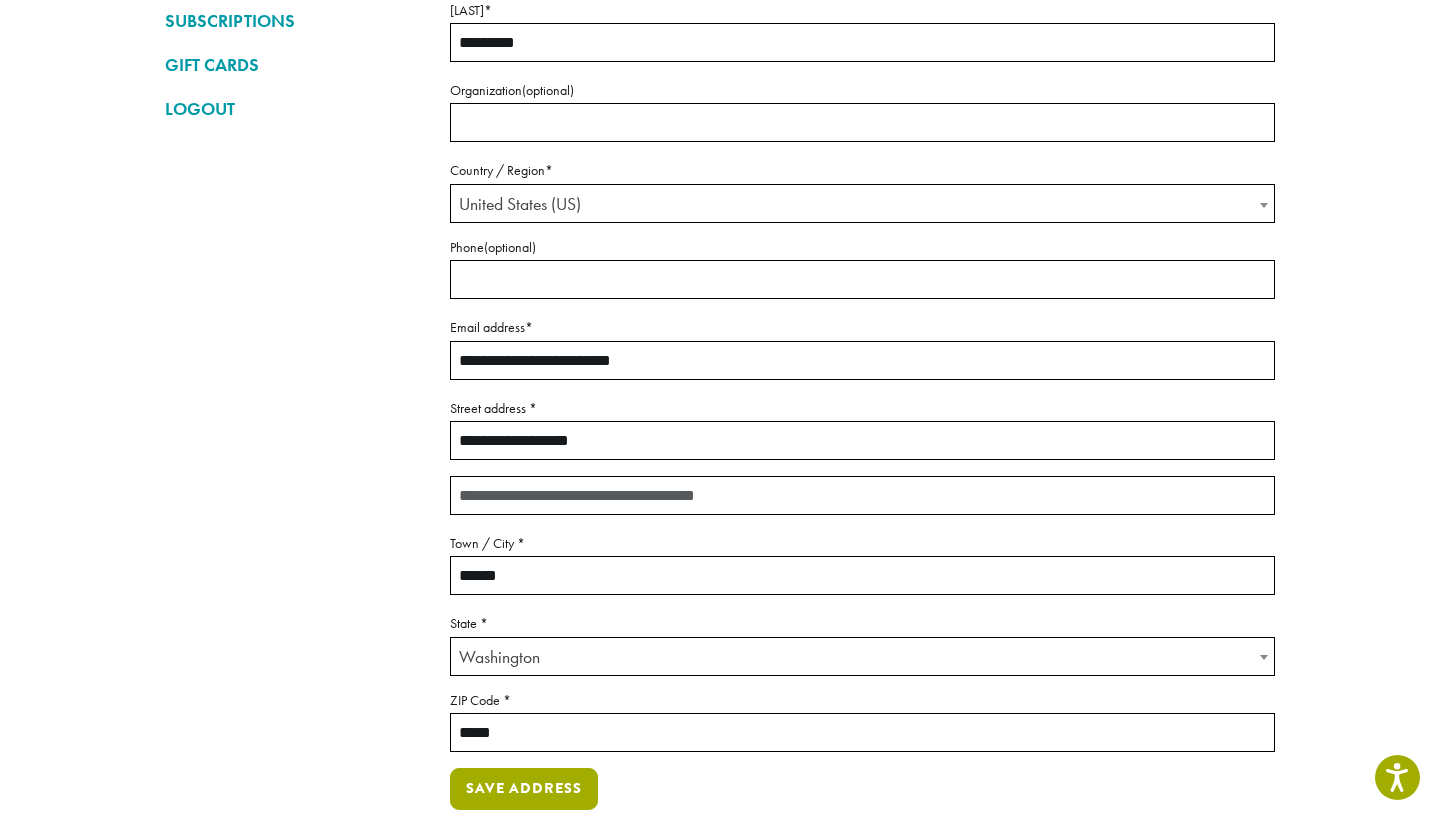 click on "Save address" at bounding box center (524, 789) 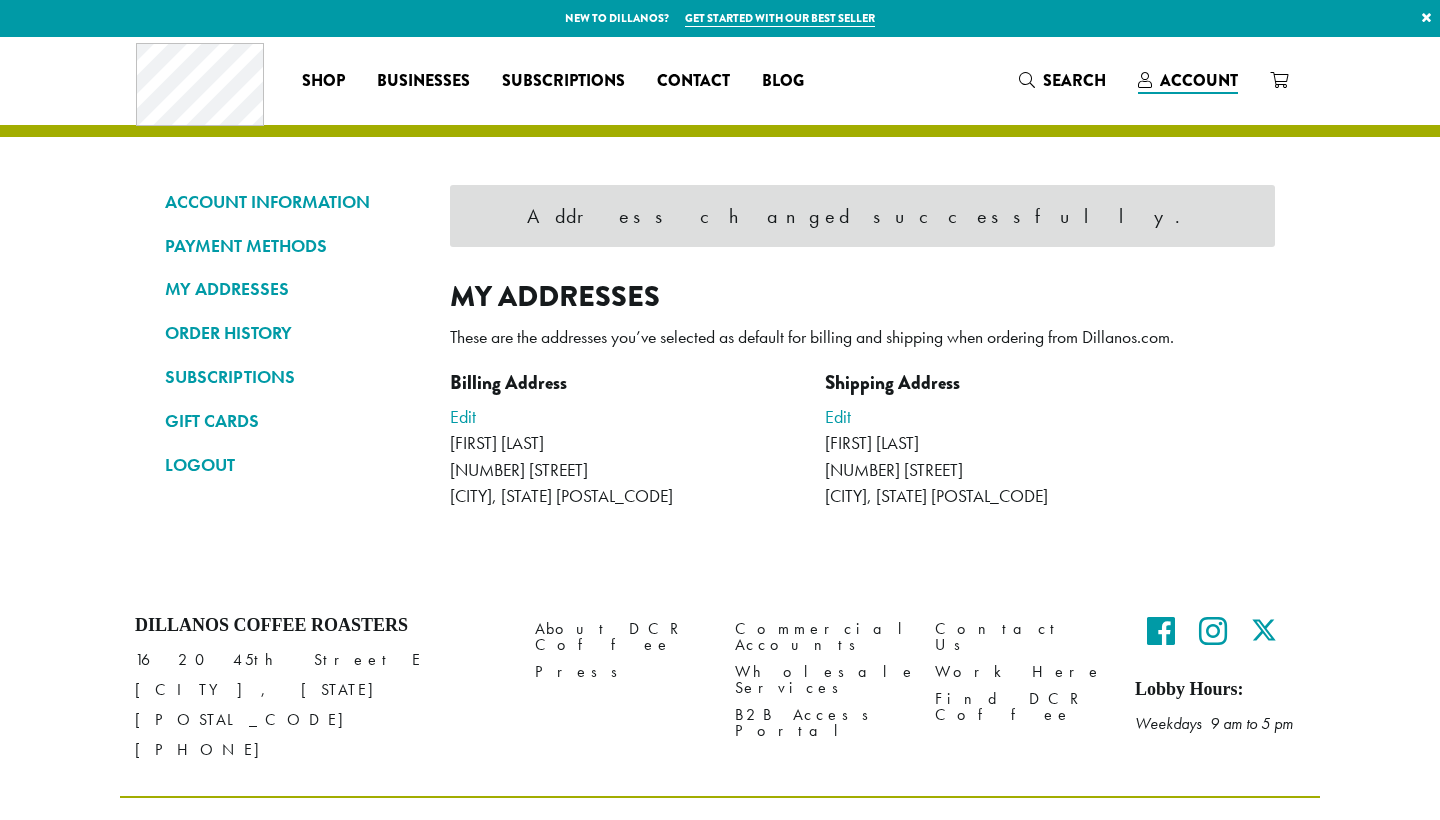 scroll, scrollTop: 0, scrollLeft: 0, axis: both 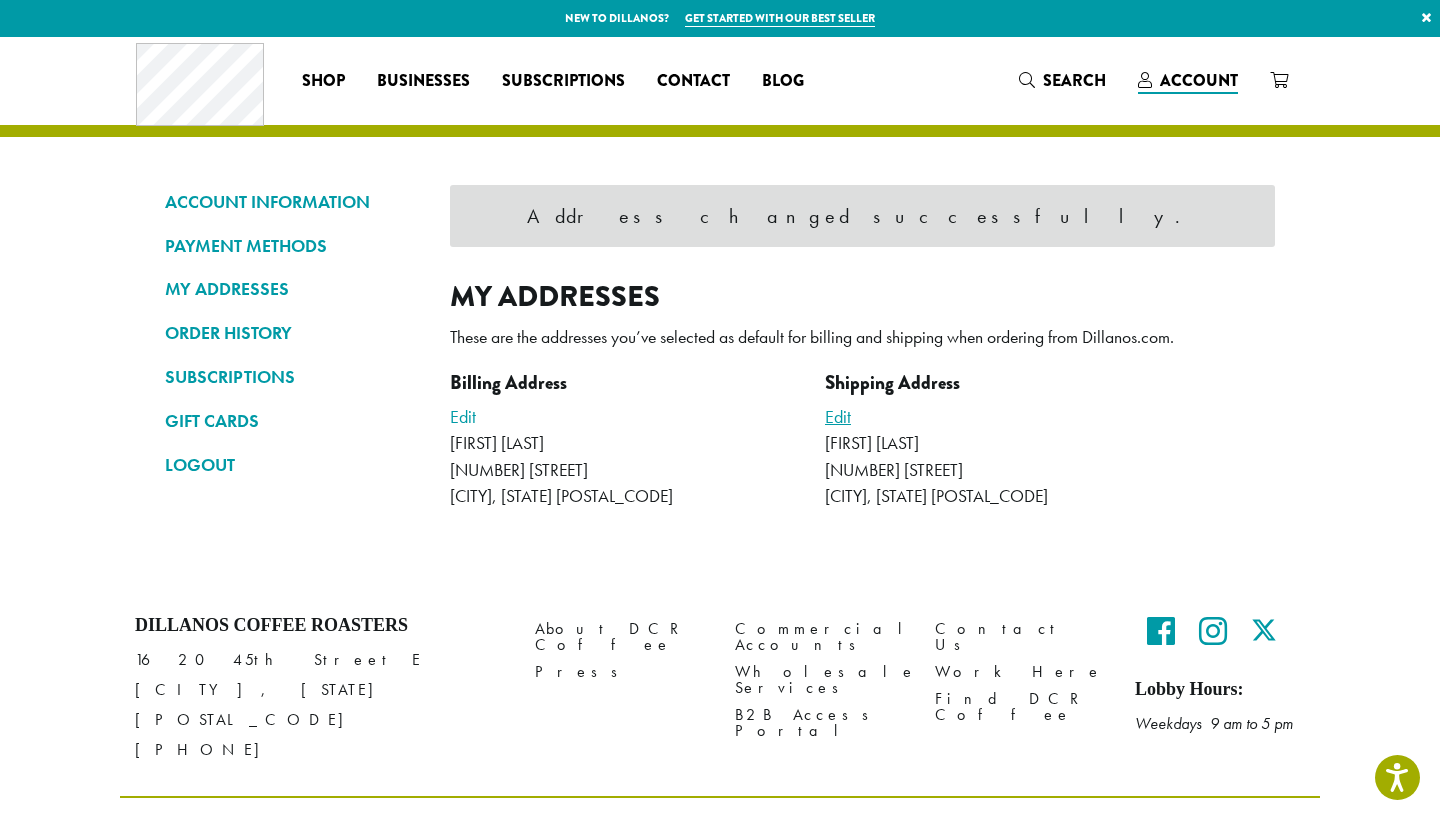 click on "Edit" at bounding box center [838, 416] 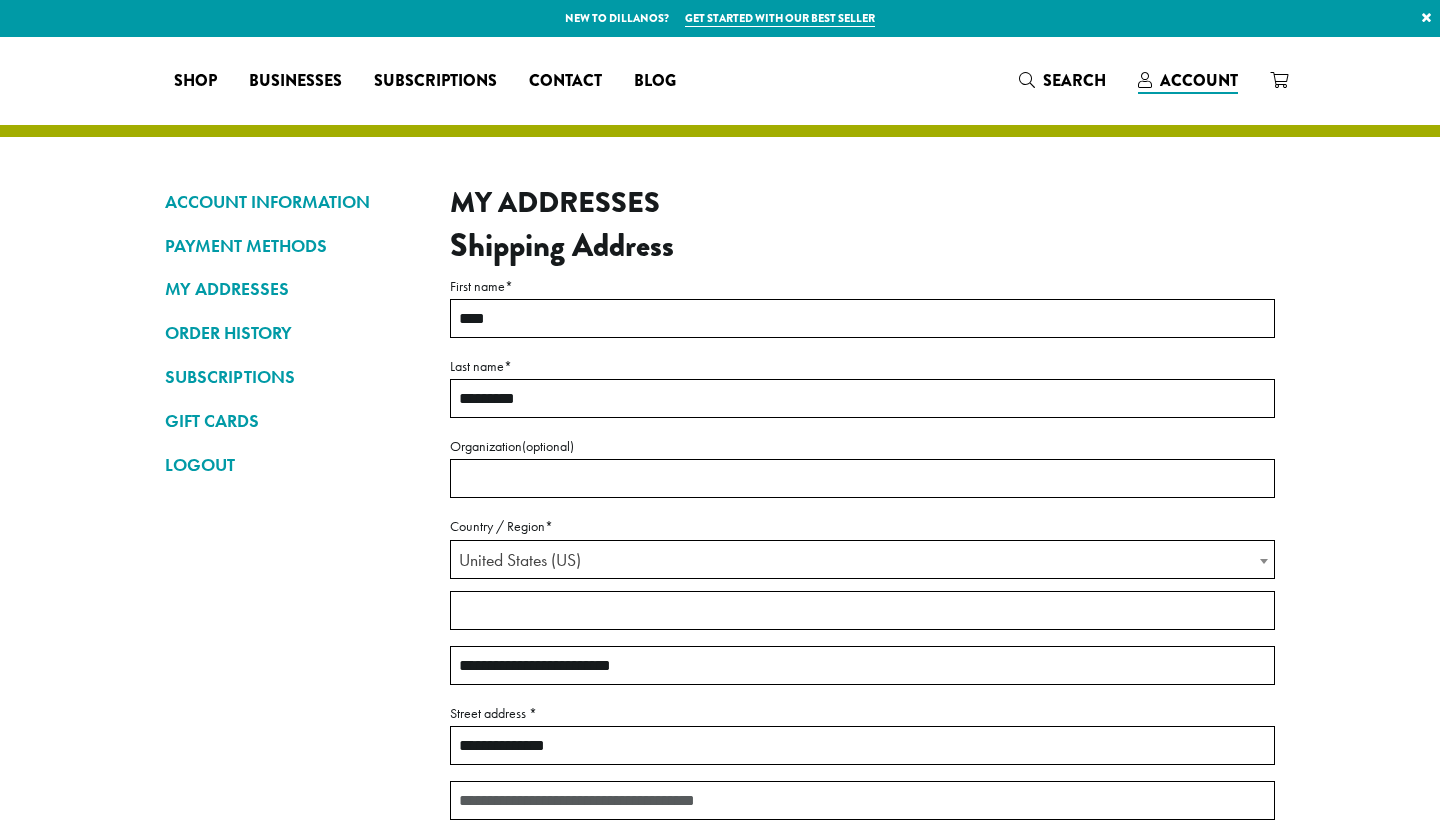 select on "**" 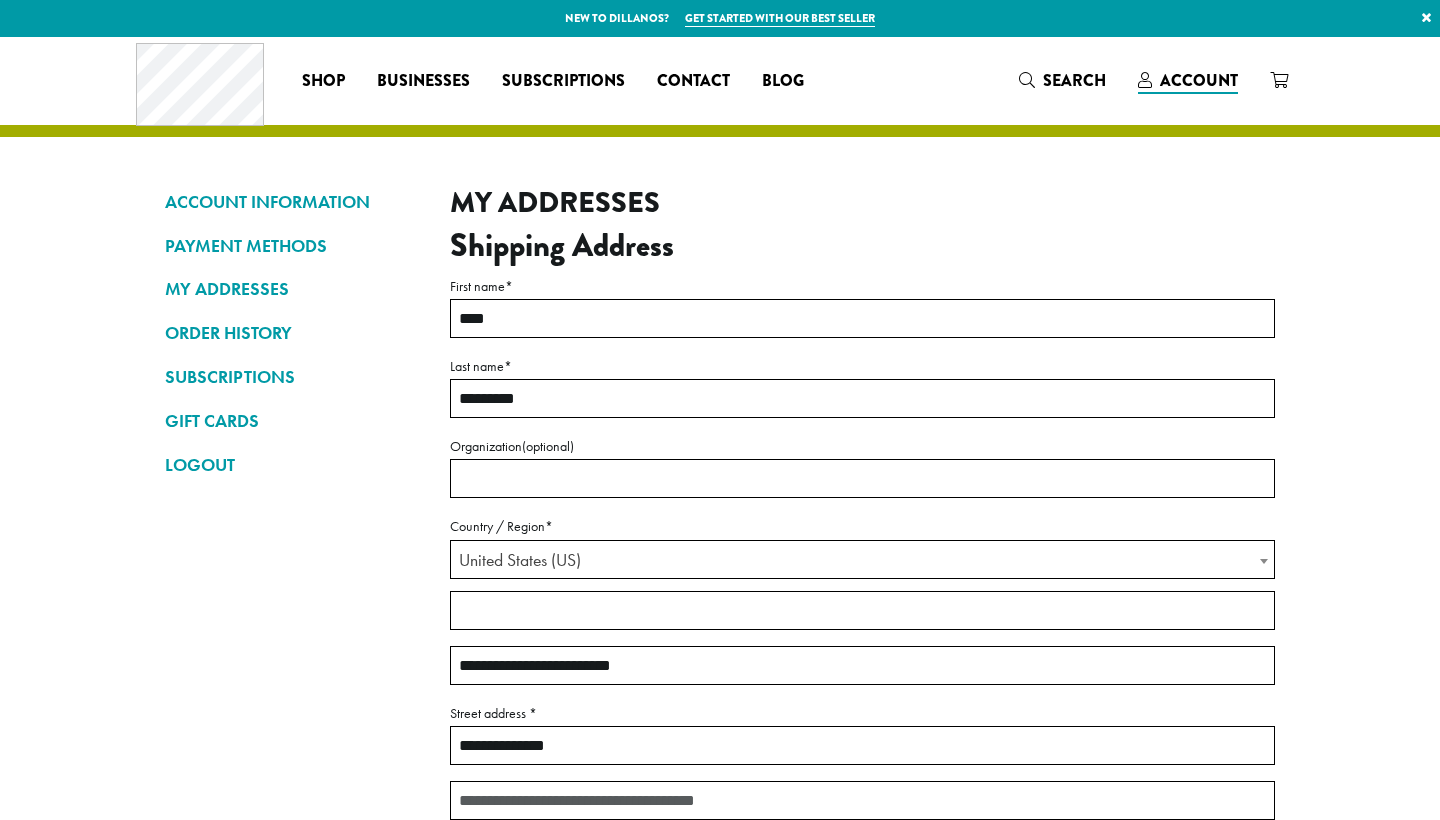 scroll, scrollTop: 0, scrollLeft: 0, axis: both 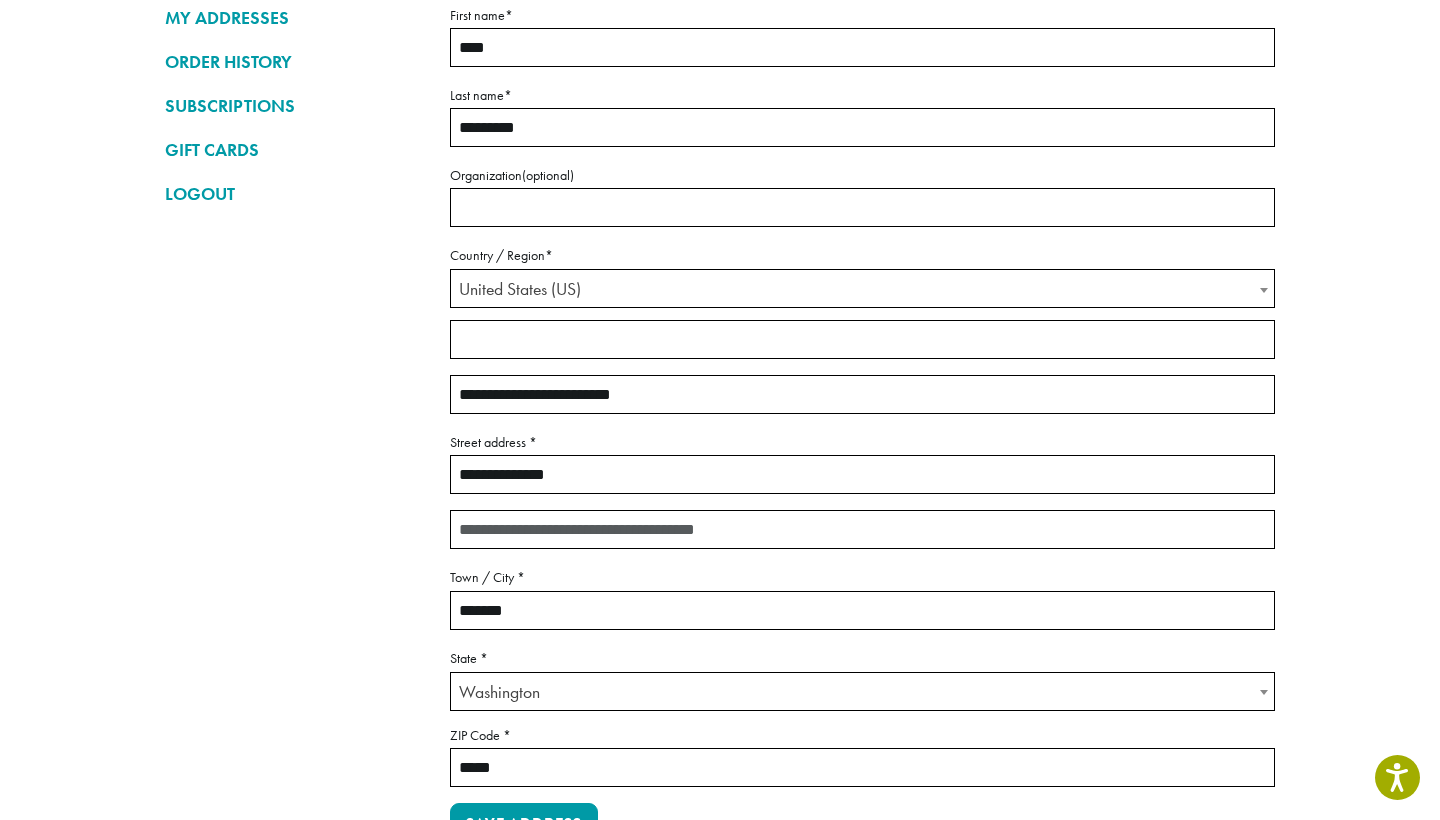 click on "**********" at bounding box center (862, 474) 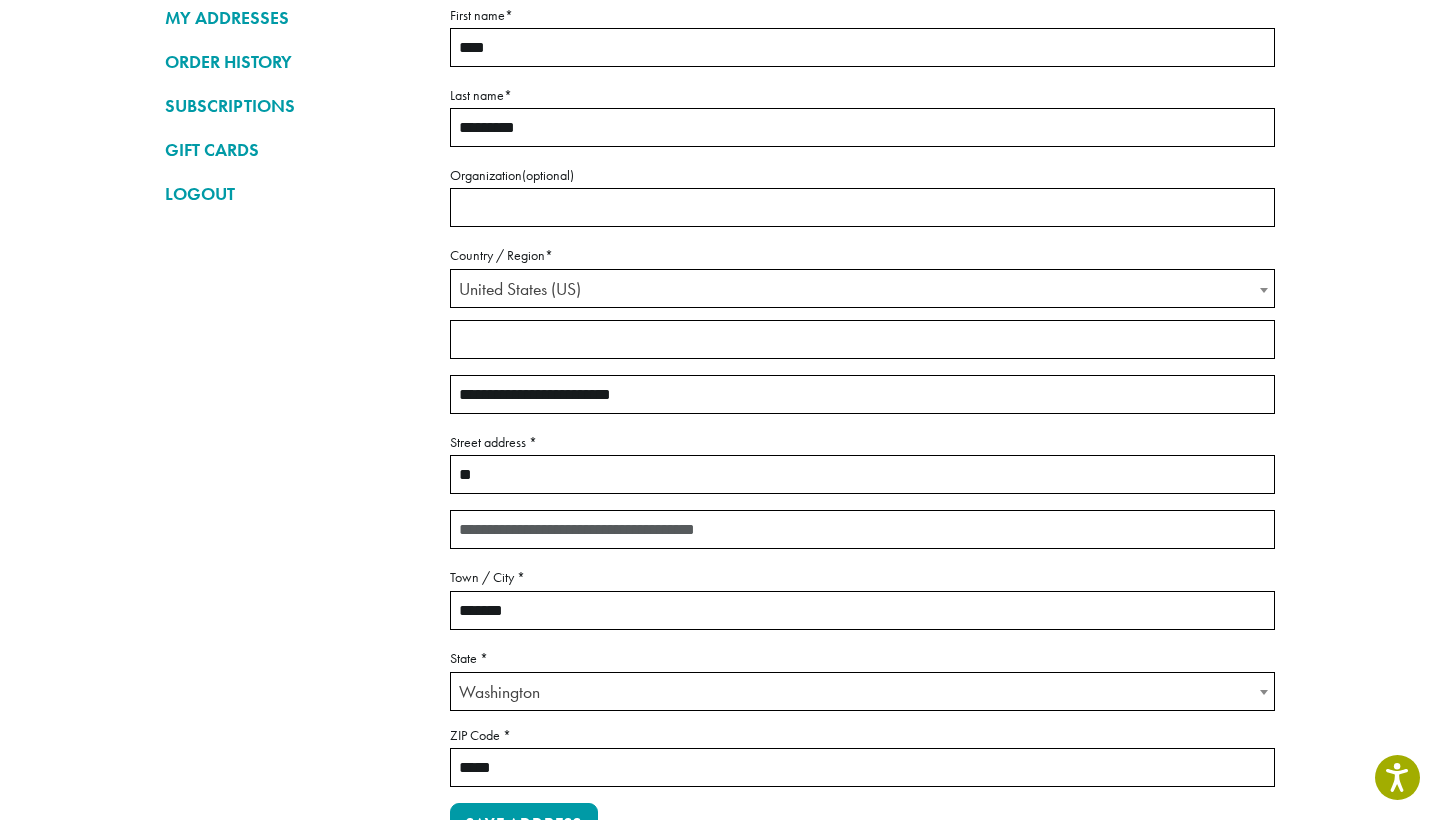 type on "***" 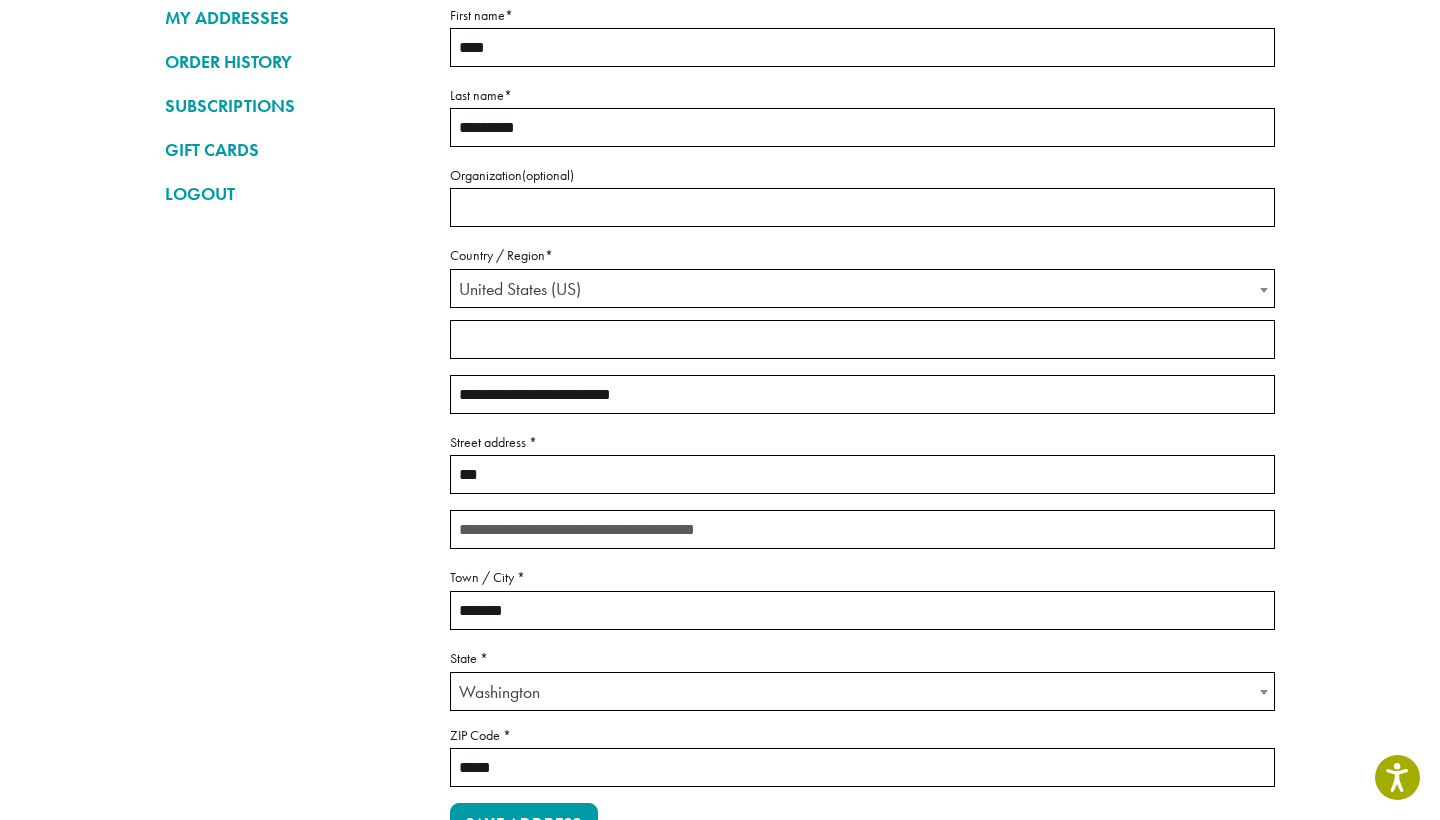 type on "**********" 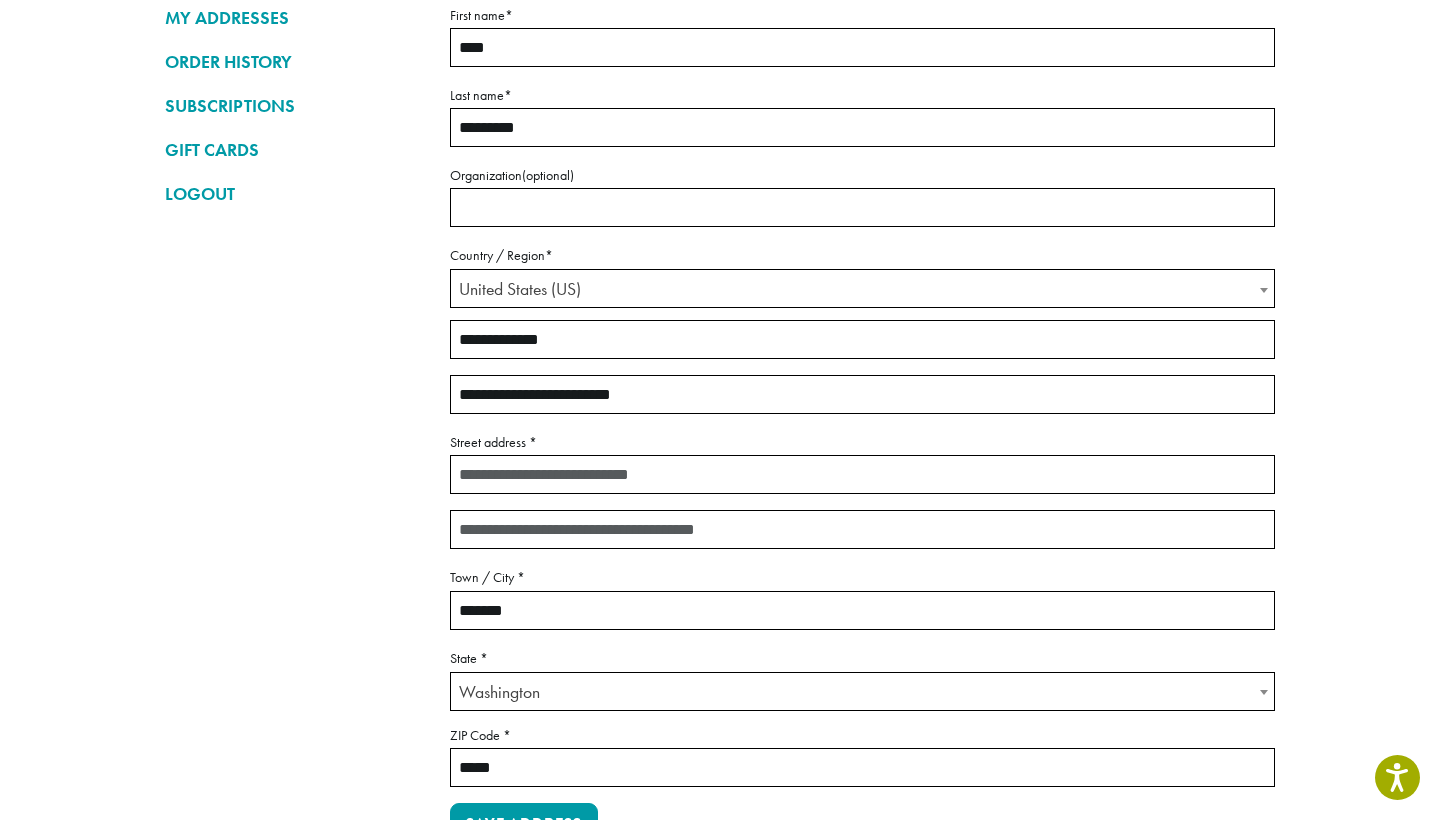 type on "**********" 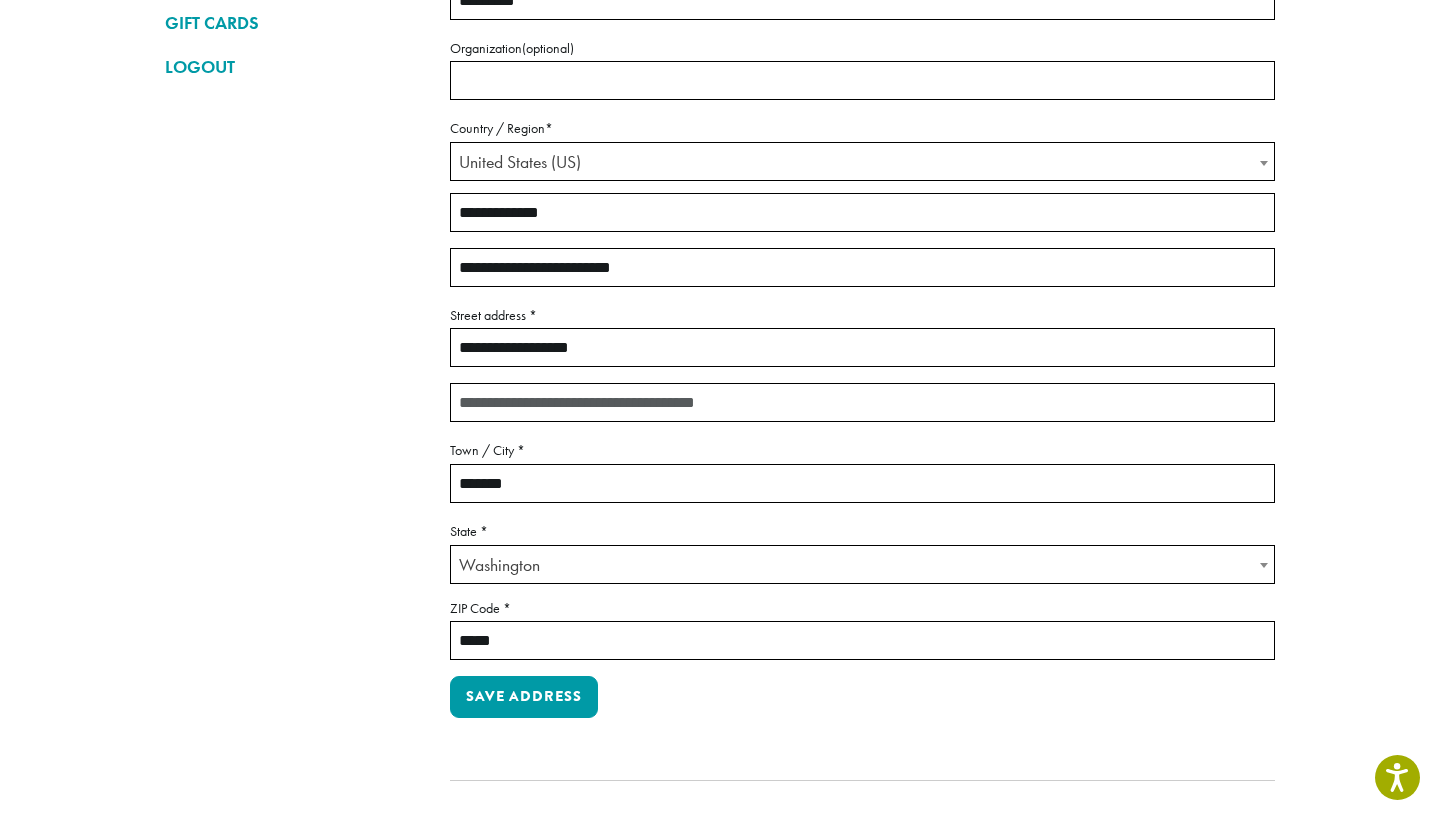 scroll, scrollTop: 400, scrollLeft: 0, axis: vertical 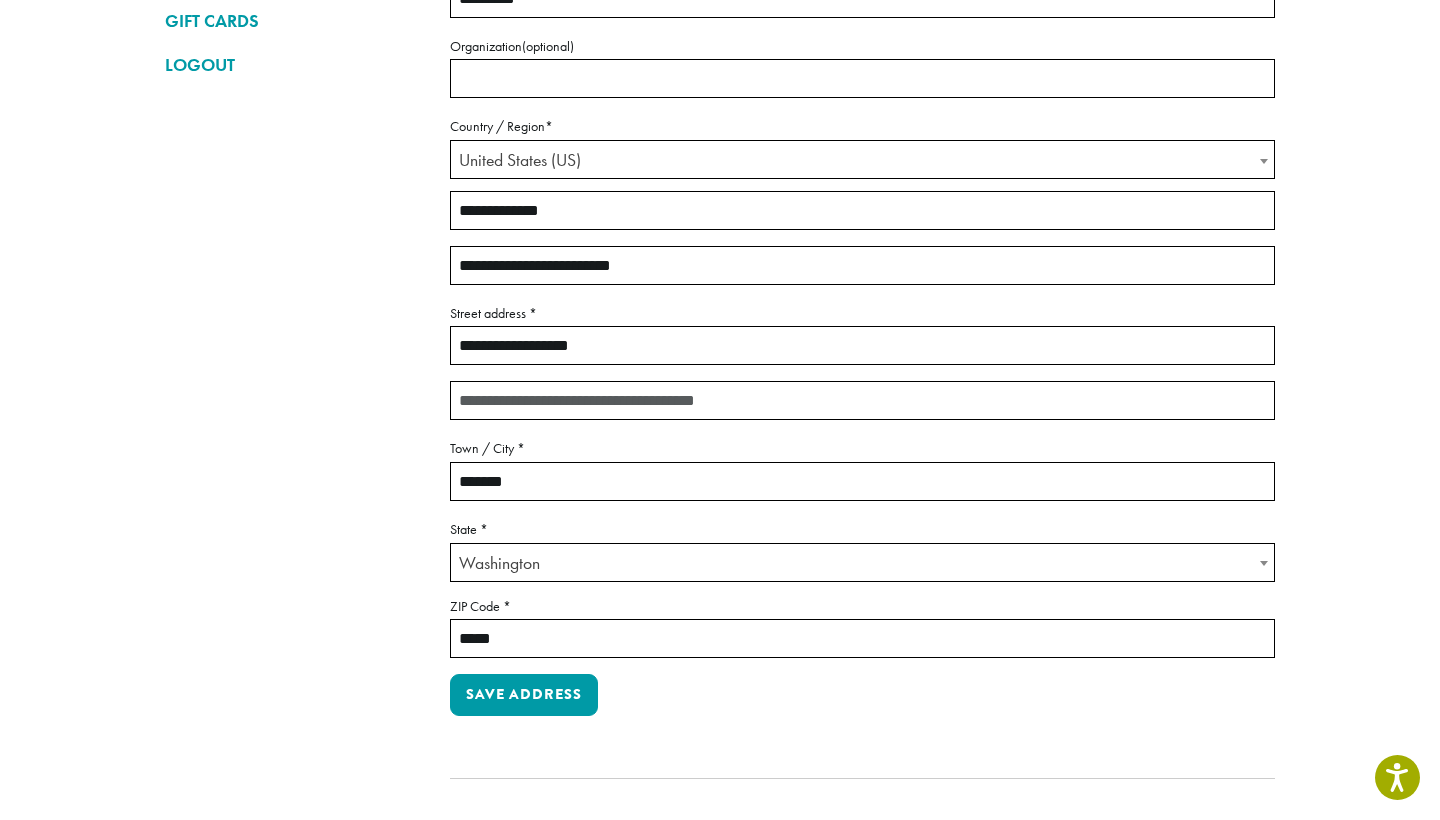 click on "**********" at bounding box center [862, 210] 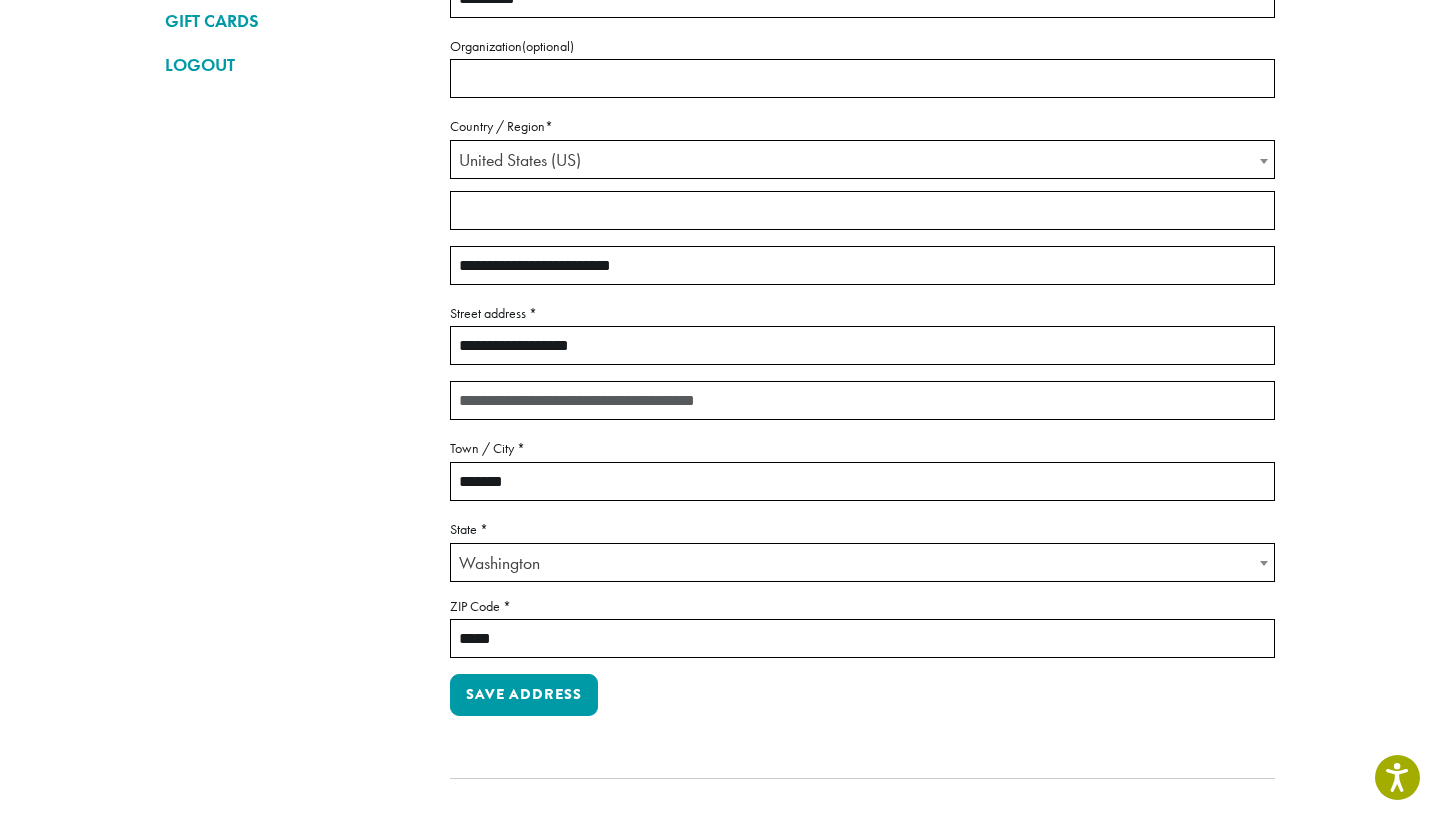 type 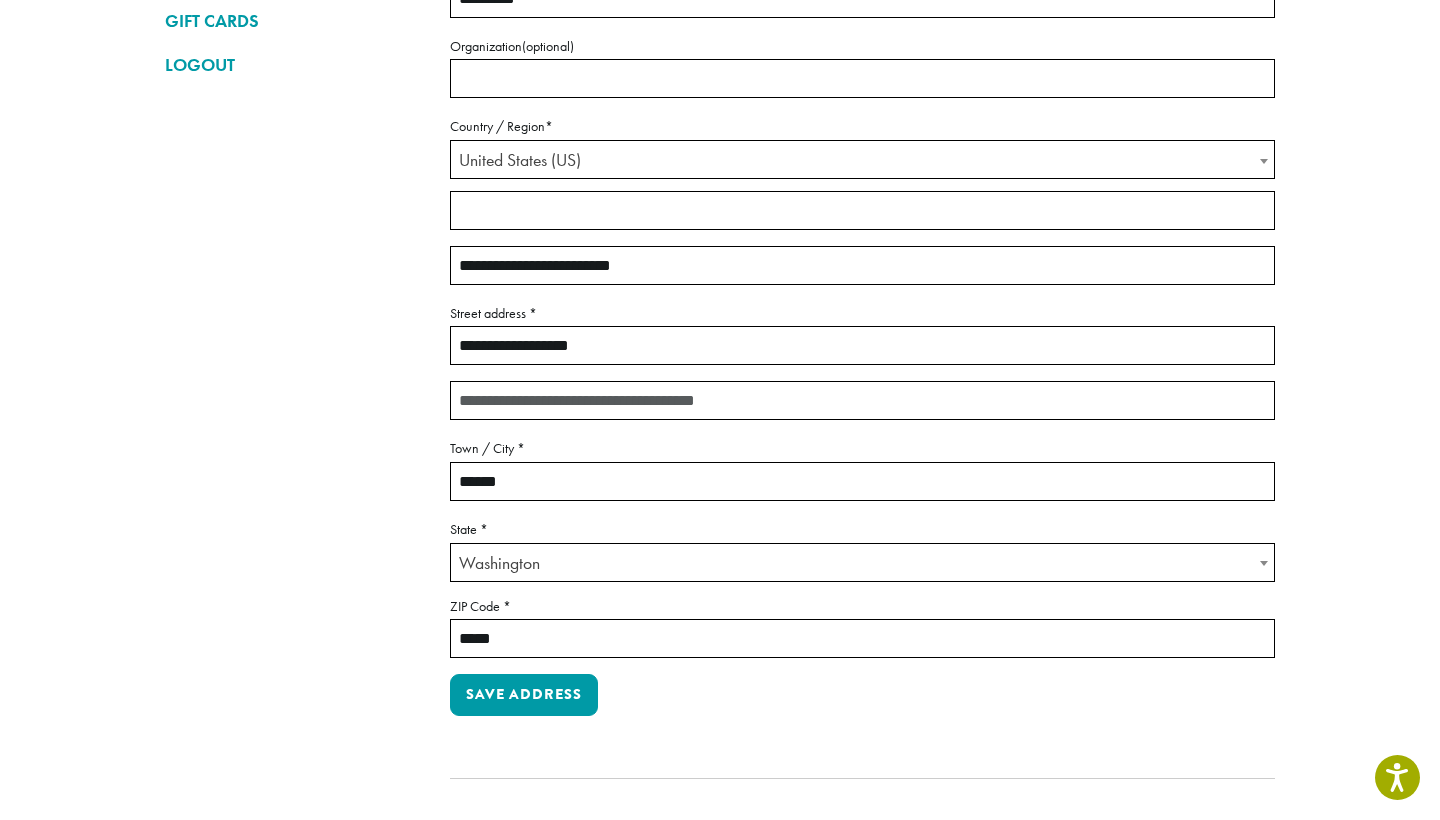 type on "******" 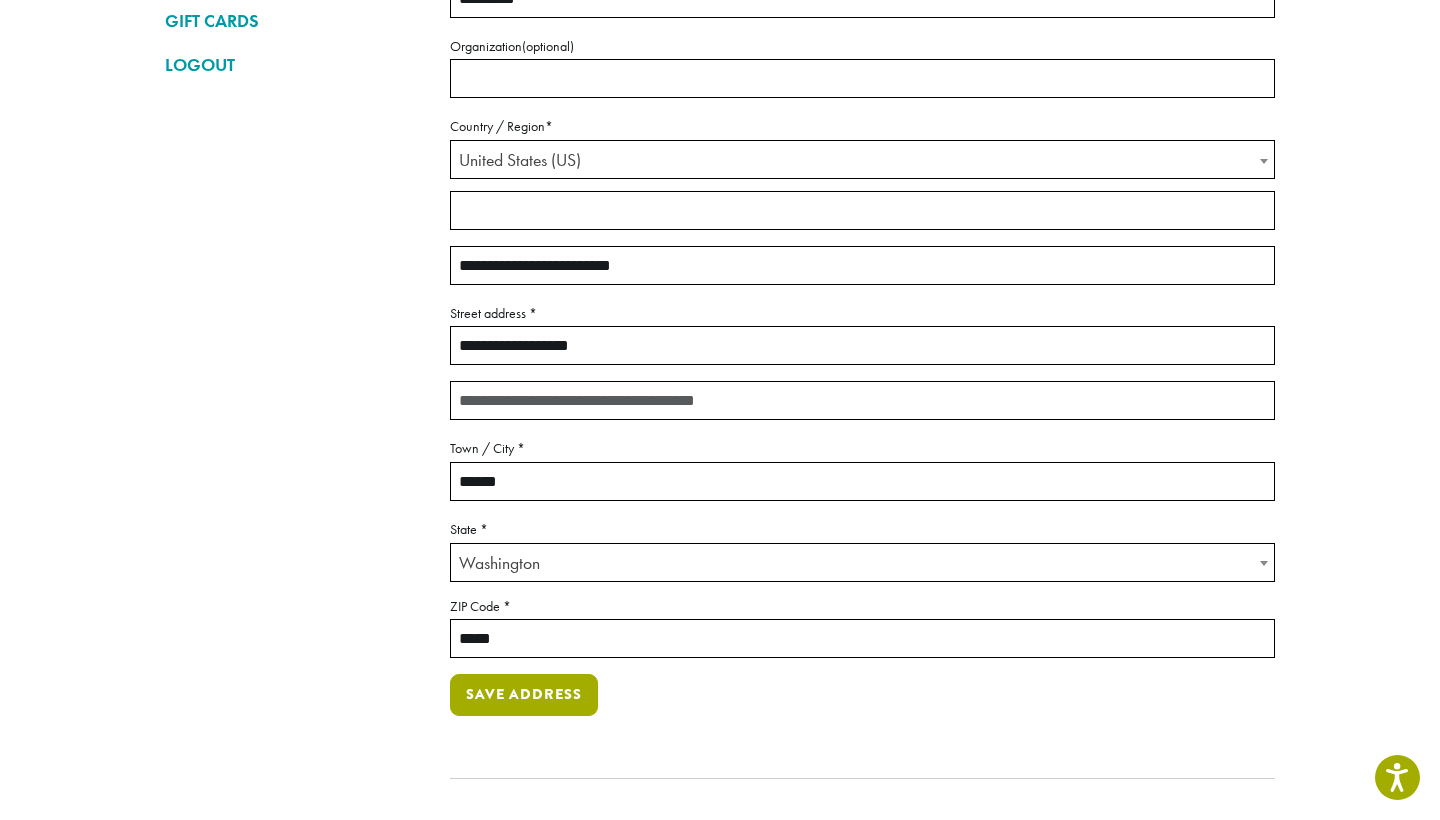 click on "Save address" at bounding box center [524, 695] 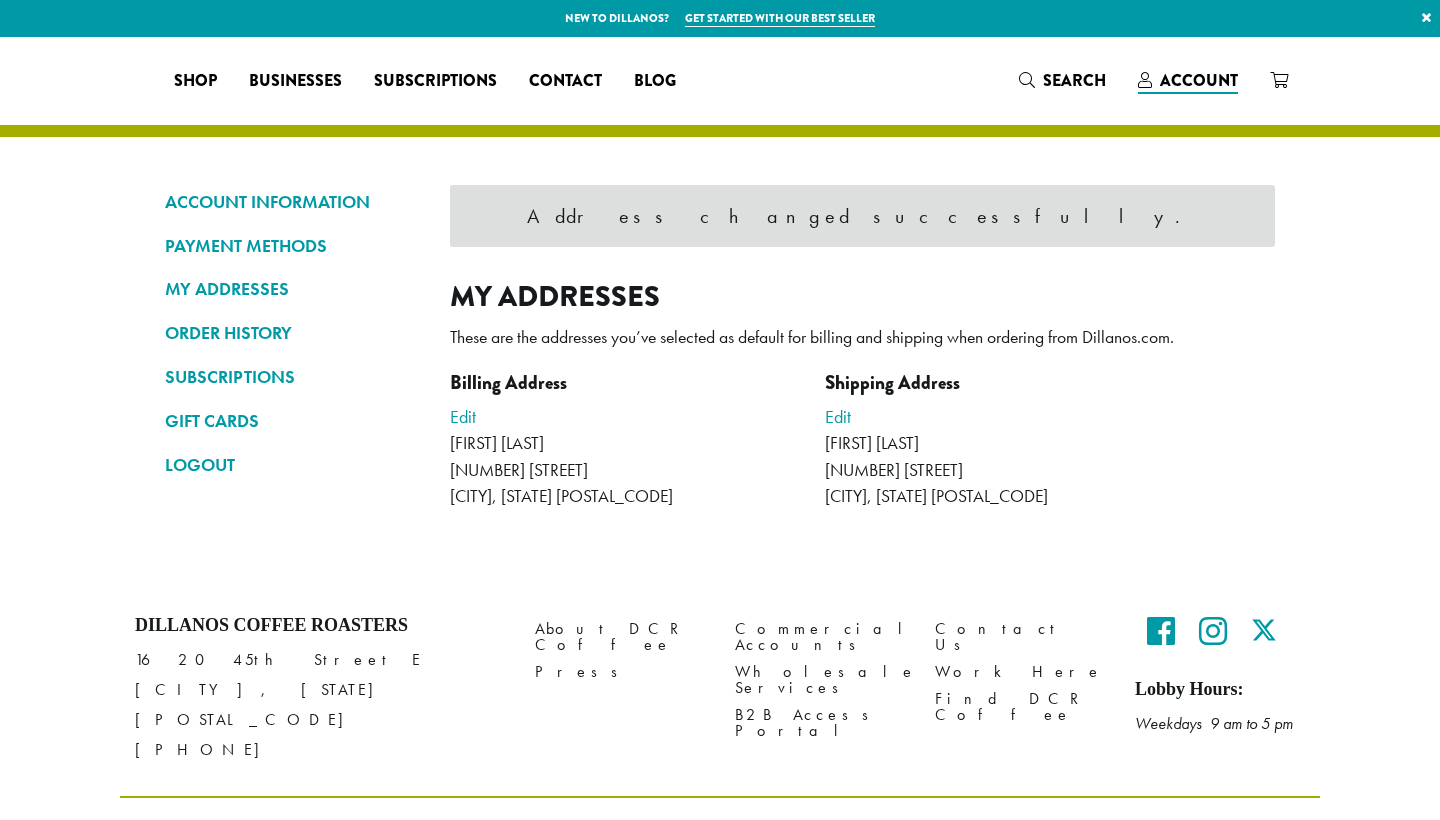 scroll, scrollTop: 0, scrollLeft: 0, axis: both 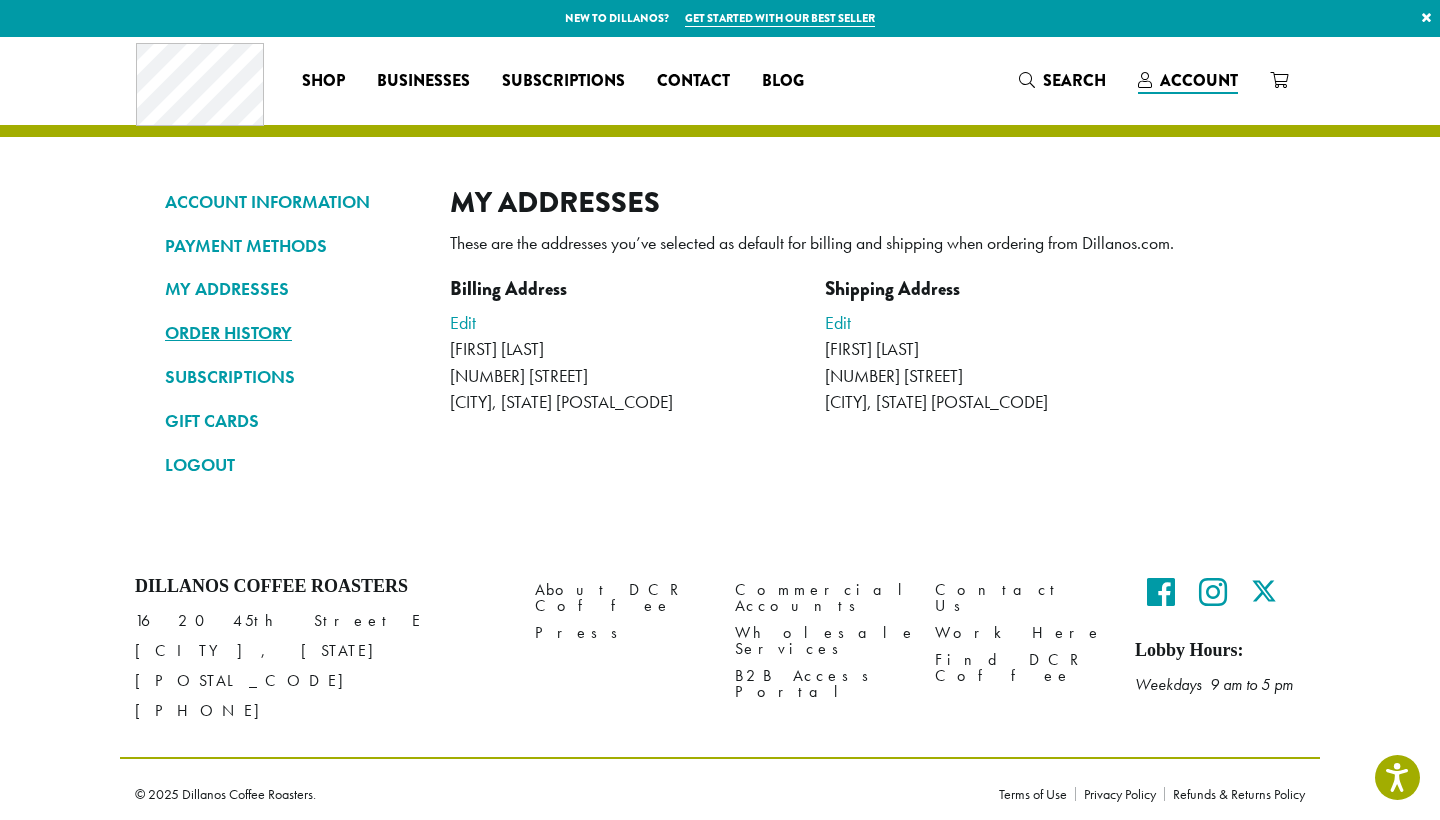 click on "ORDER HISTORY" at bounding box center (292, 333) 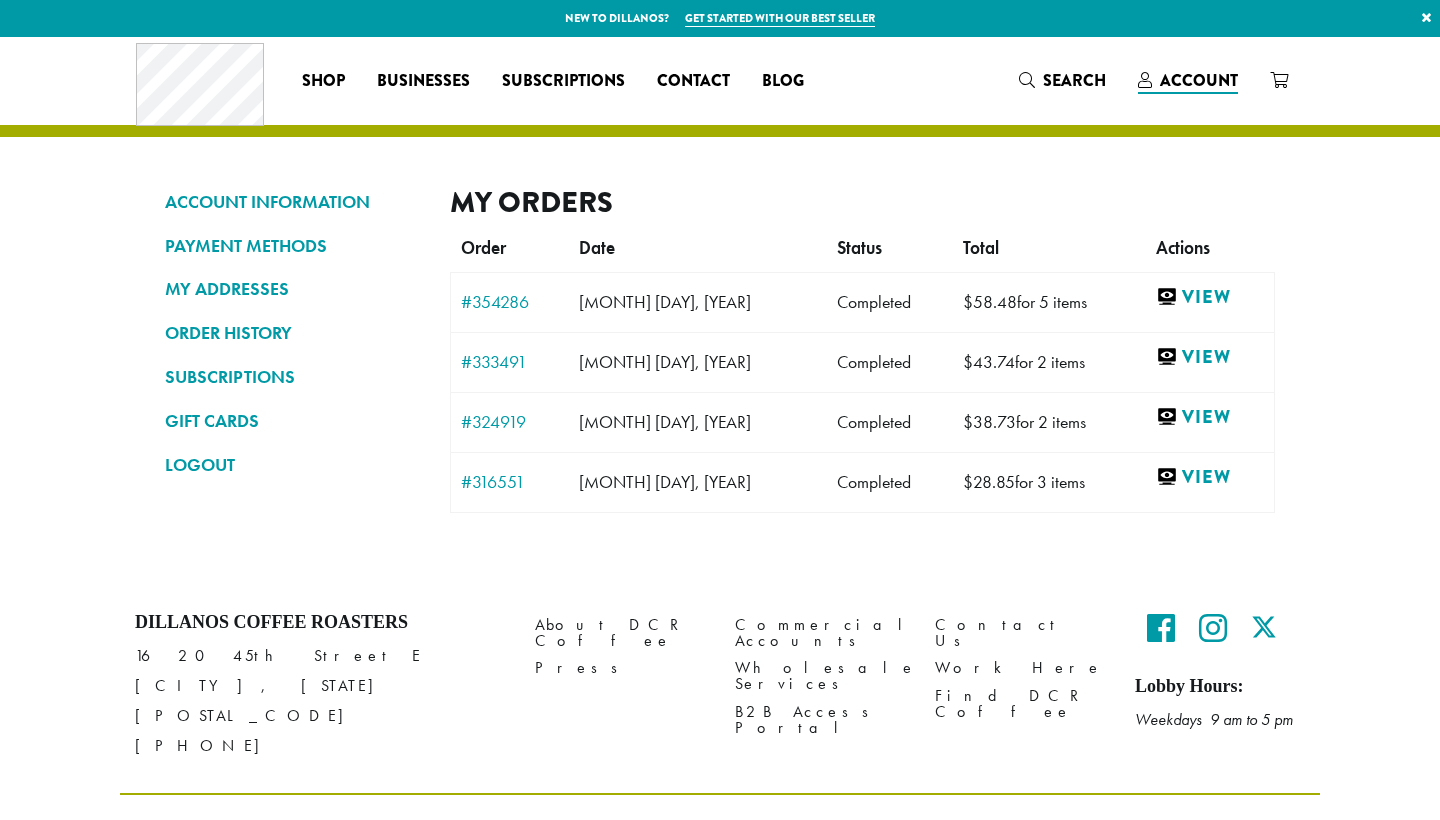scroll, scrollTop: 0, scrollLeft: 0, axis: both 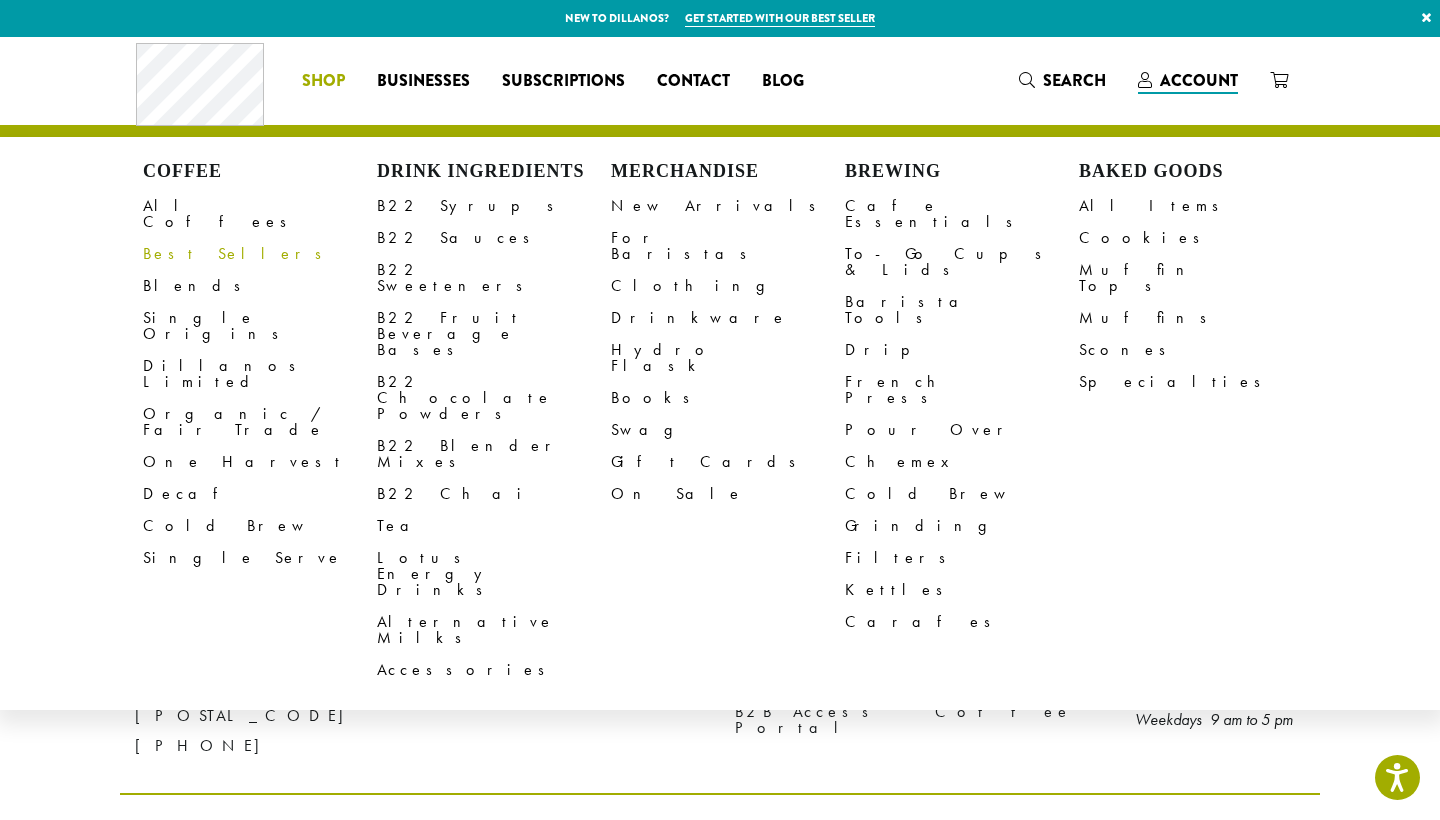 click on "Best Sellers" at bounding box center [260, 254] 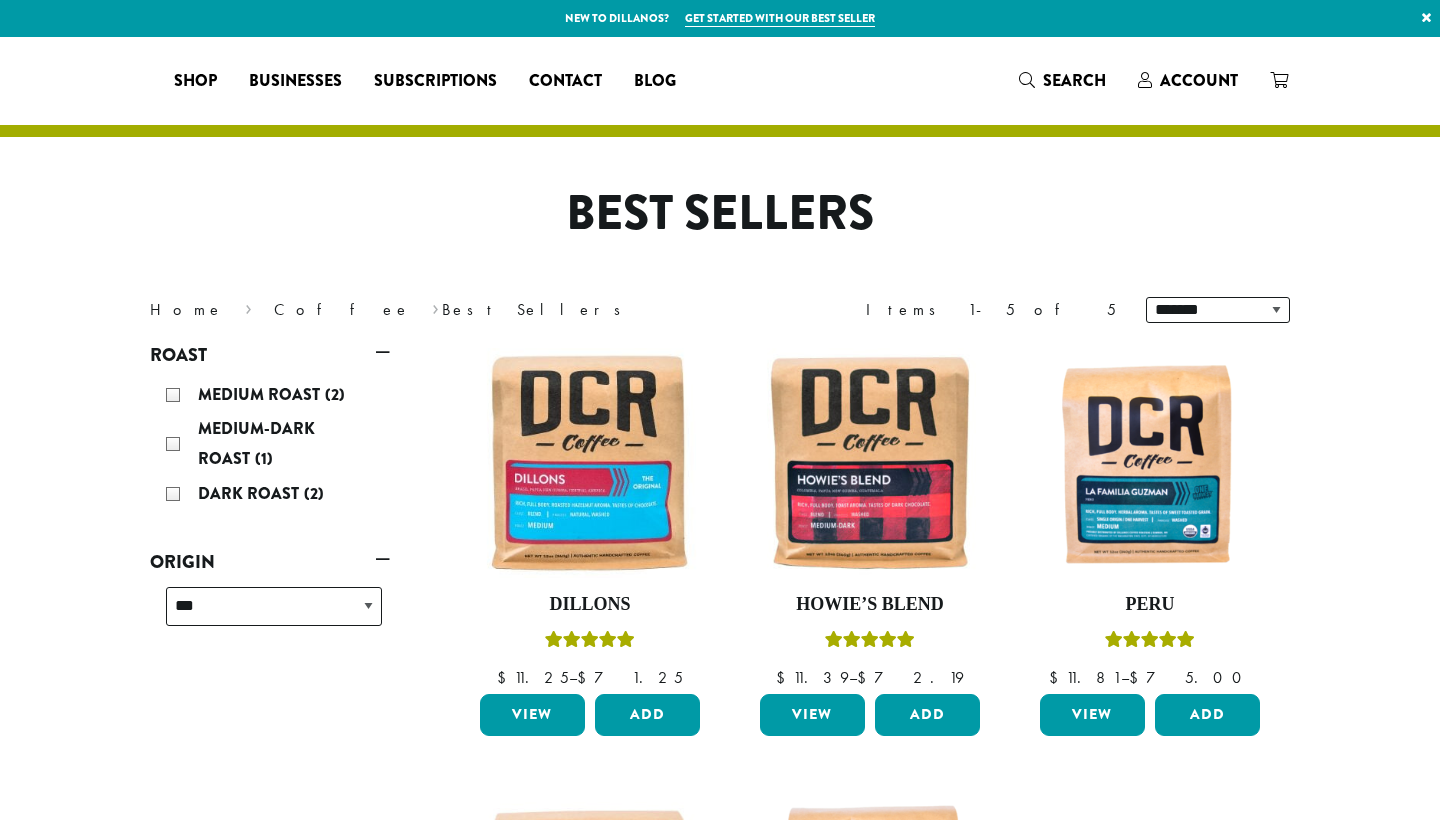 scroll, scrollTop: 0, scrollLeft: 0, axis: both 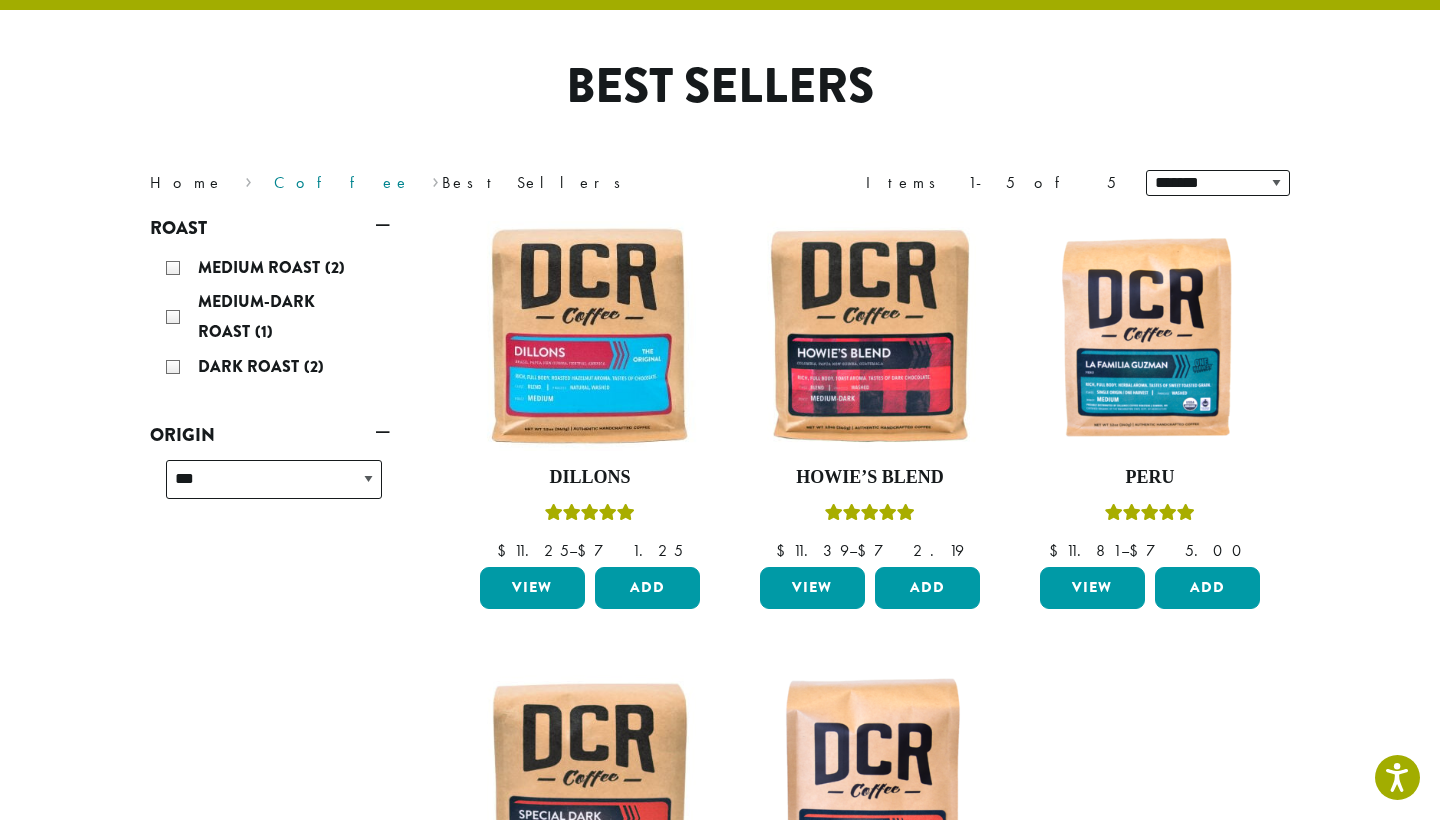 click on "Coffee" at bounding box center (342, 182) 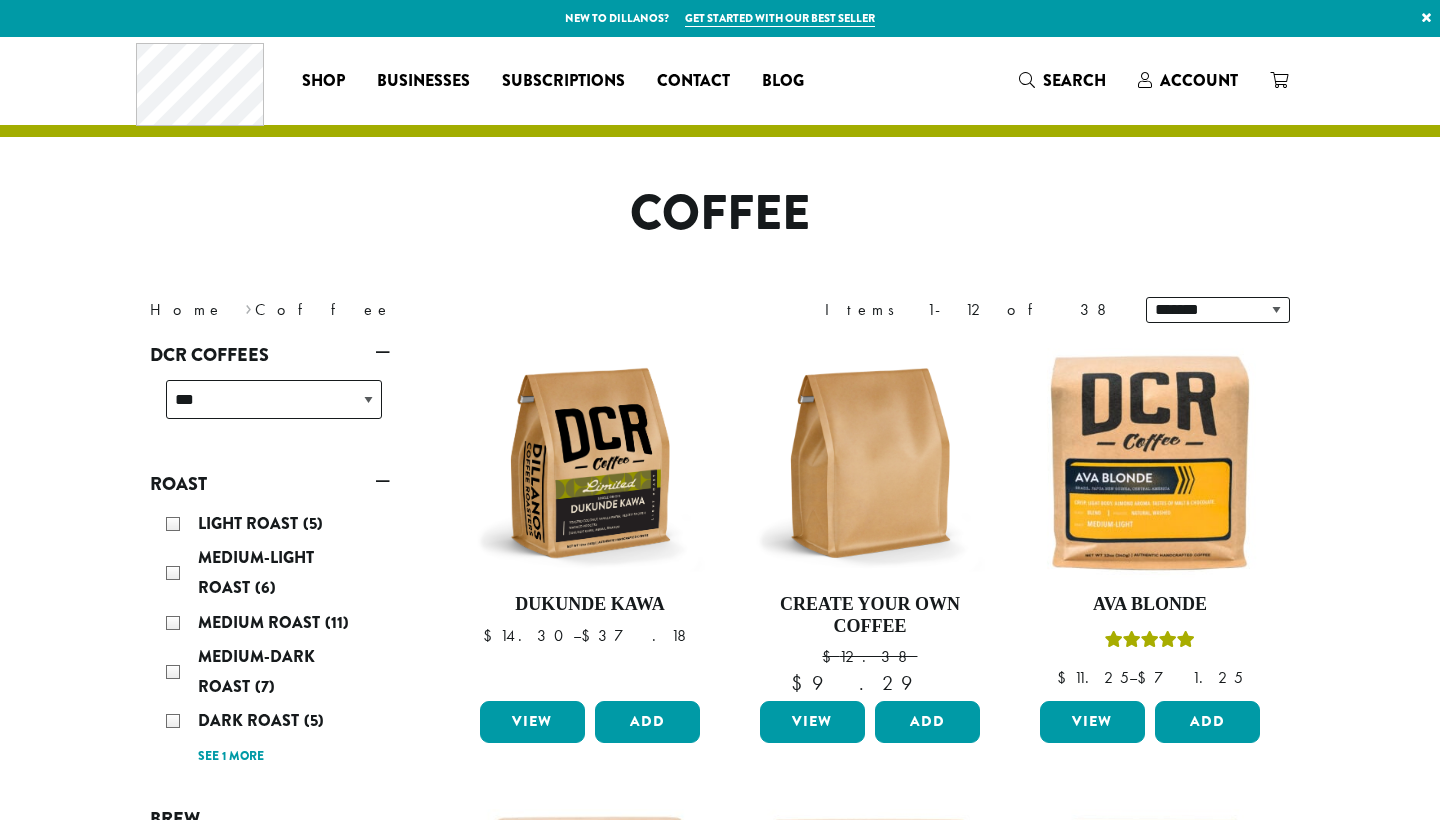 scroll, scrollTop: 0, scrollLeft: 0, axis: both 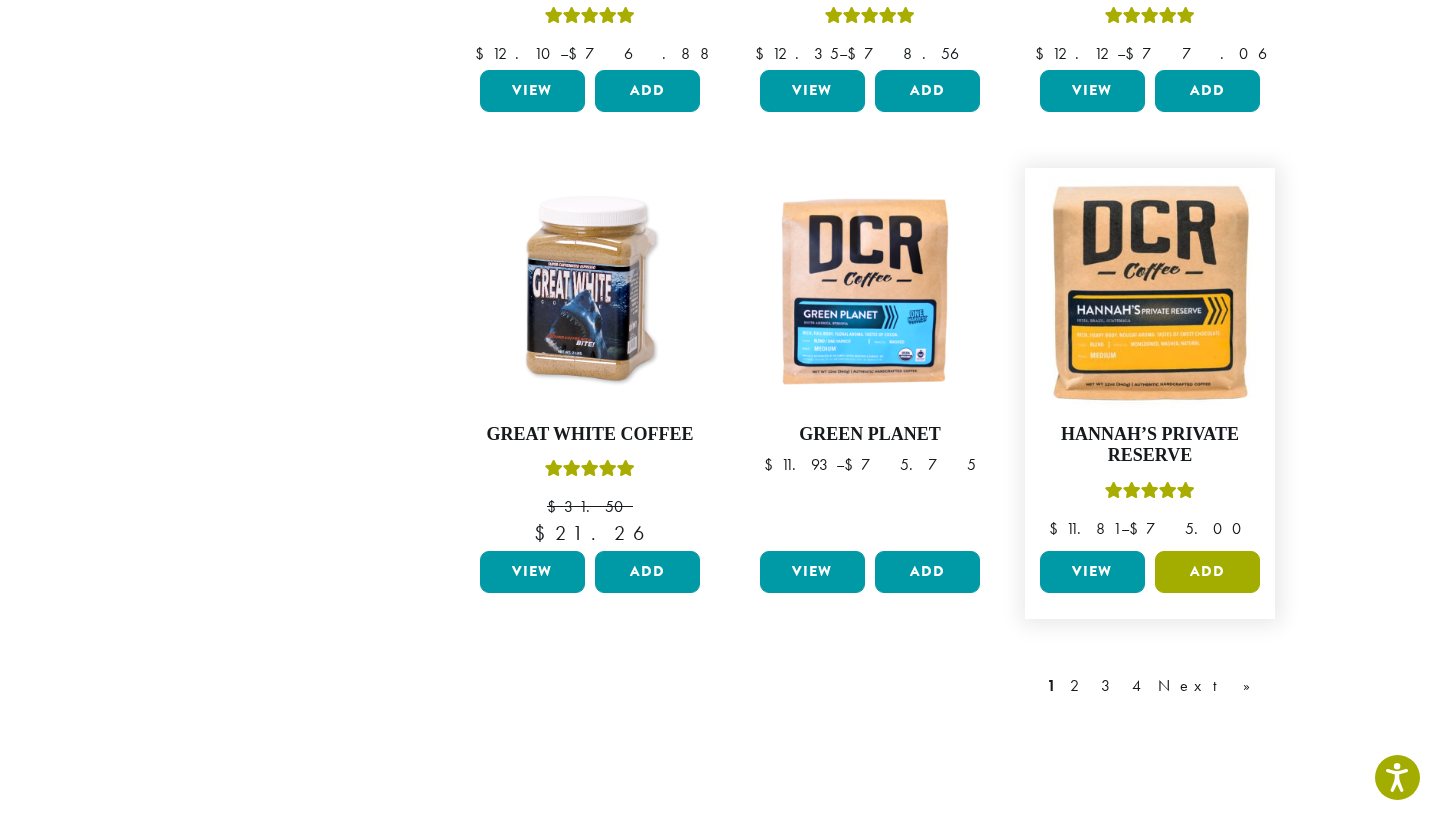 click on "Add" at bounding box center (1207, 572) 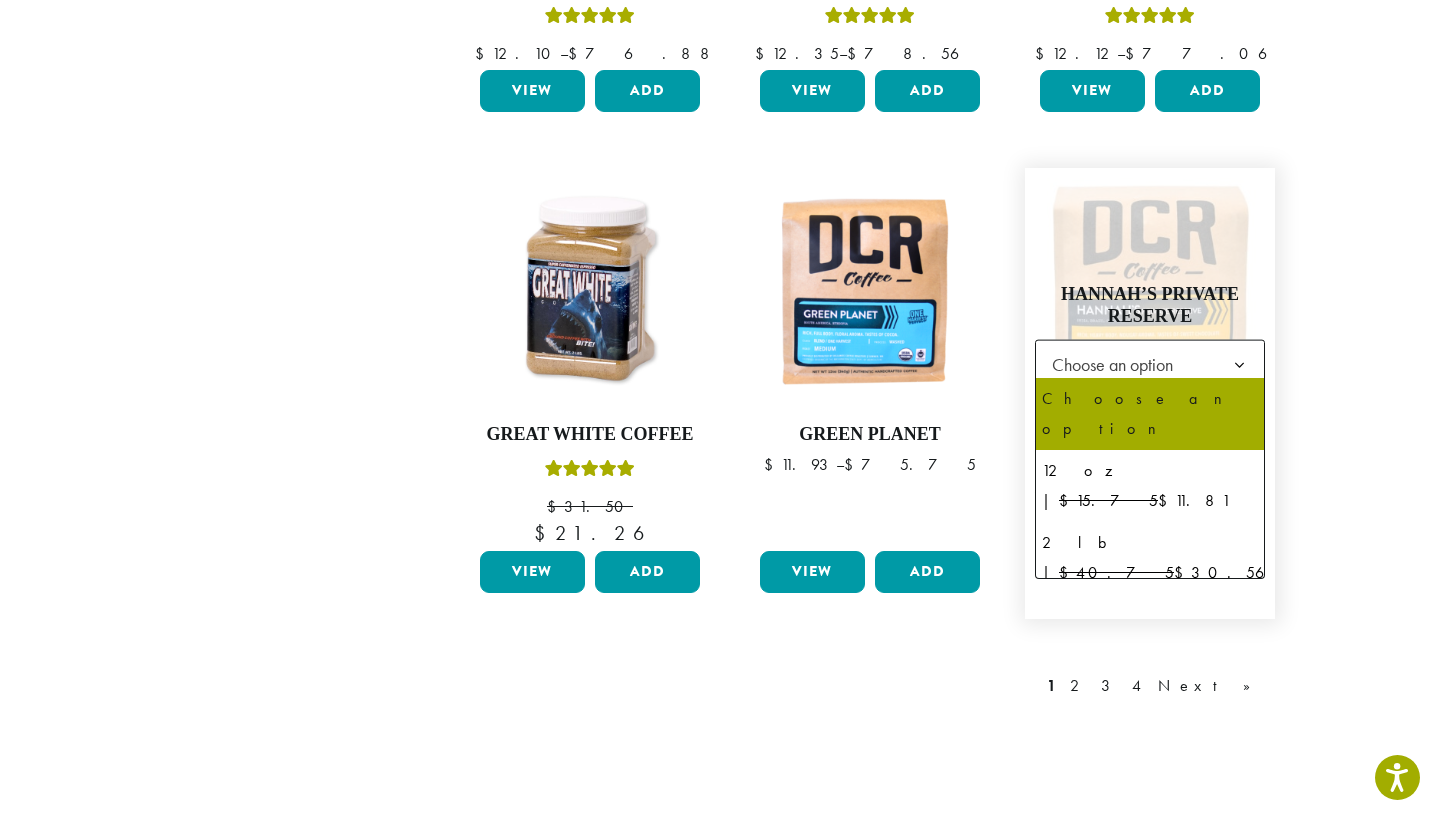click 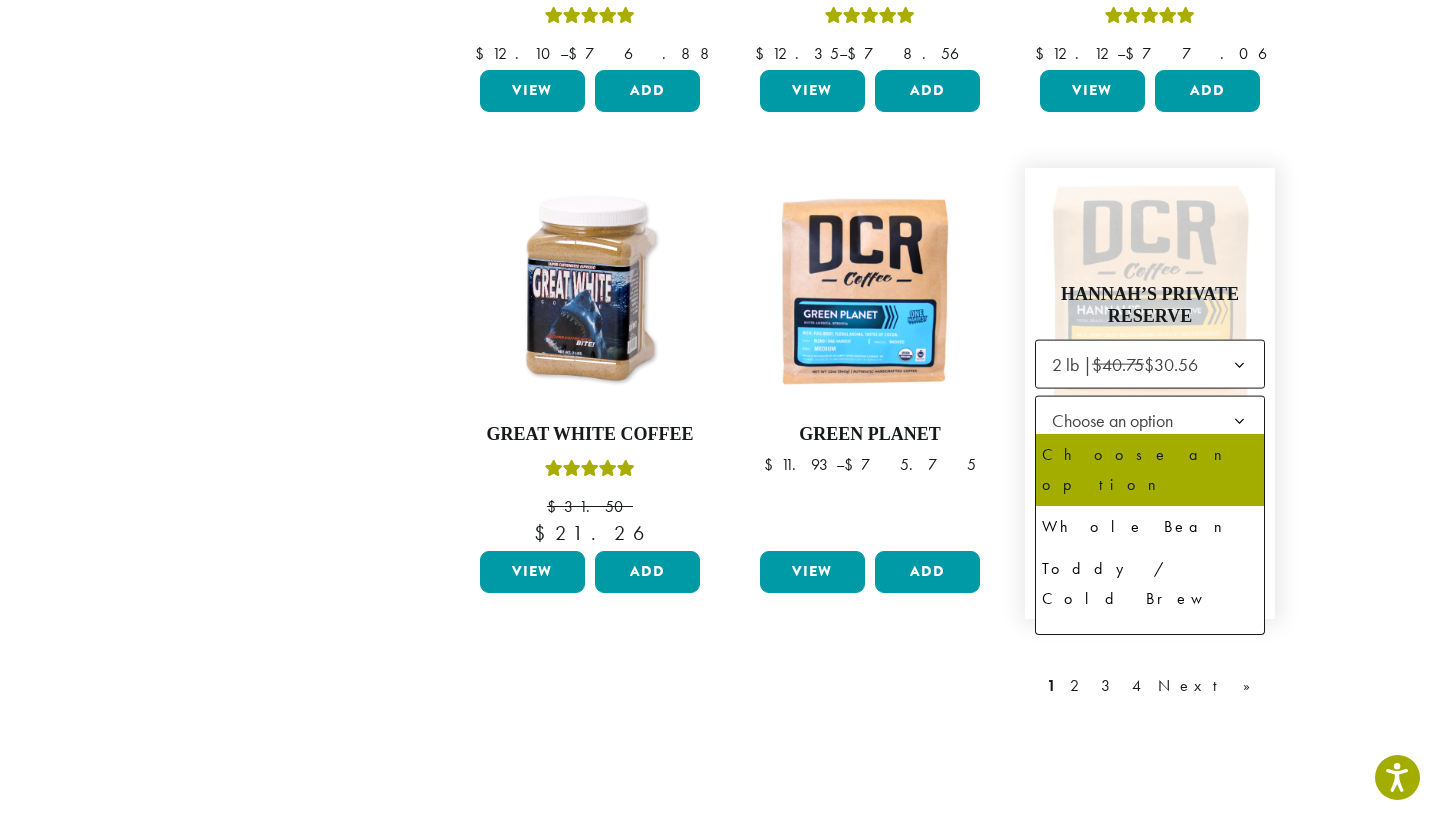 click on "Choose an option" 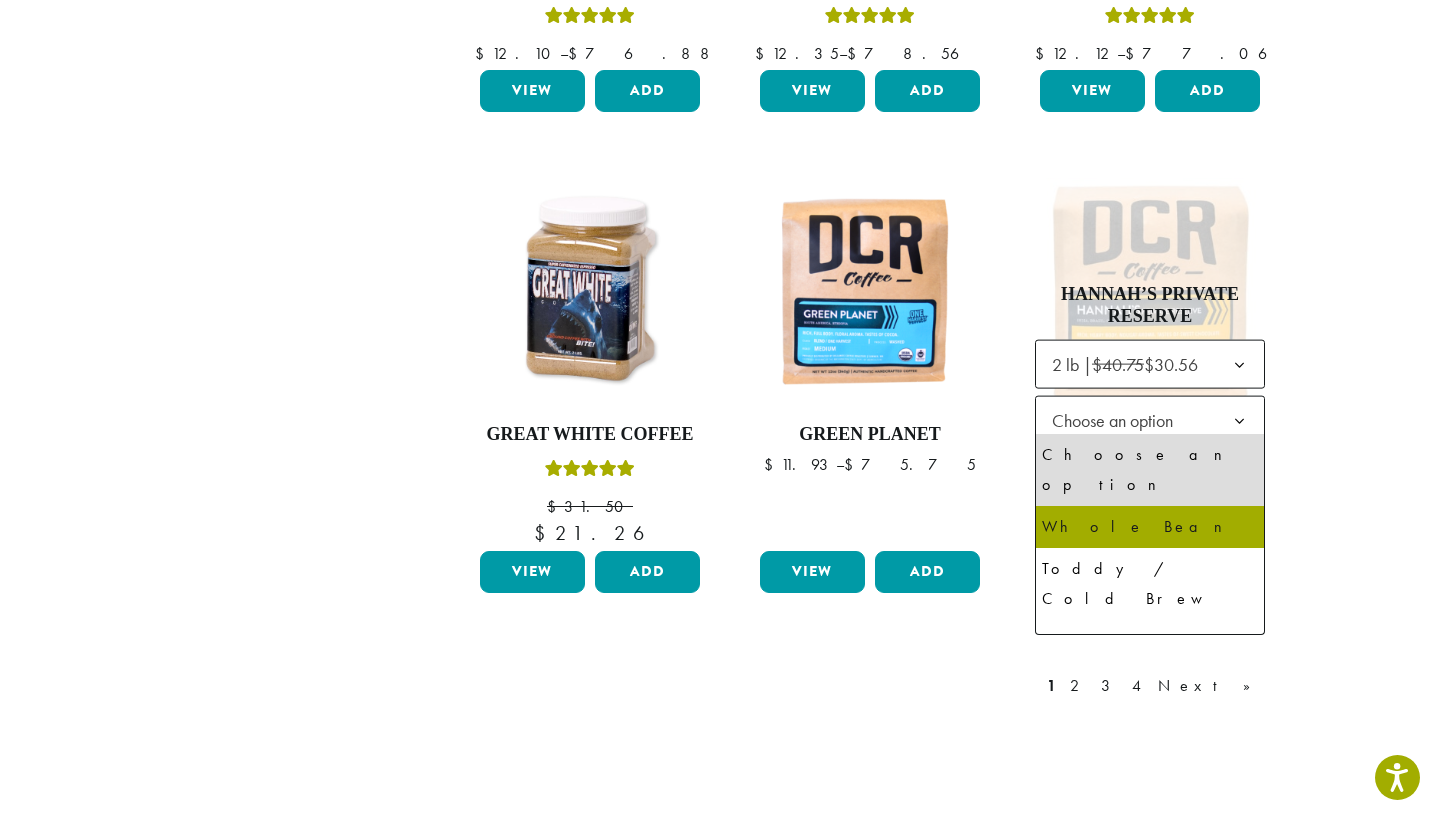 select on "**********" 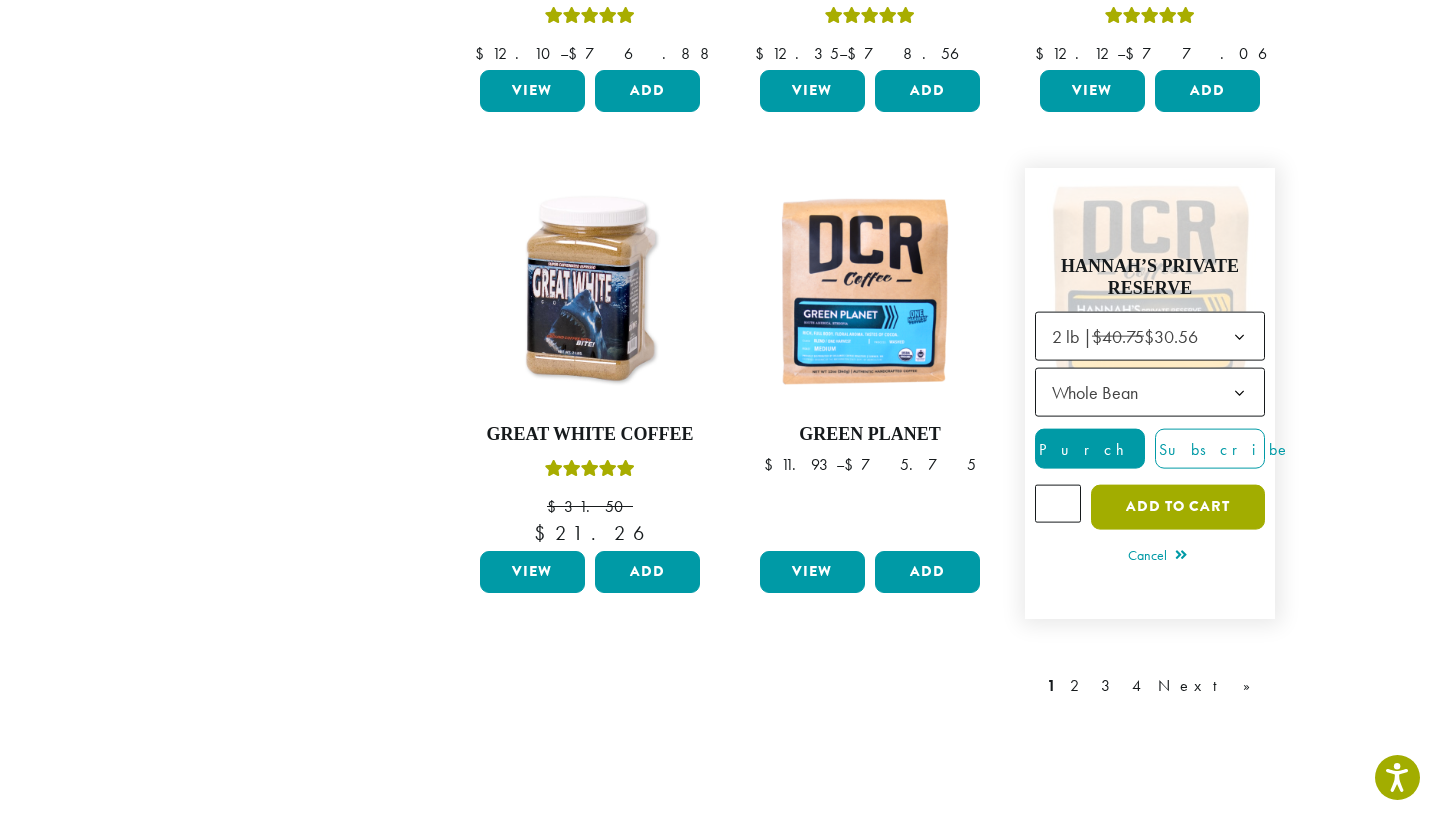 click on "Add to cart" 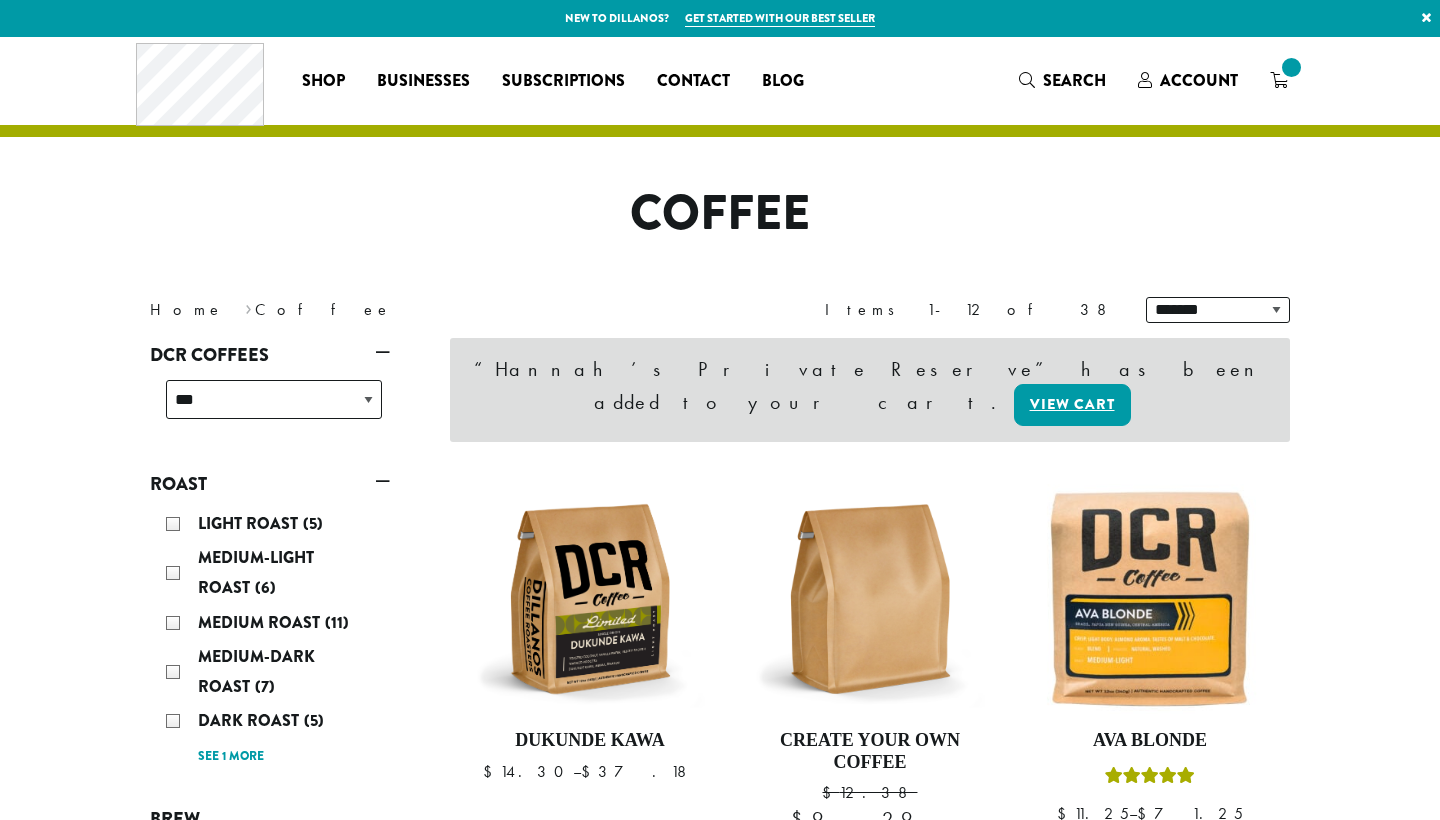 scroll, scrollTop: 0, scrollLeft: 0, axis: both 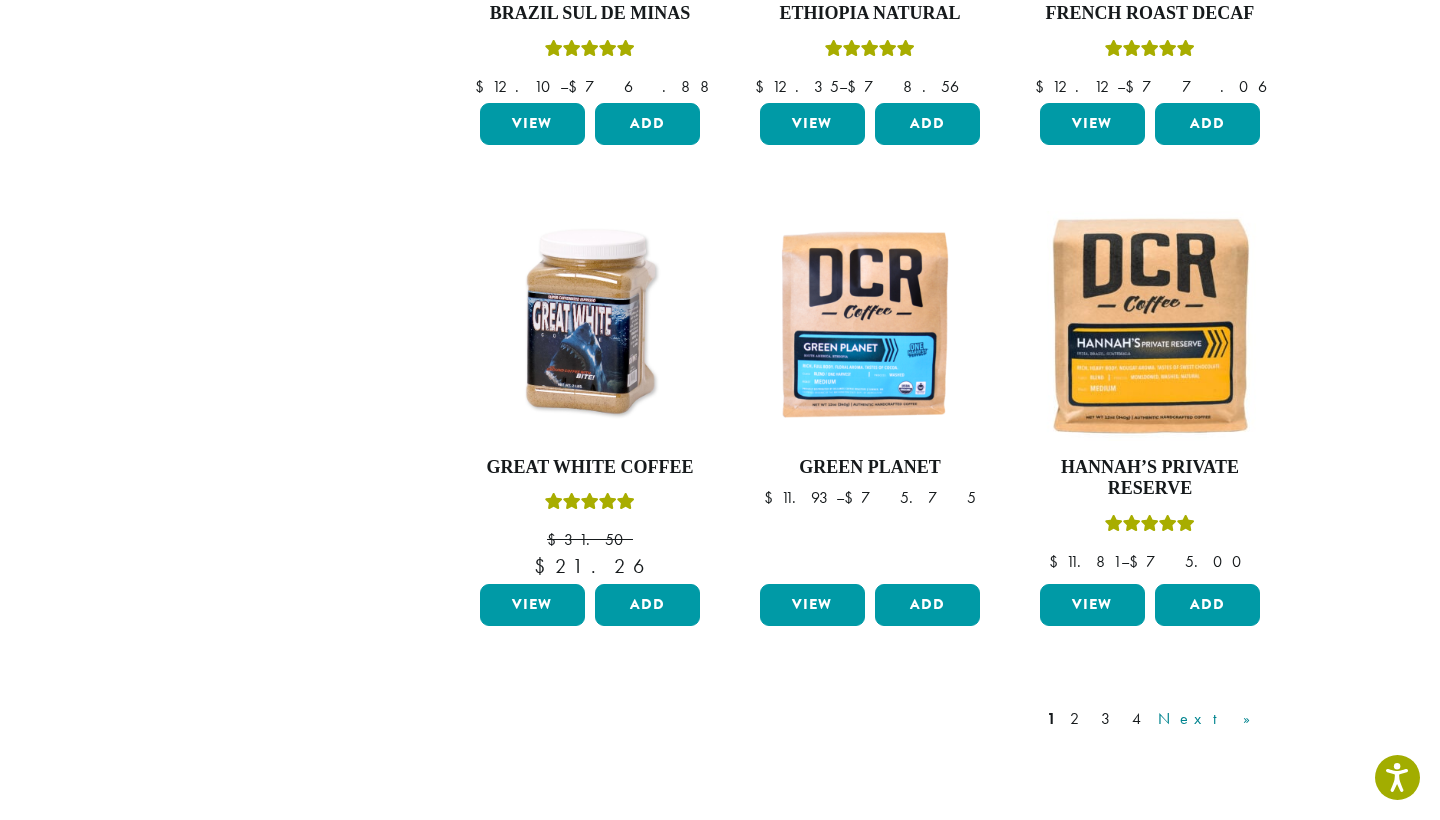 click on "Next »" at bounding box center [1211, 719] 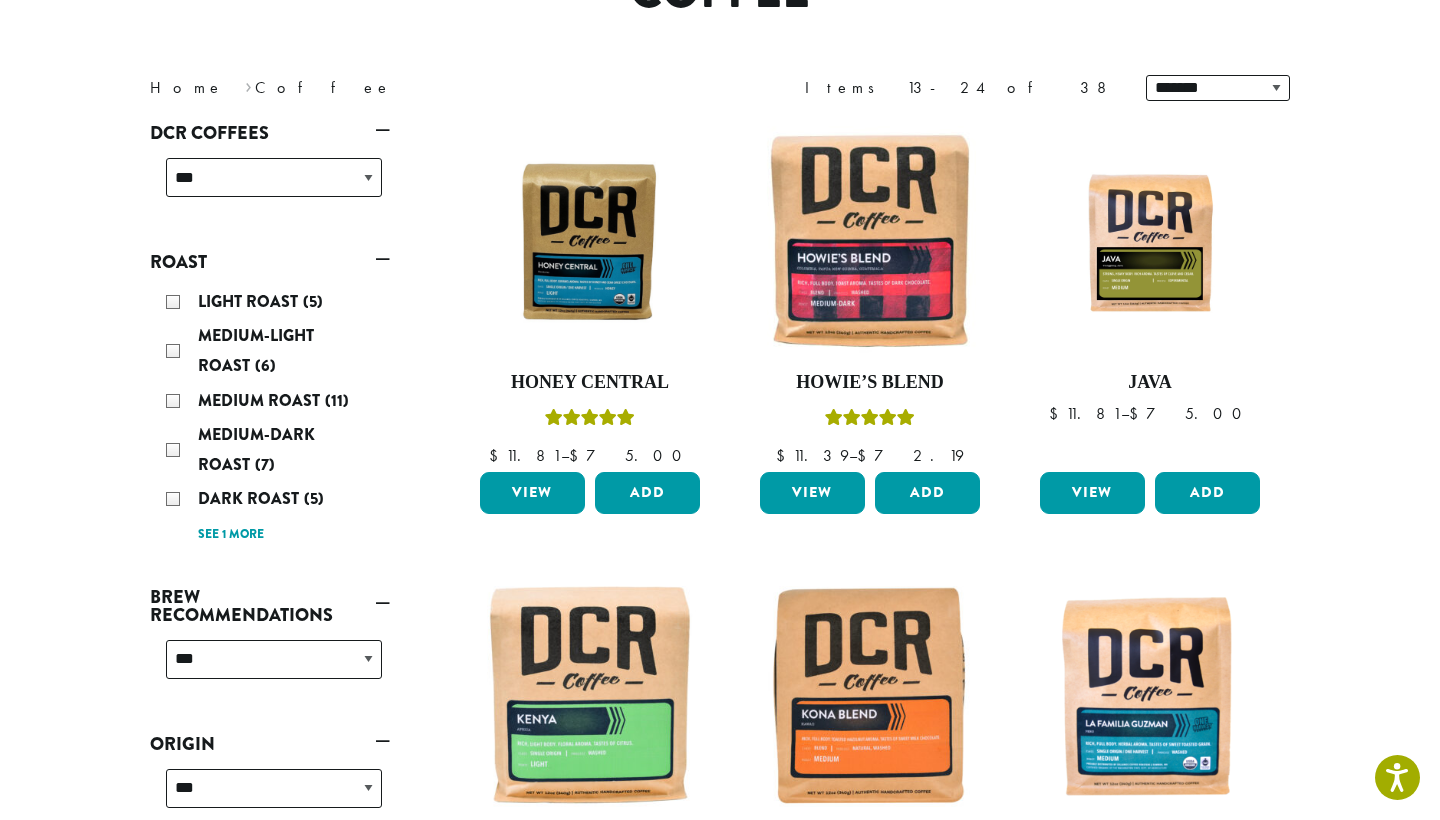 scroll, scrollTop: 231, scrollLeft: 0, axis: vertical 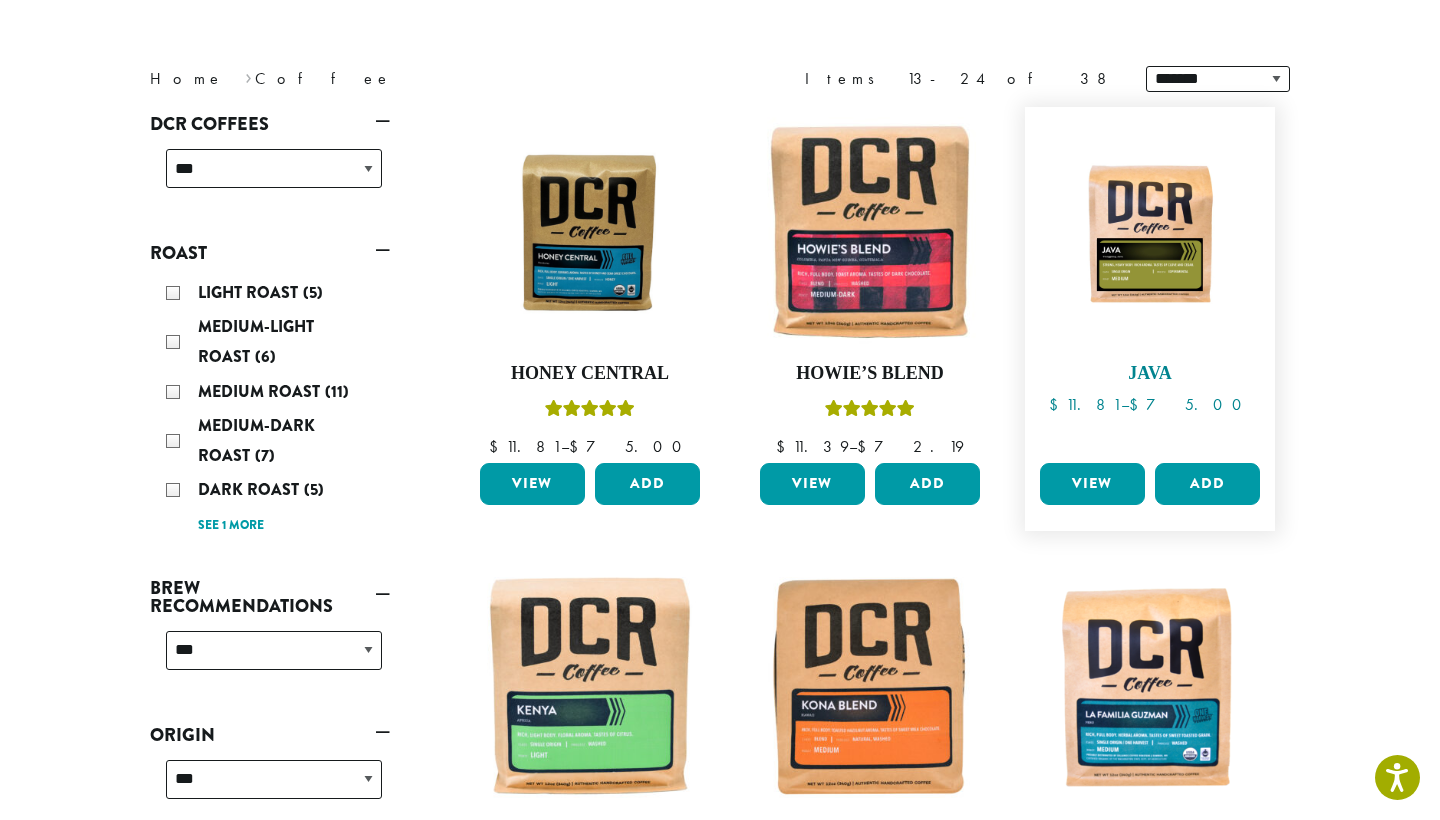 click at bounding box center [1150, 232] 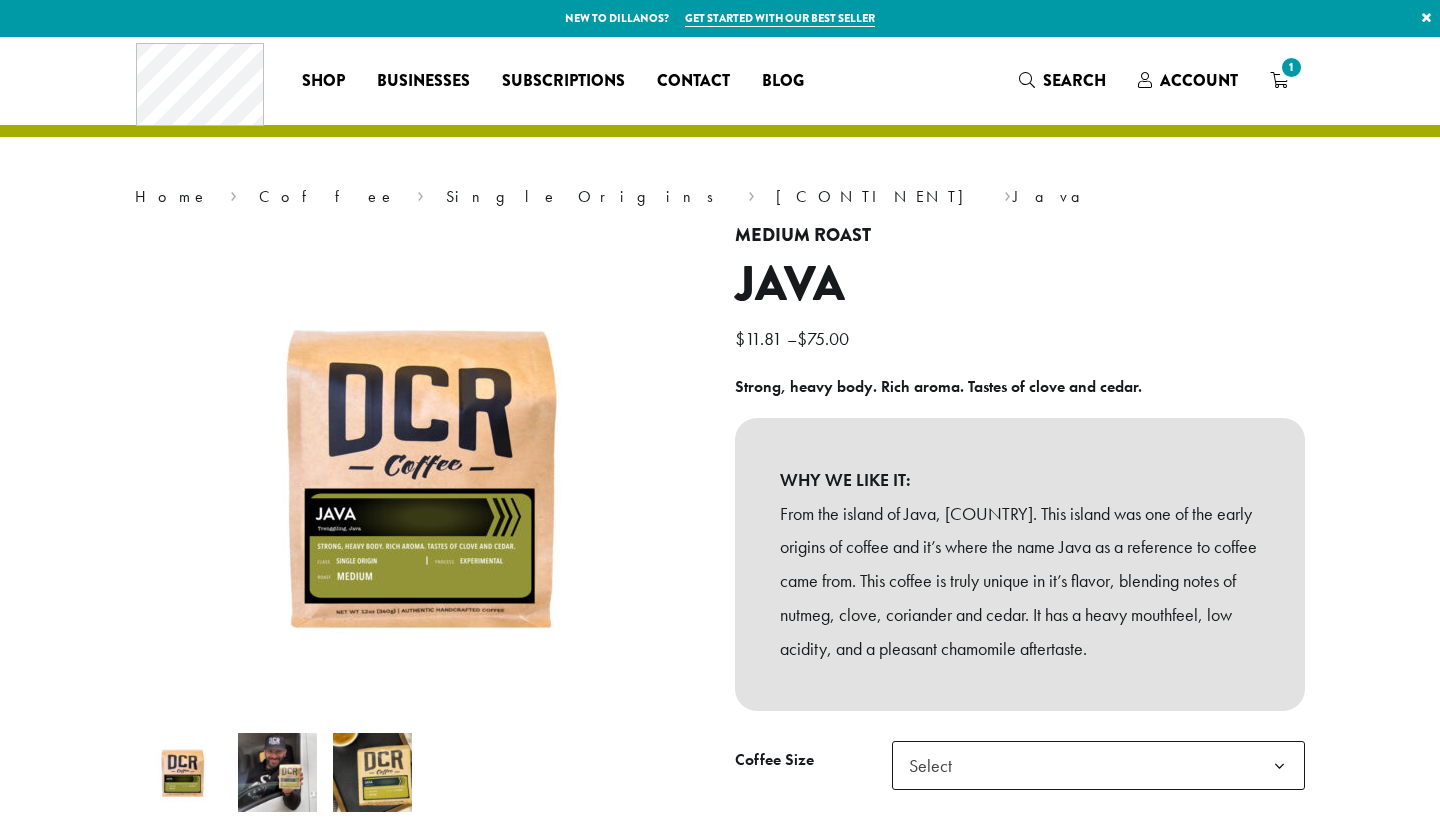 scroll, scrollTop: 0, scrollLeft: 0, axis: both 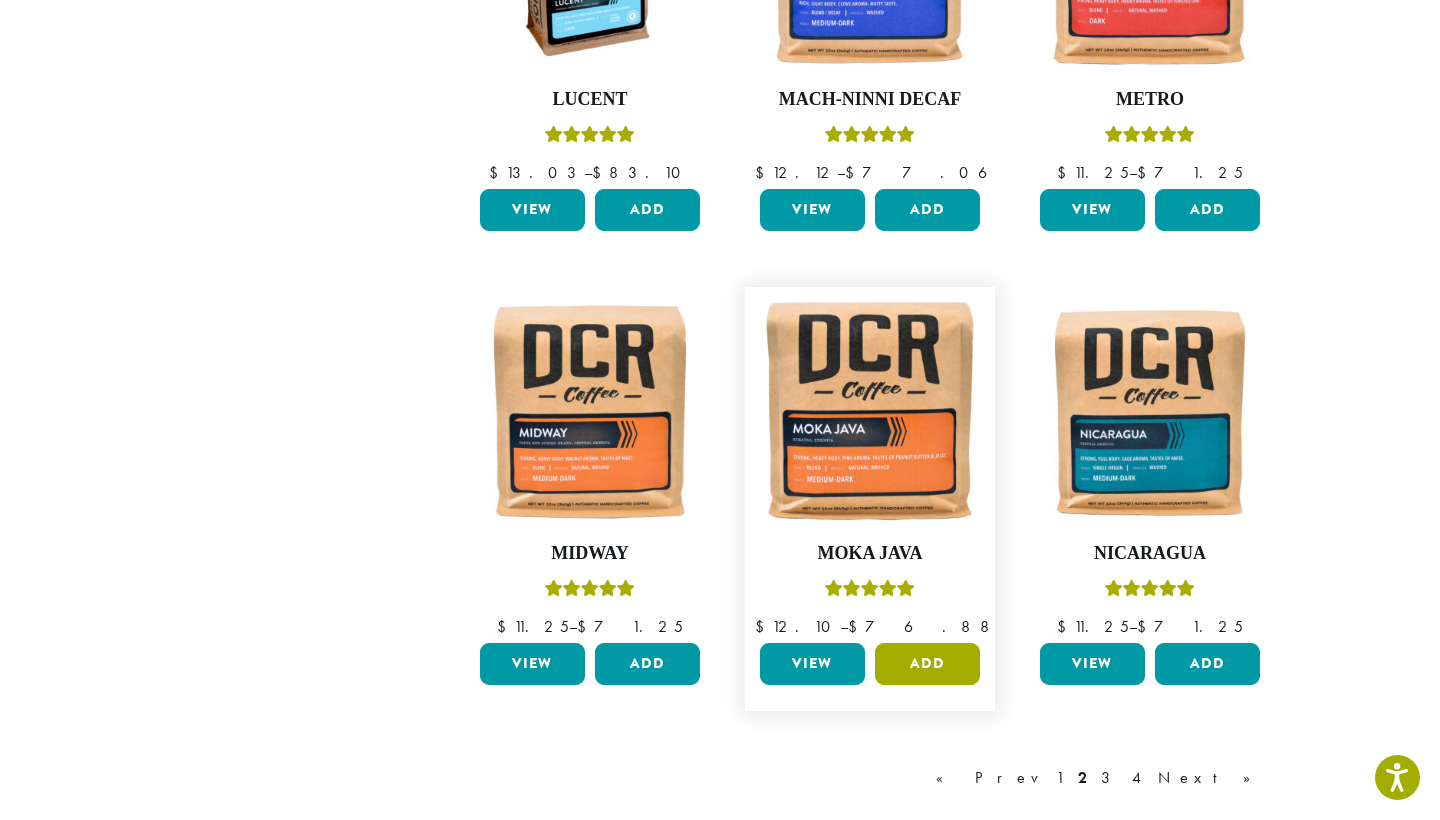 click on "Add" at bounding box center [927, 664] 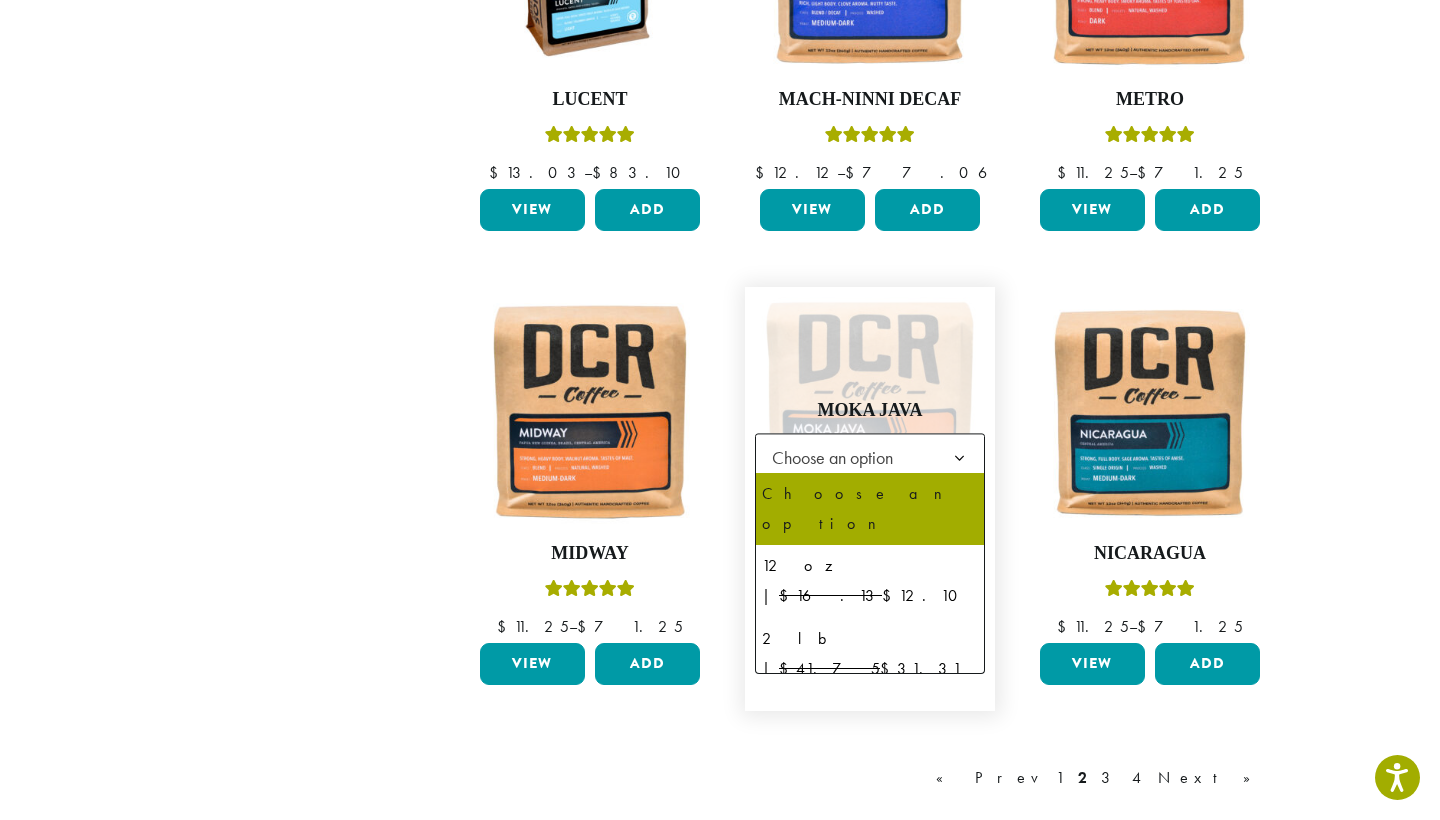 click on "Choose an option" 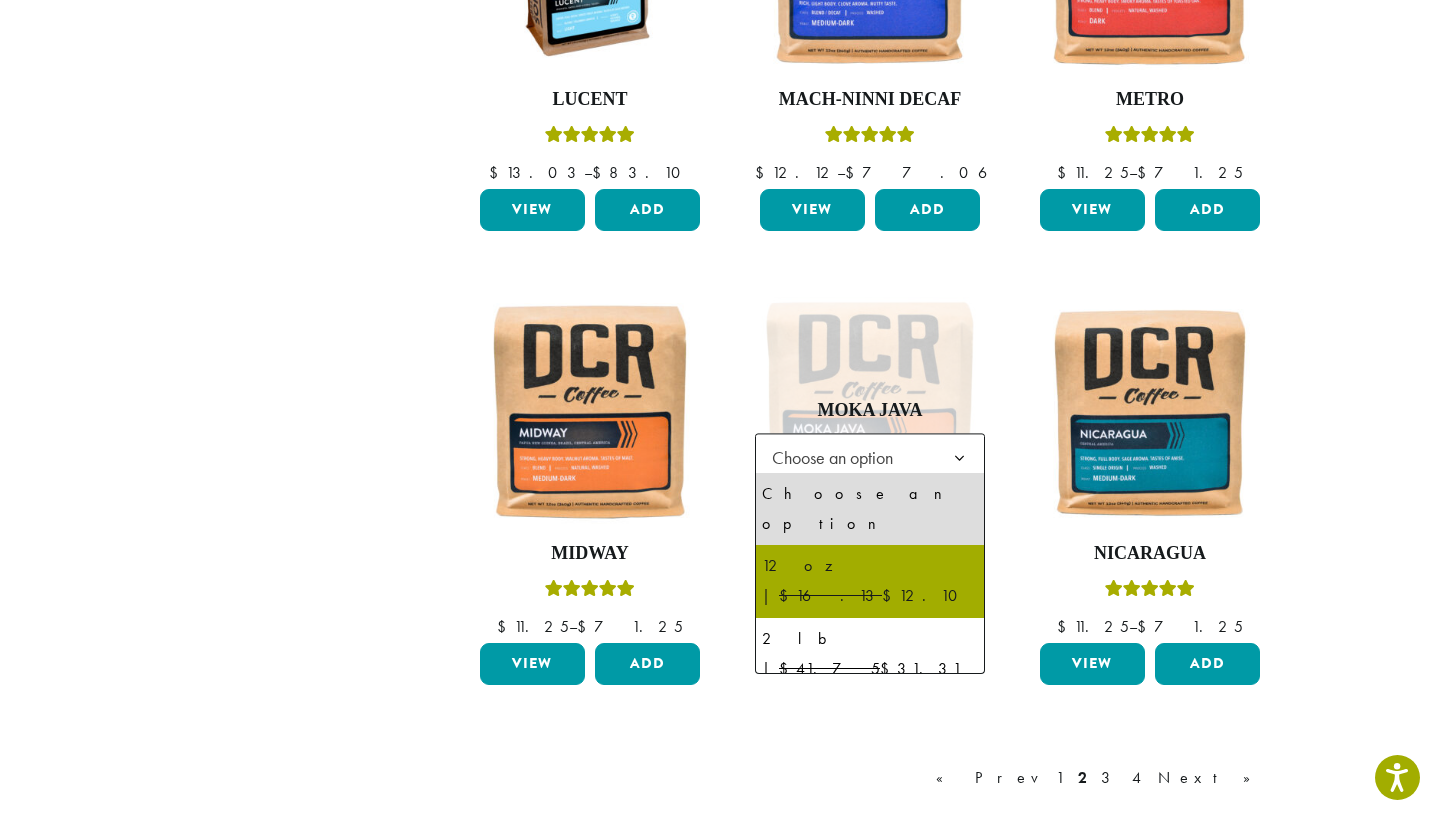 select on "*********" 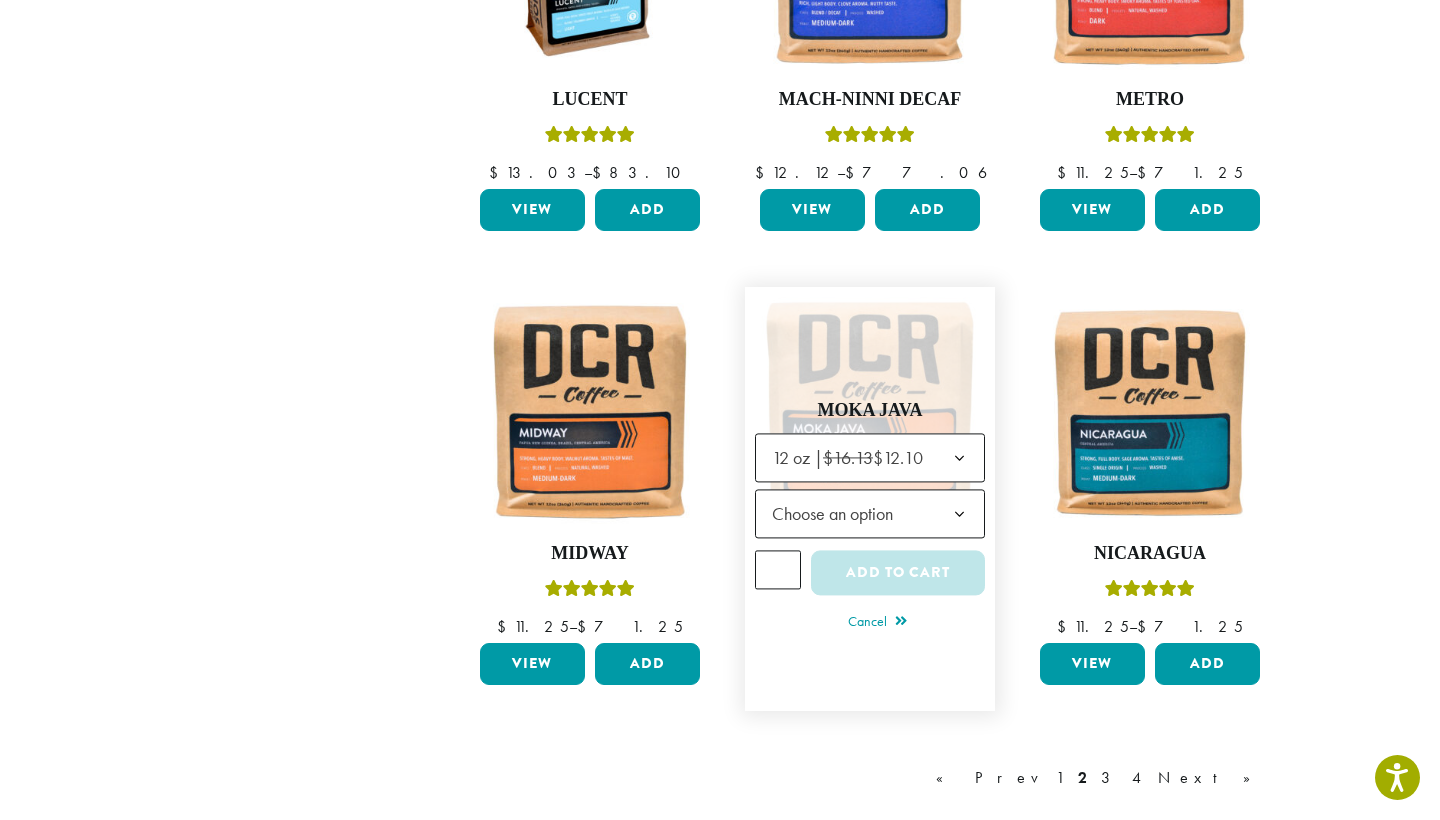 click on "Choose an option" 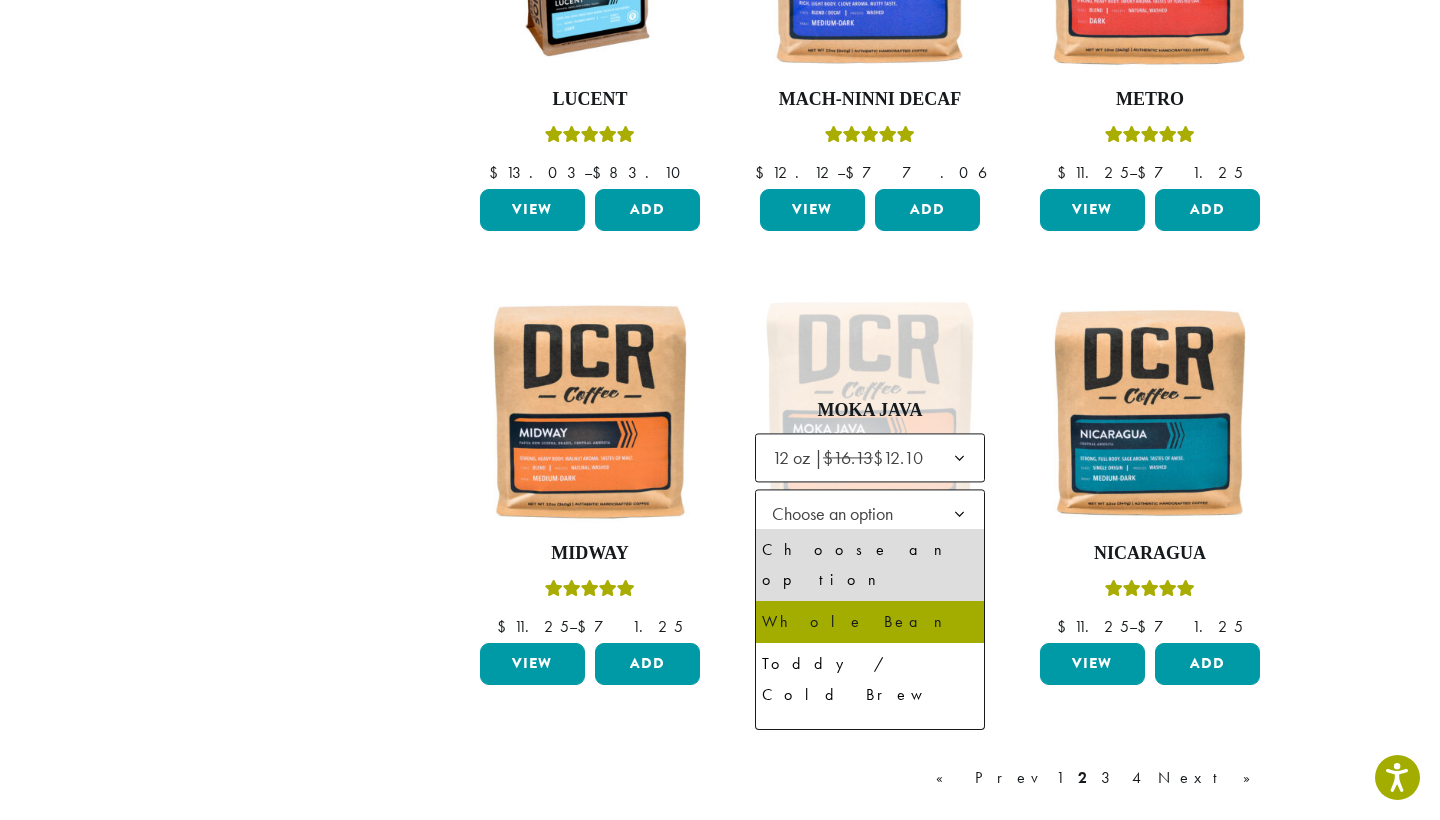 select on "*********" 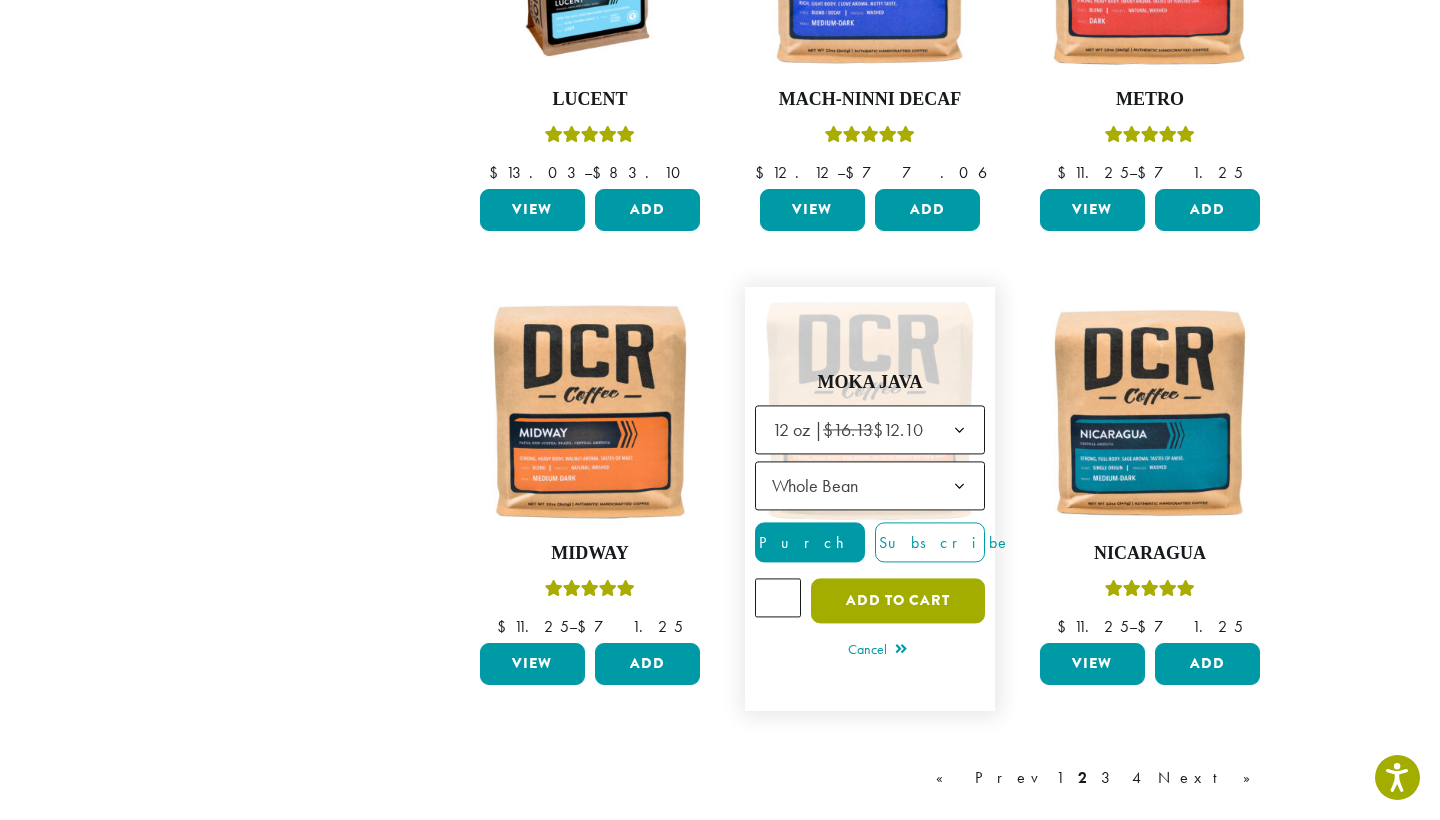 click on "Add to cart" 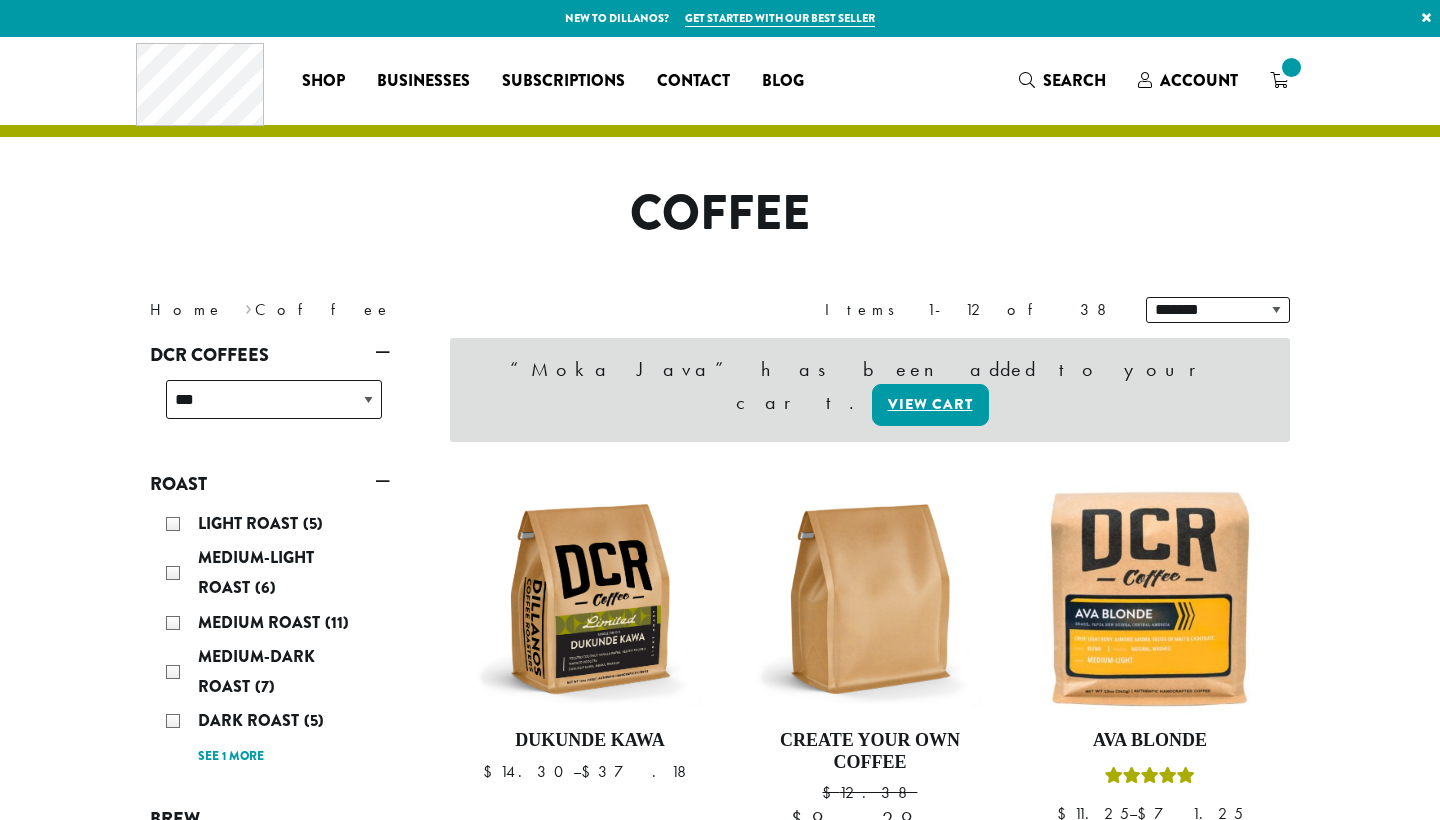 scroll, scrollTop: 0, scrollLeft: 0, axis: both 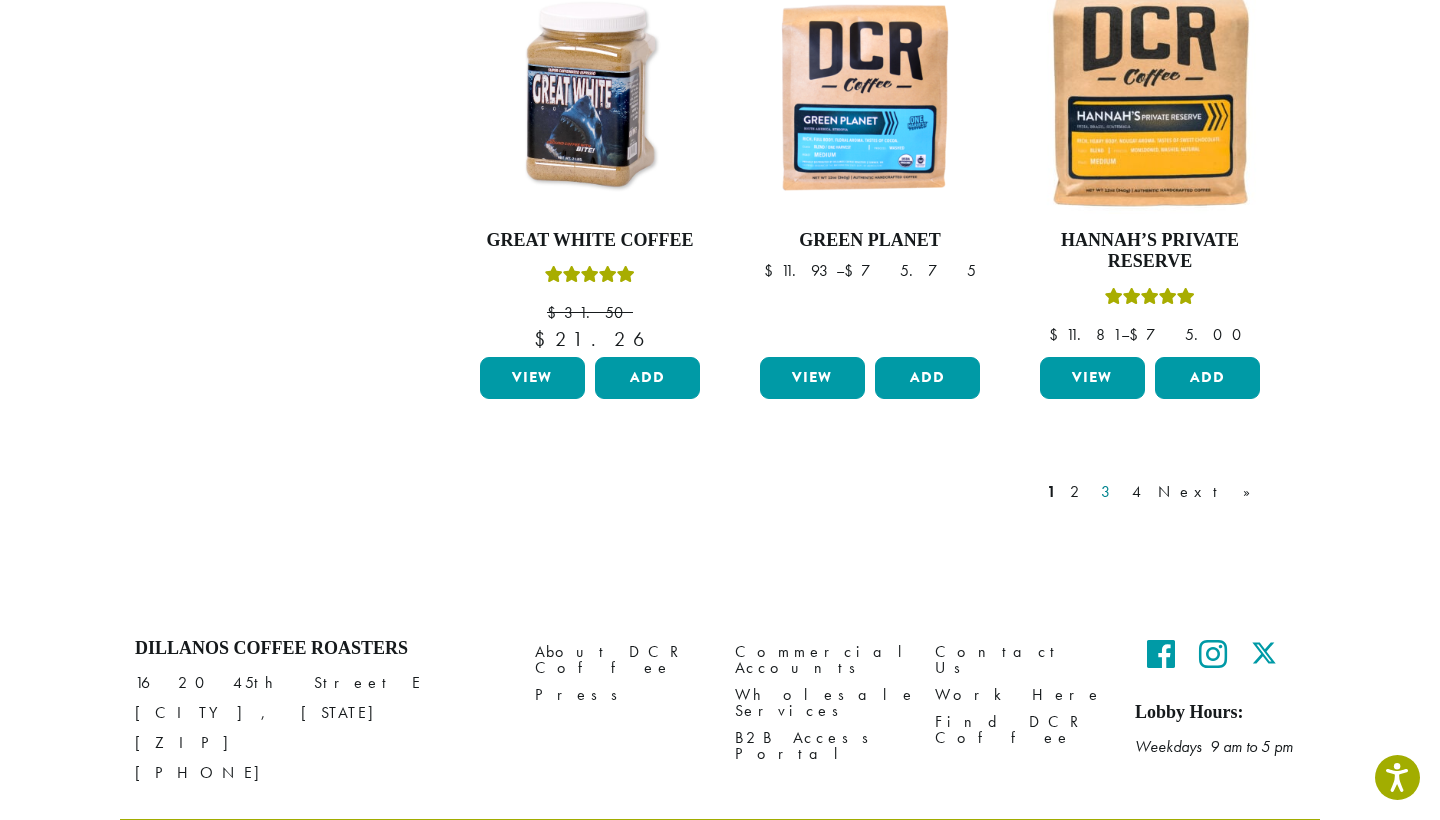 click on "3" at bounding box center (1109, 492) 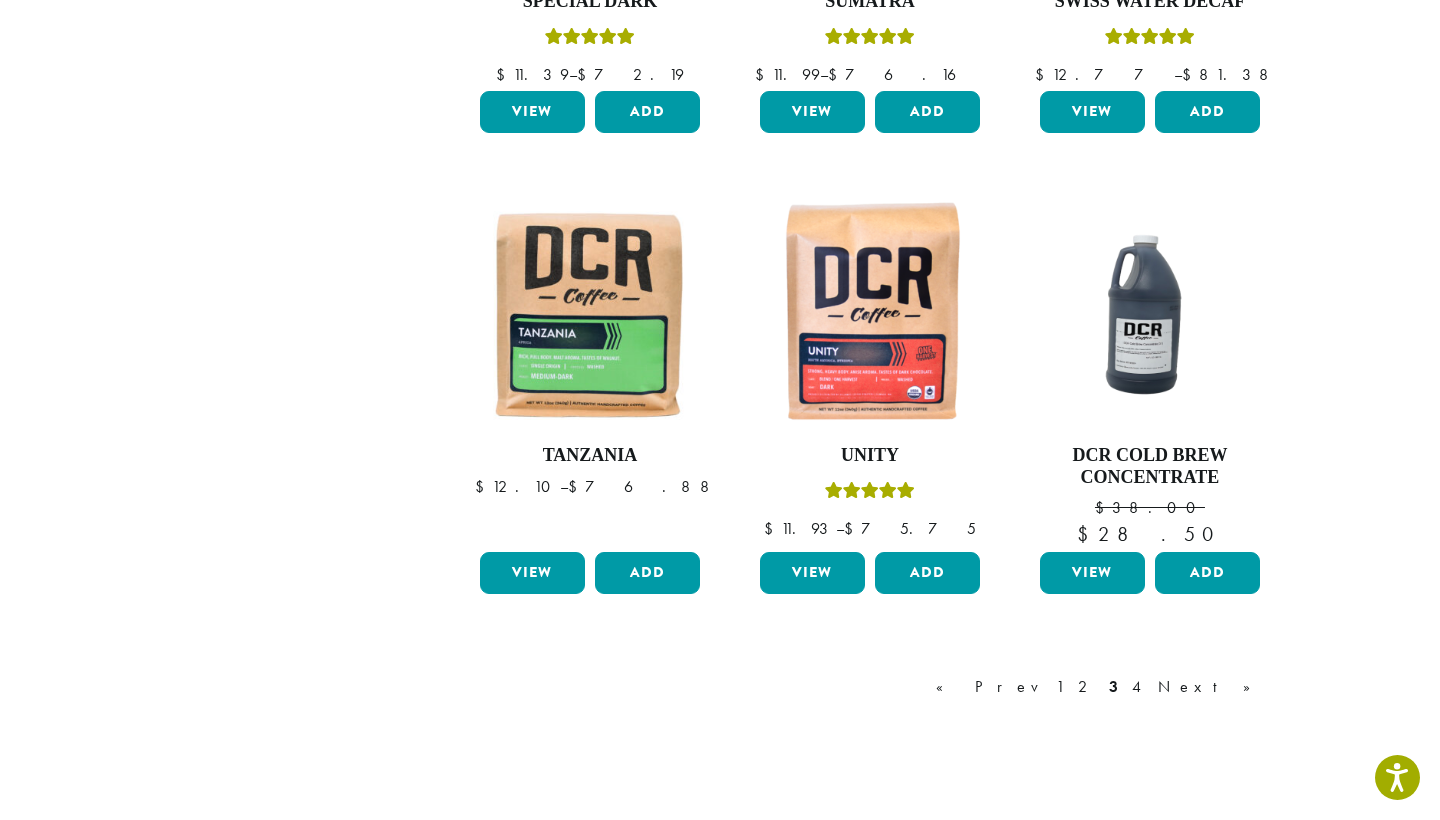scroll, scrollTop: 1522, scrollLeft: 0, axis: vertical 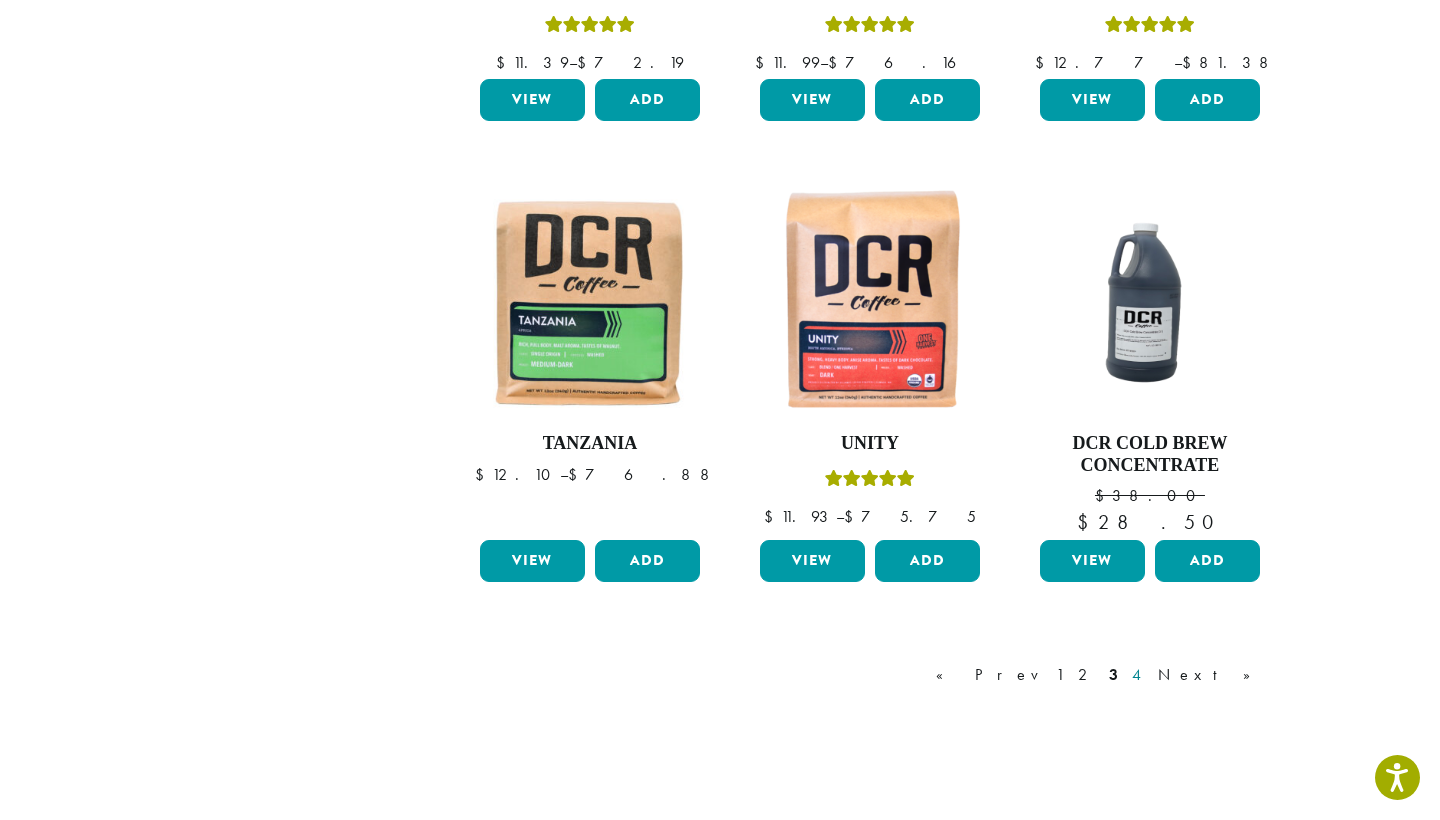 click on "4" at bounding box center (1138, 675) 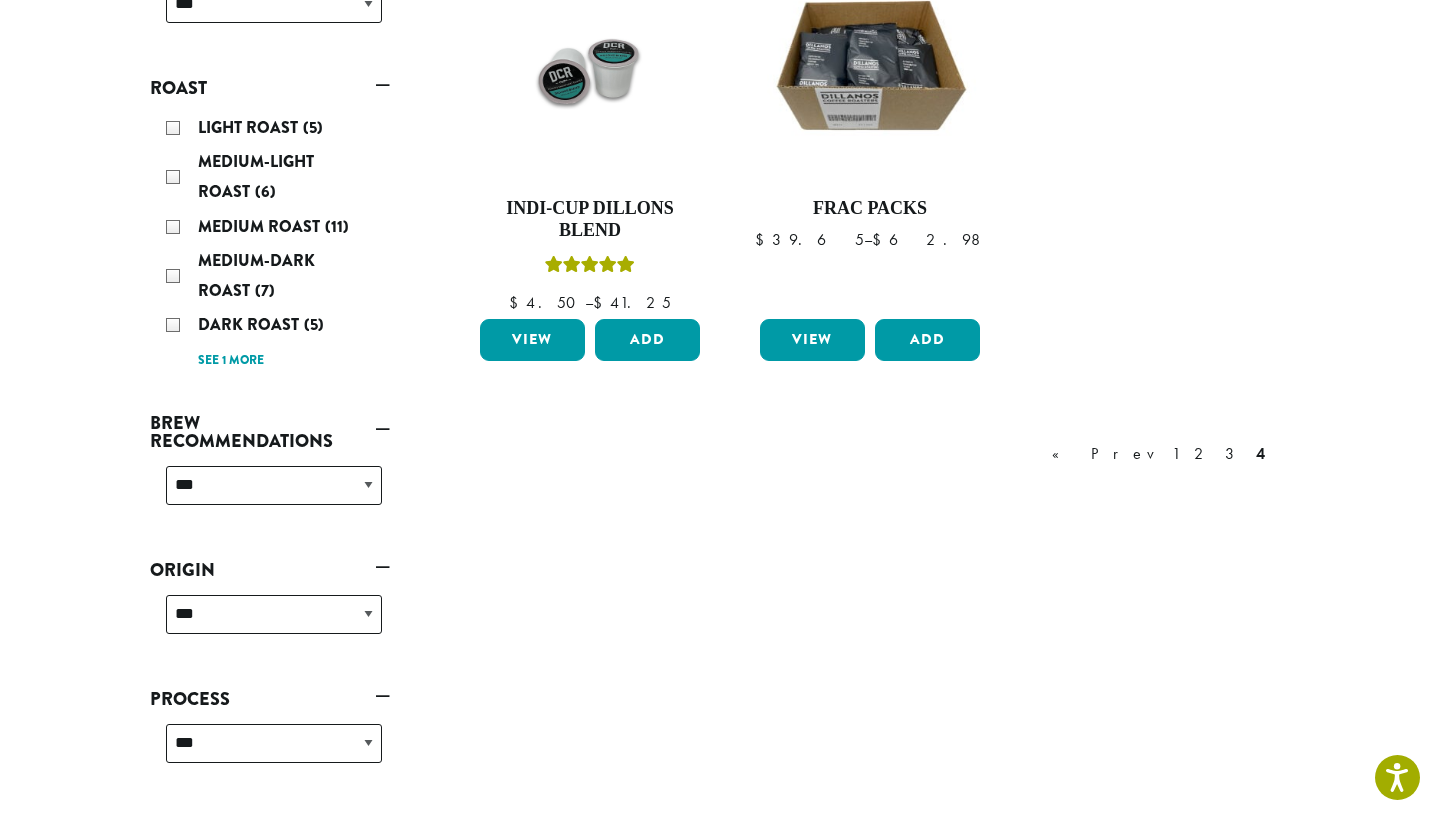 scroll, scrollTop: 122, scrollLeft: 0, axis: vertical 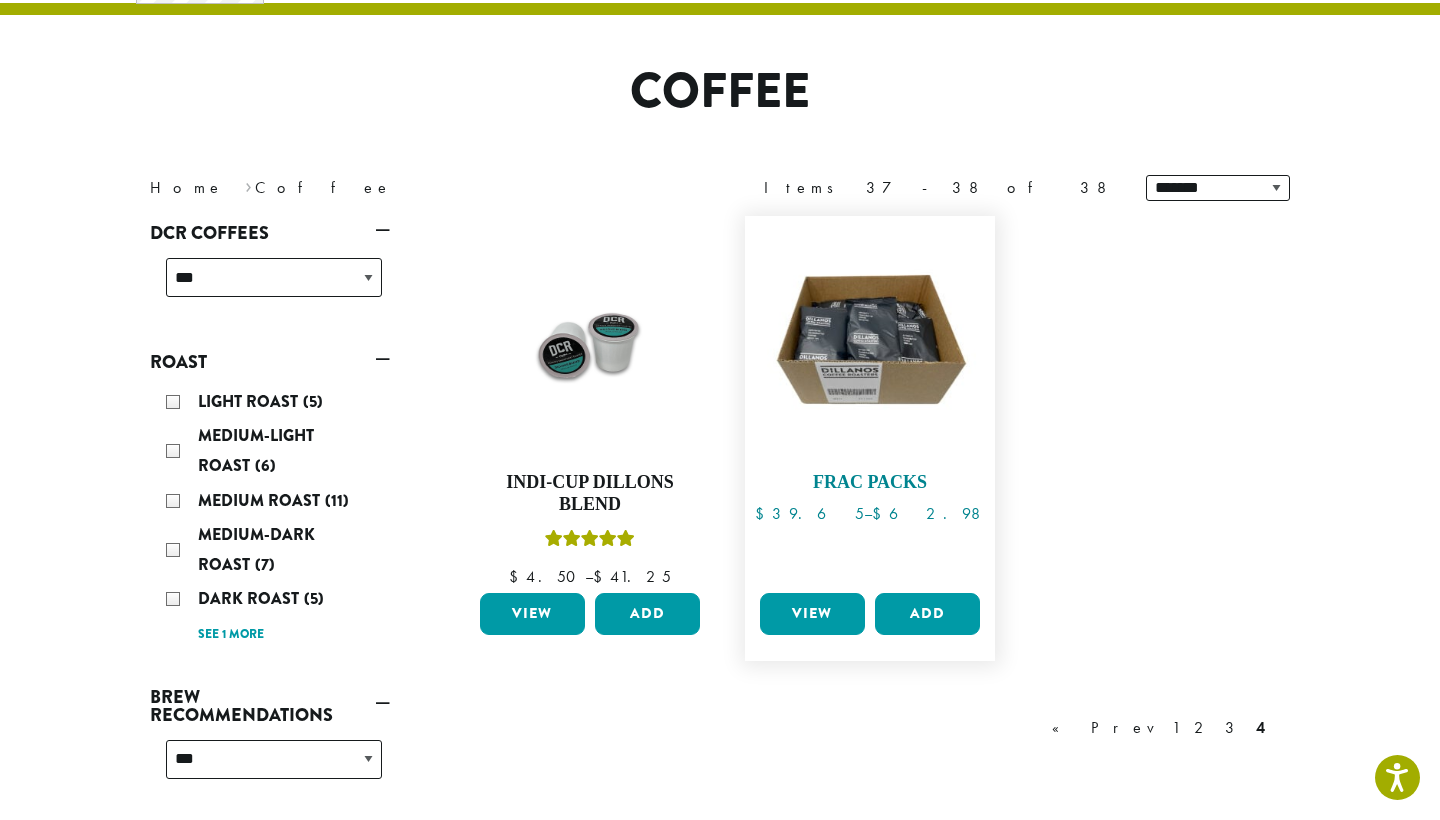click at bounding box center (870, 341) 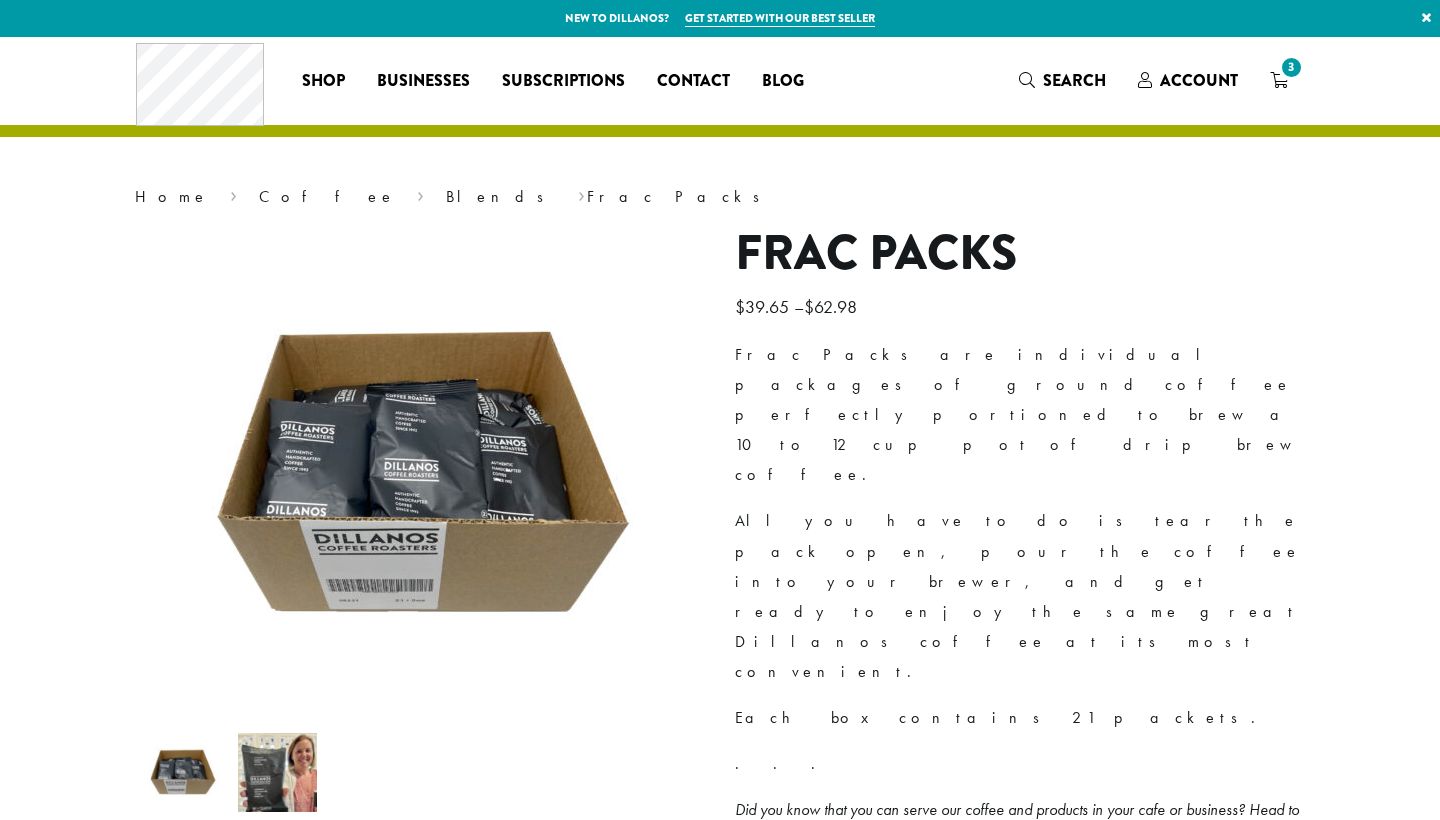 scroll, scrollTop: 0, scrollLeft: 0, axis: both 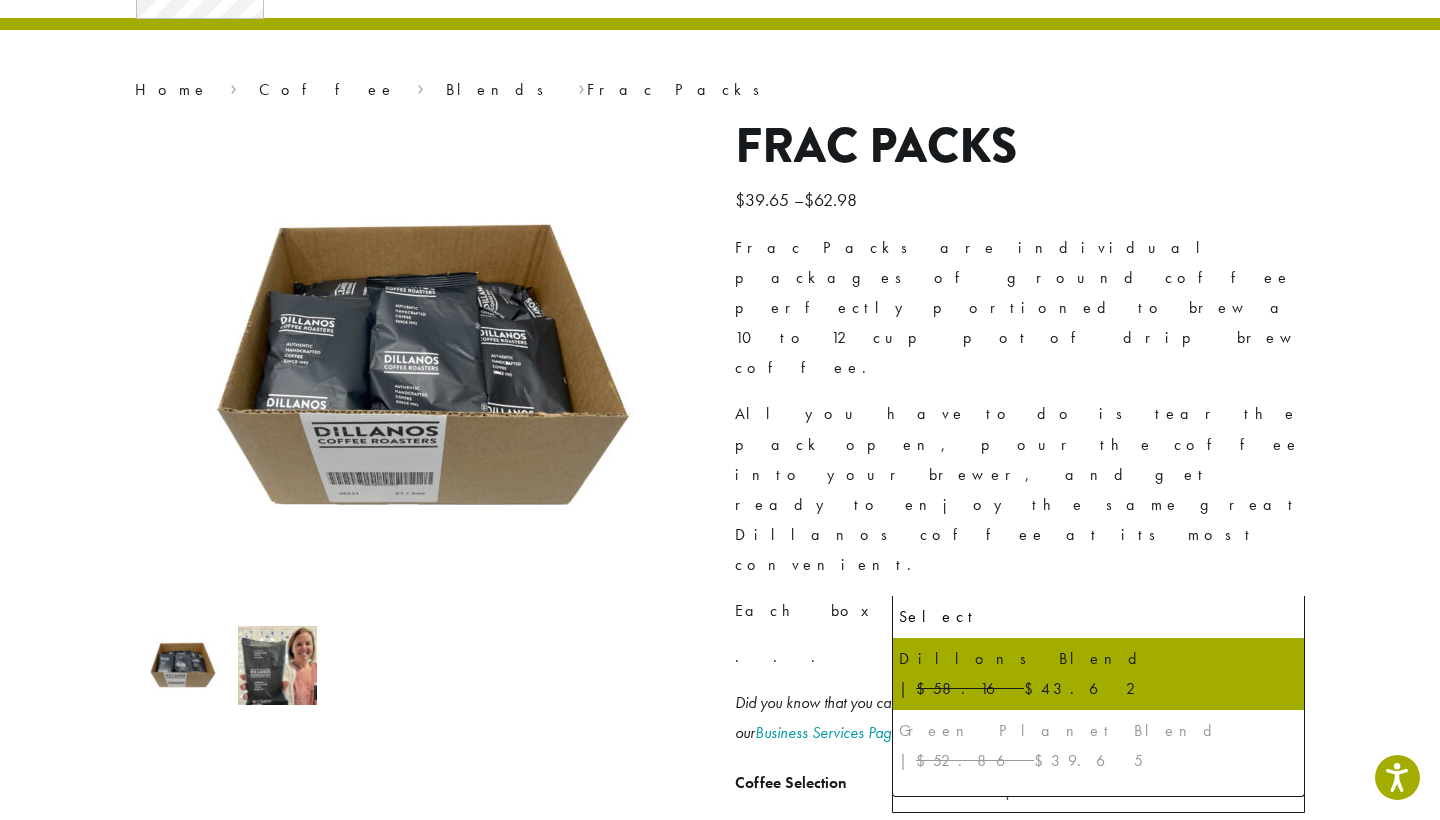 click on "$58.16" 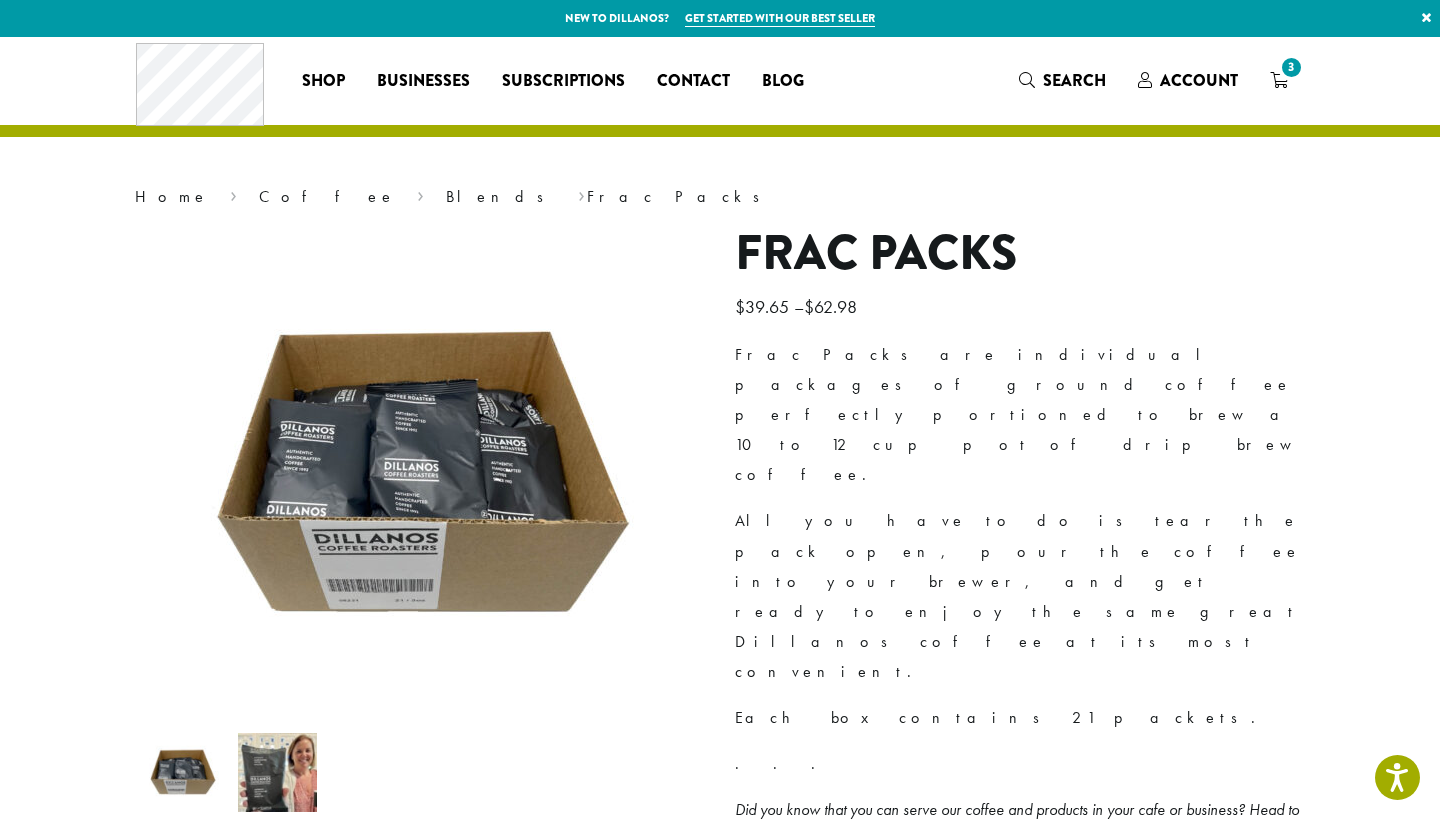 scroll, scrollTop: 0, scrollLeft: 0, axis: both 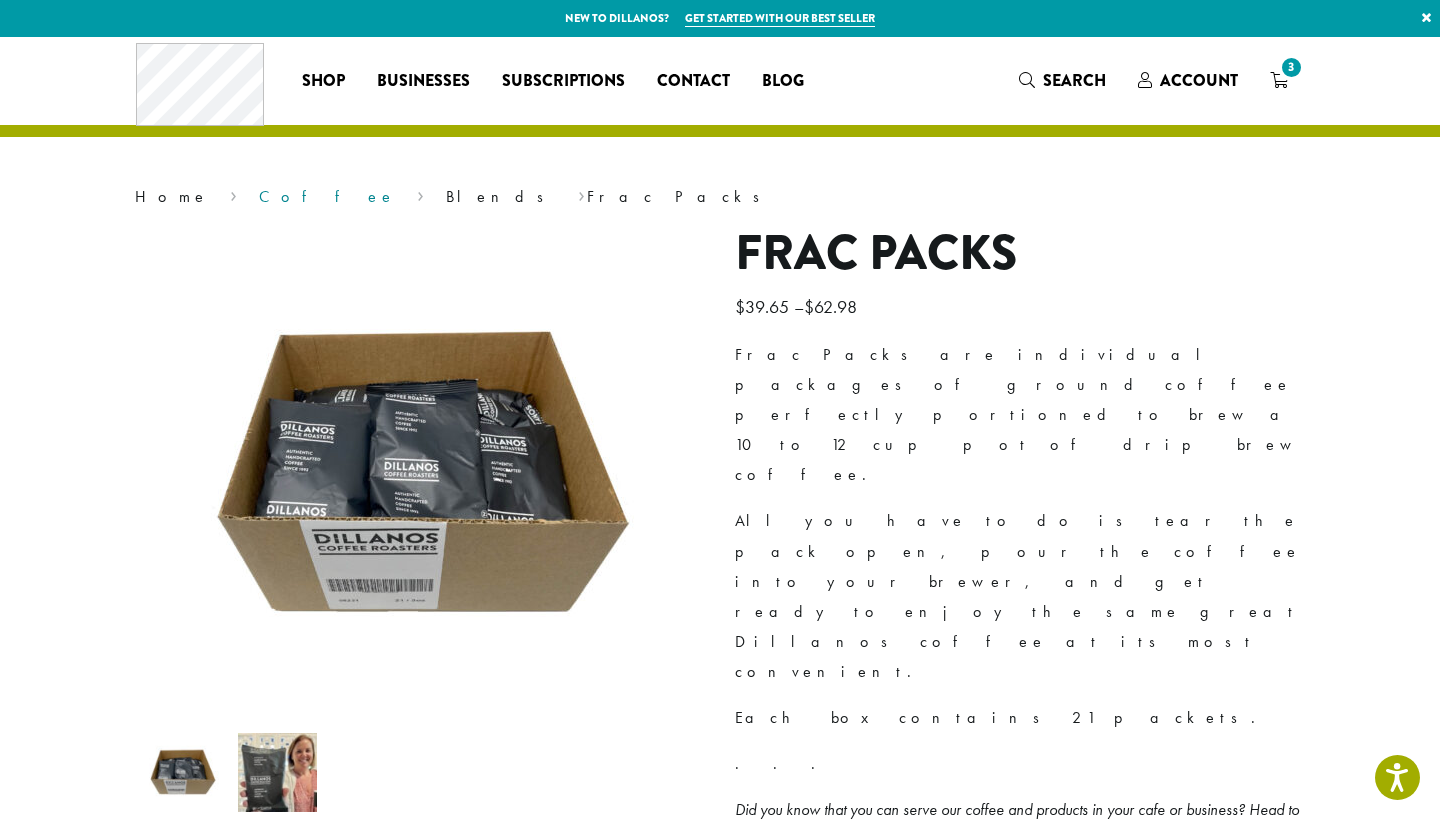 click on "Coffee" at bounding box center [327, 196] 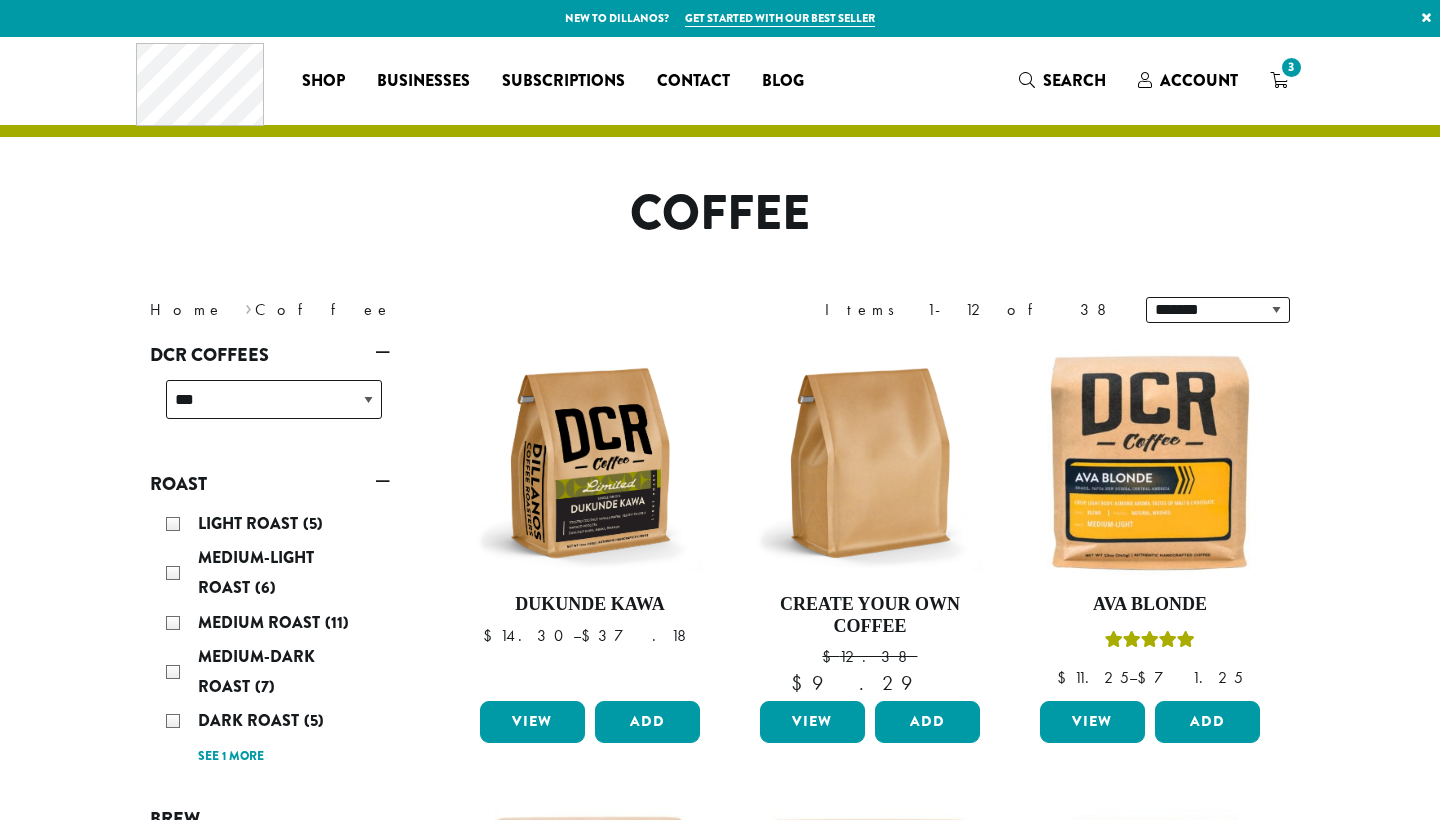 scroll, scrollTop: 0, scrollLeft: 0, axis: both 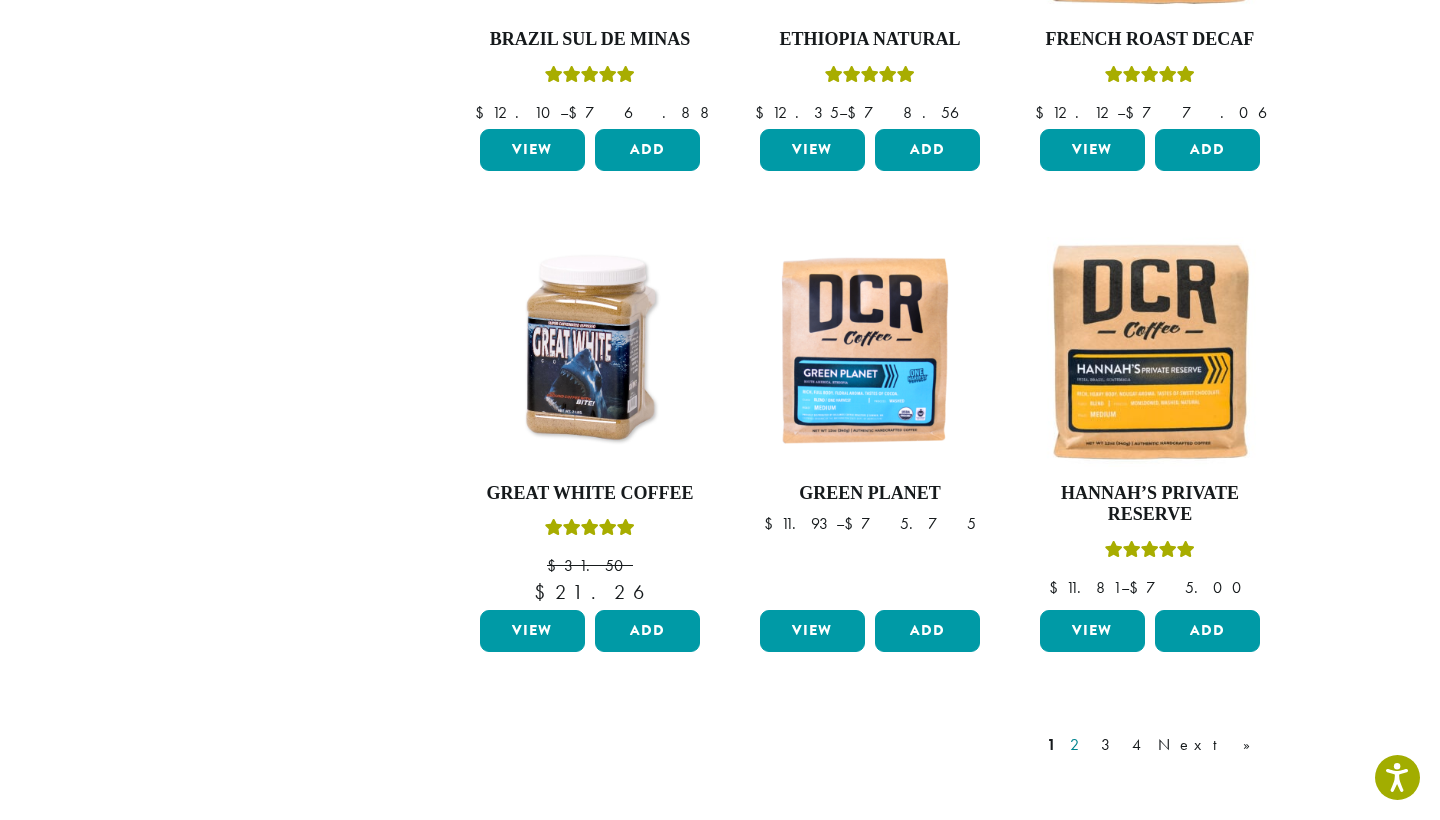 click on "2" at bounding box center (1078, 745) 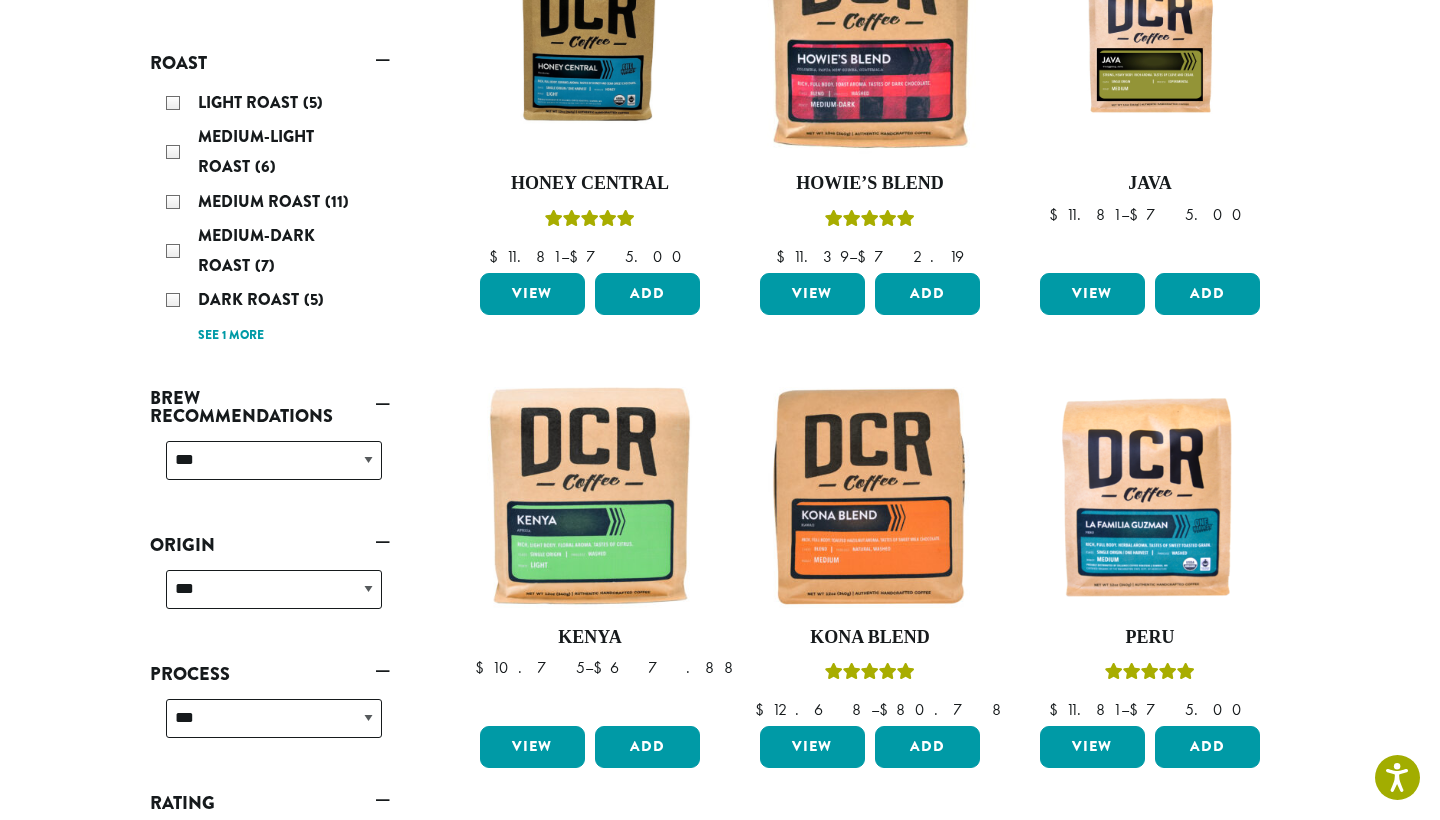 scroll, scrollTop: 422, scrollLeft: 0, axis: vertical 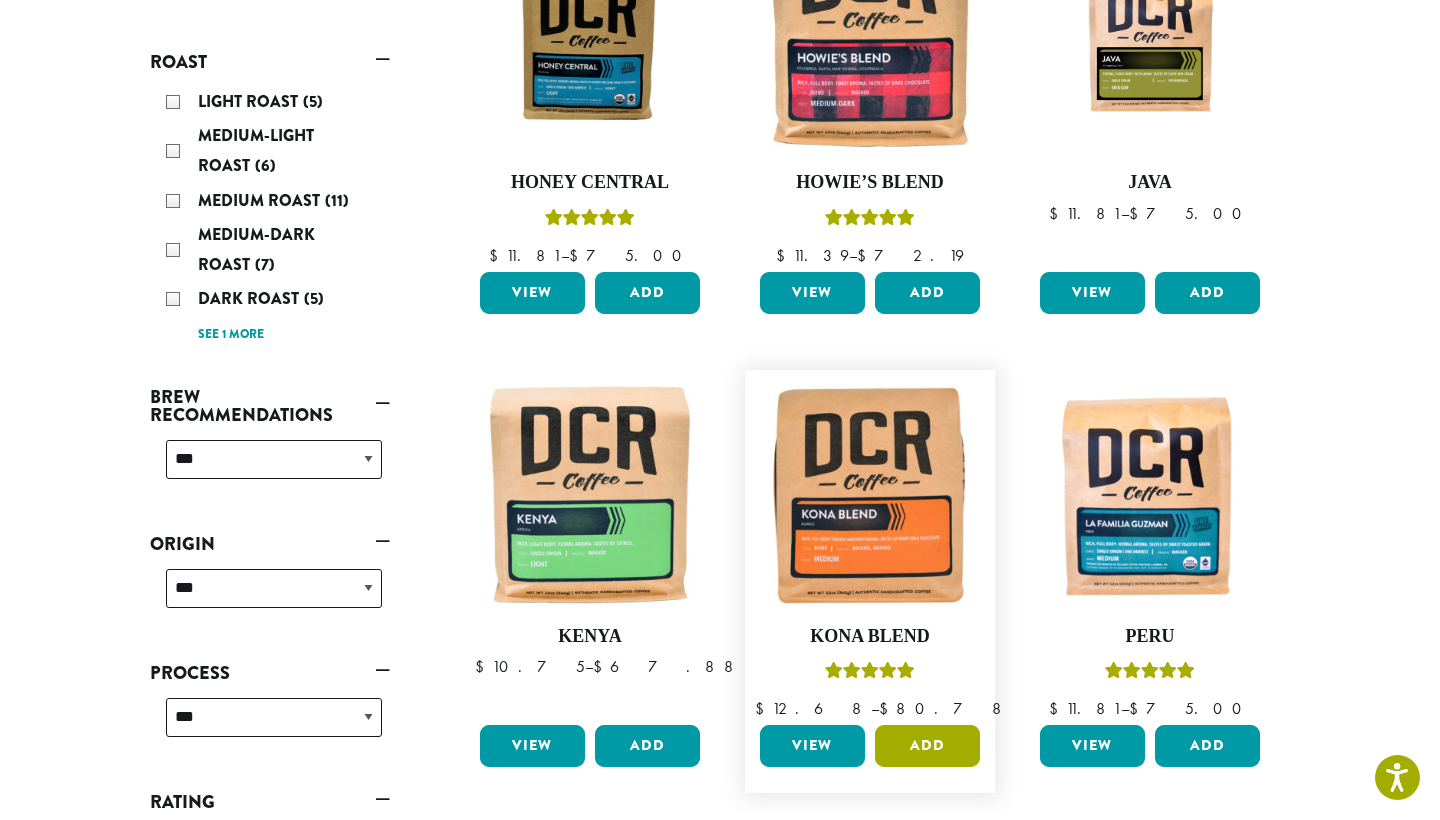 click on "Add" at bounding box center (927, 746) 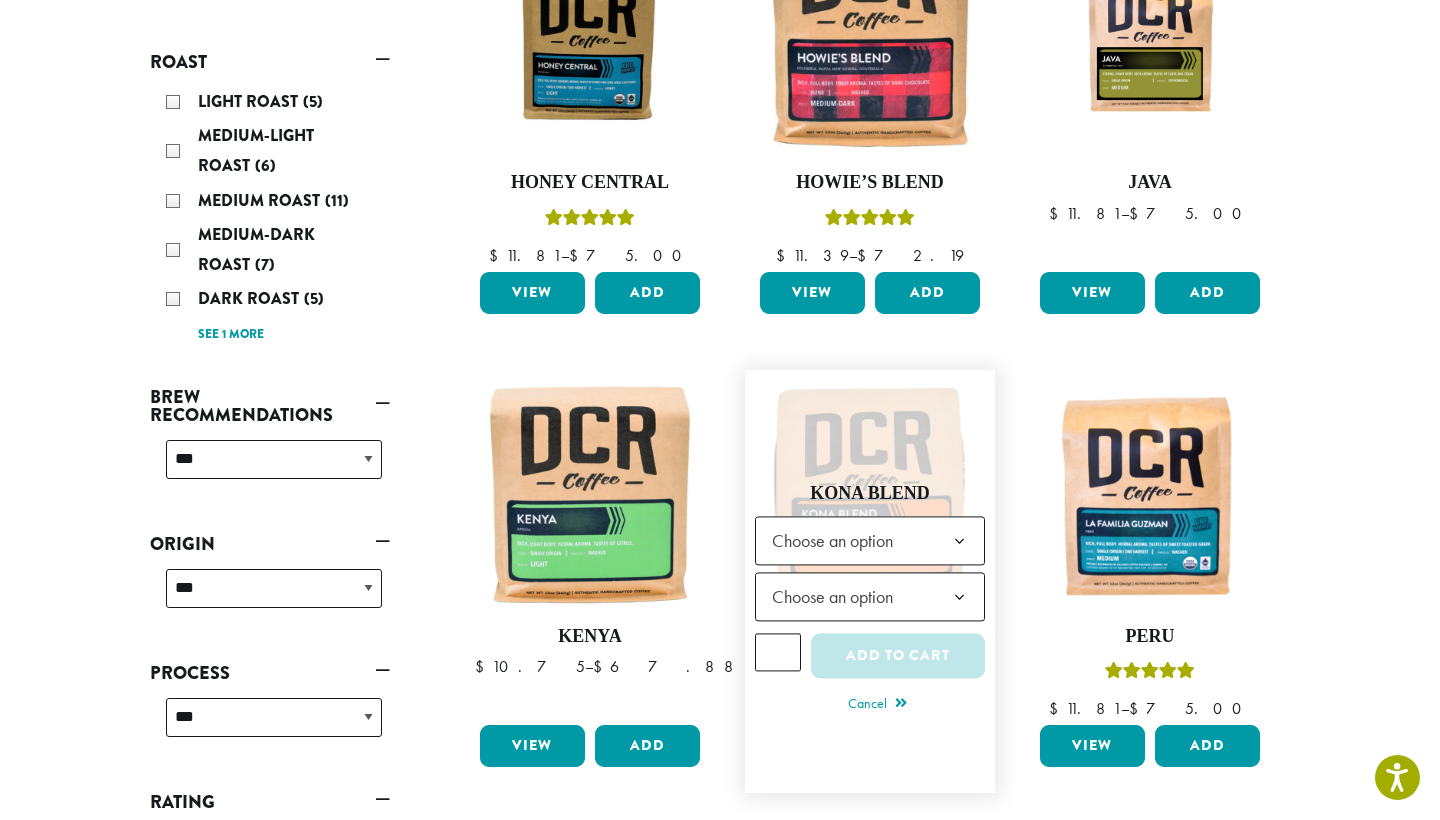 click on "Choose an option" 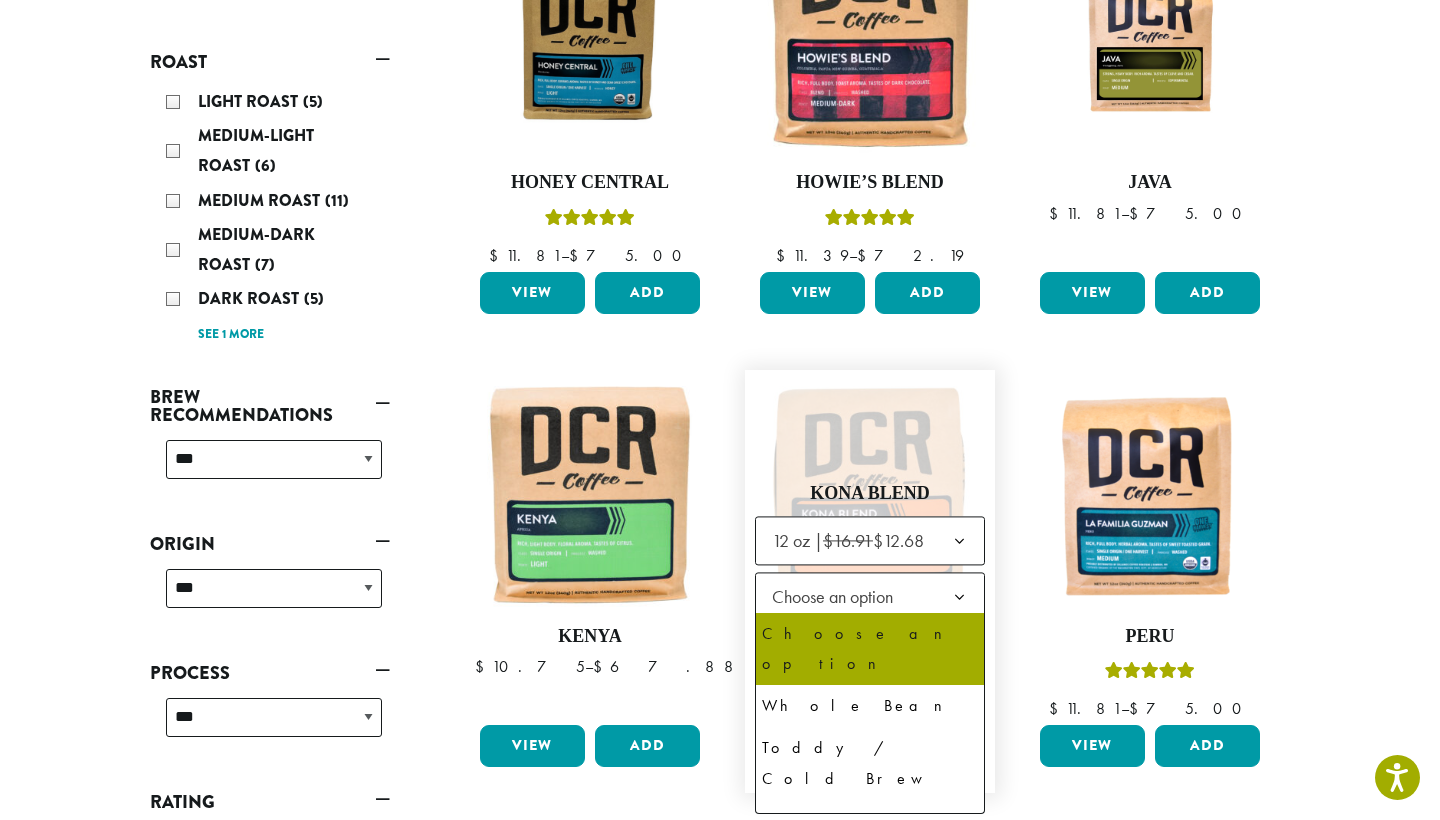 click on "Choose an option" 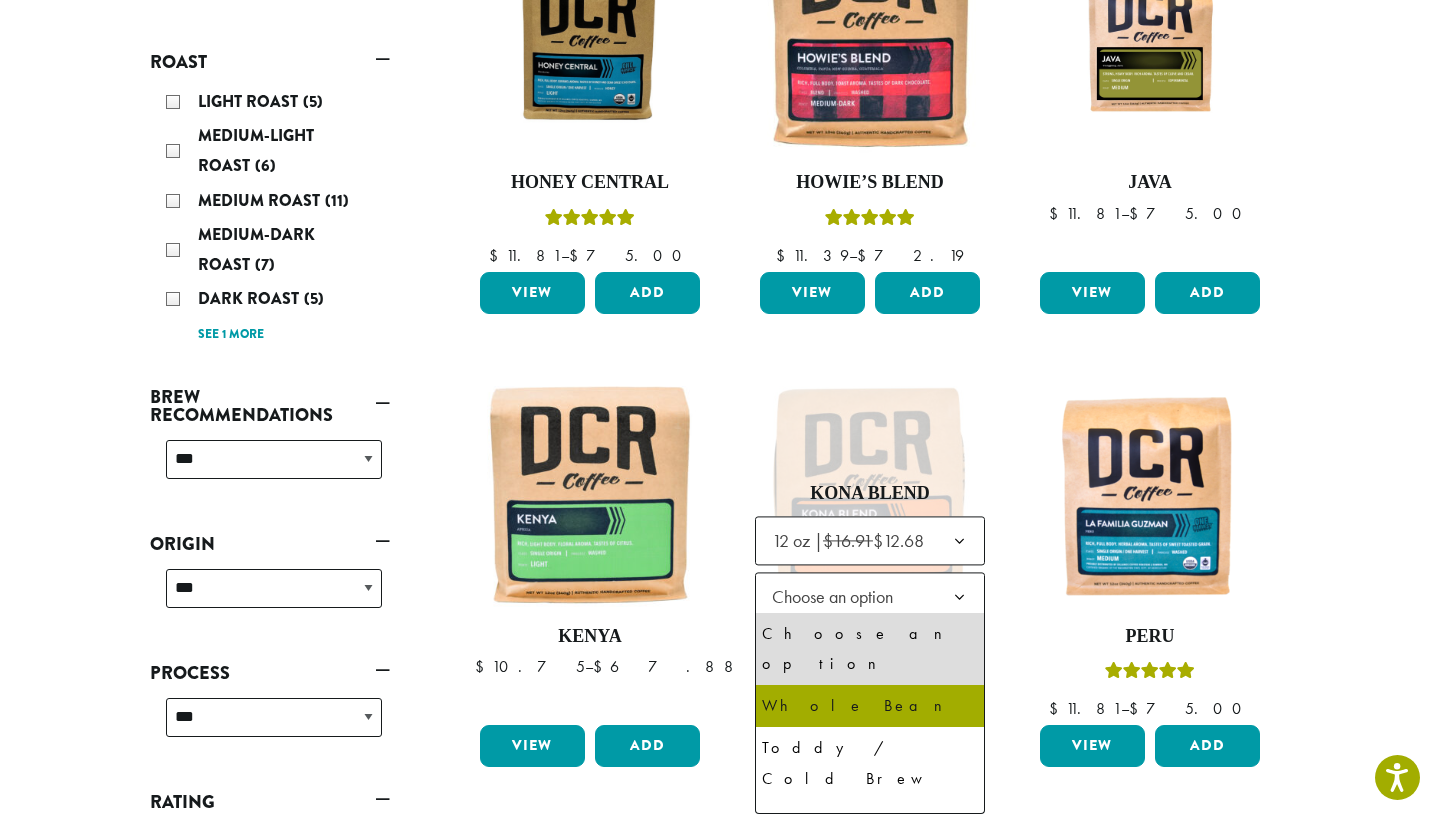 select on "*********" 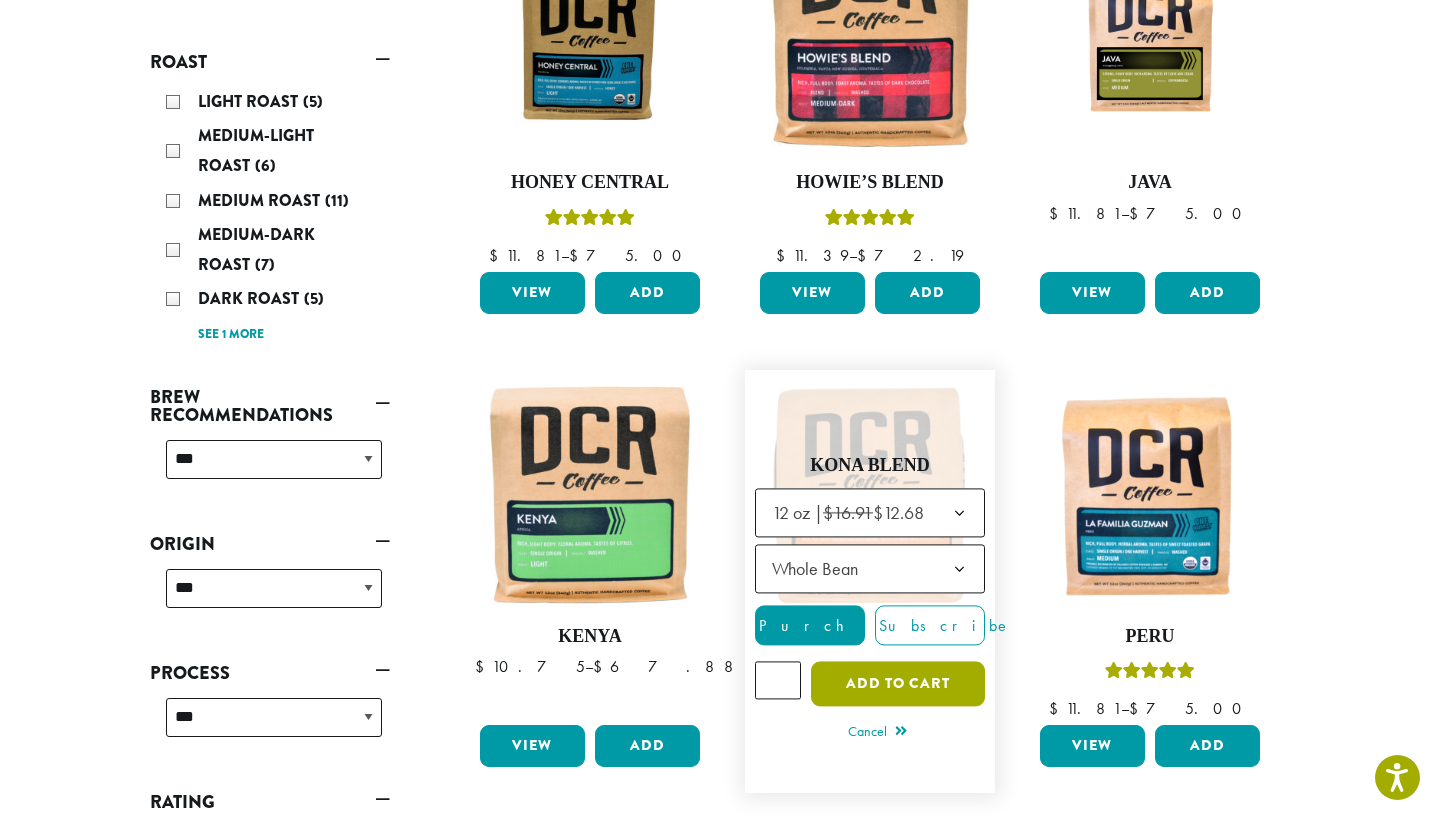 click on "Add to cart" 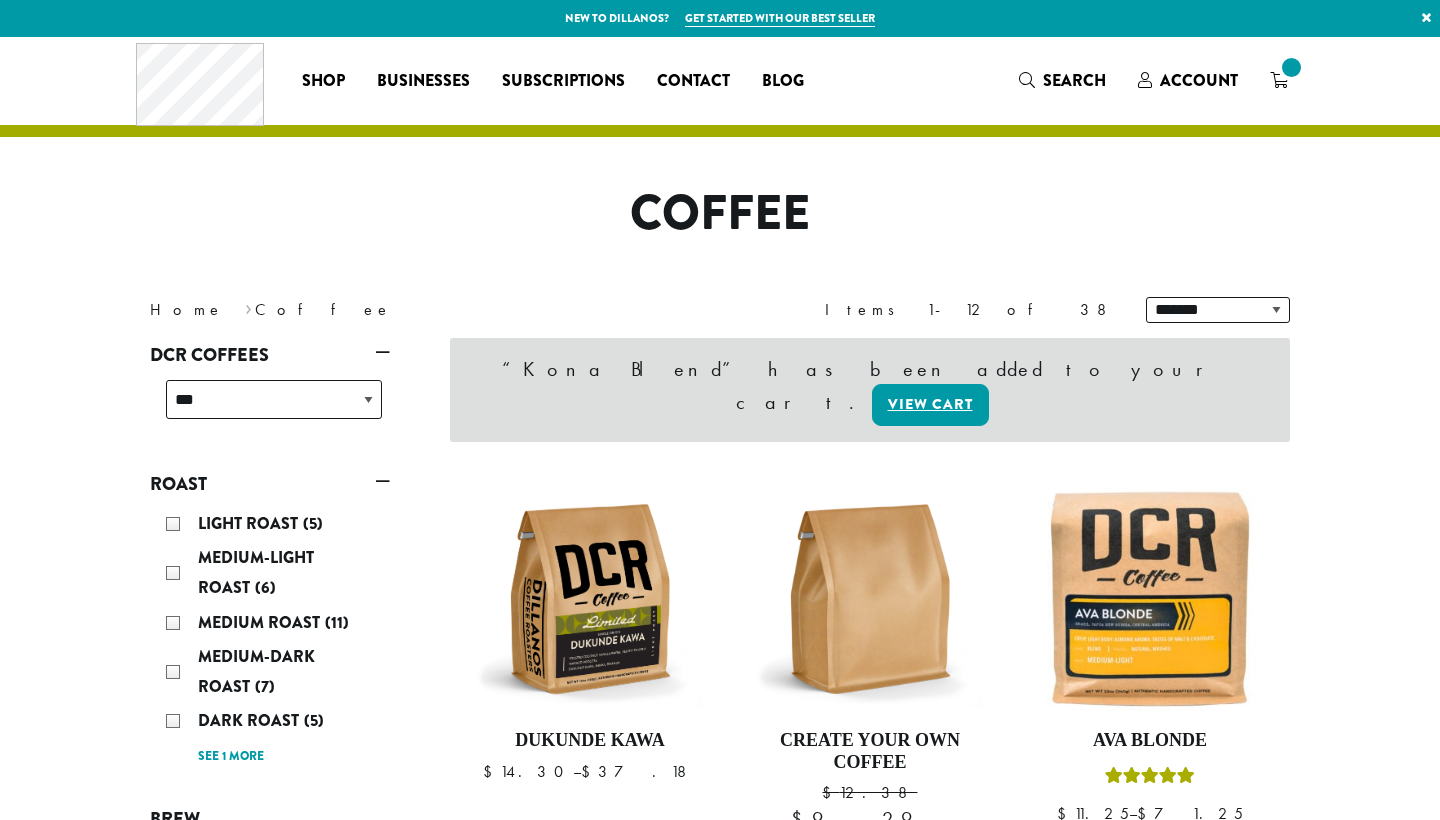 scroll, scrollTop: 0, scrollLeft: 0, axis: both 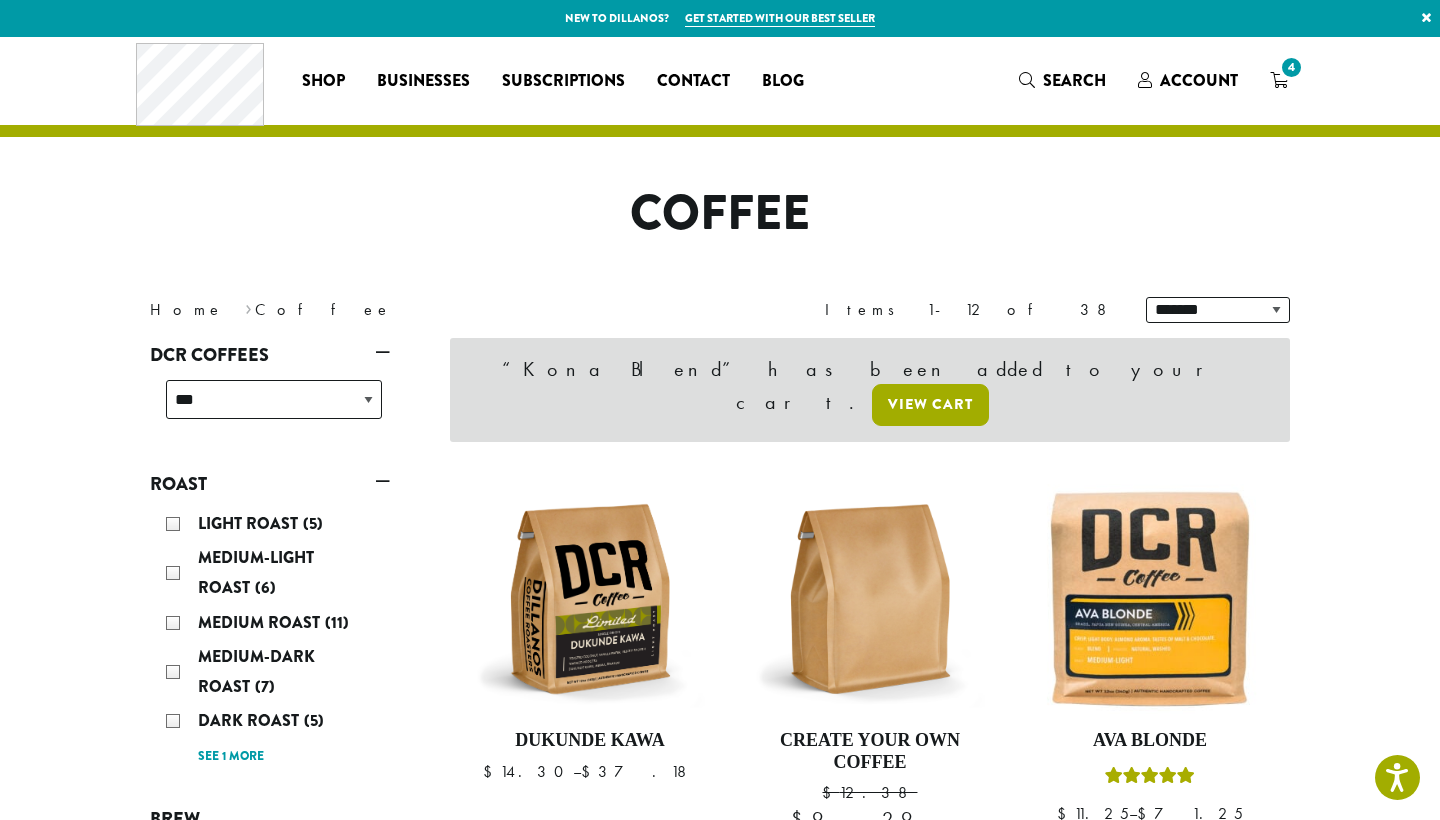 click on "View cart" at bounding box center [930, 405] 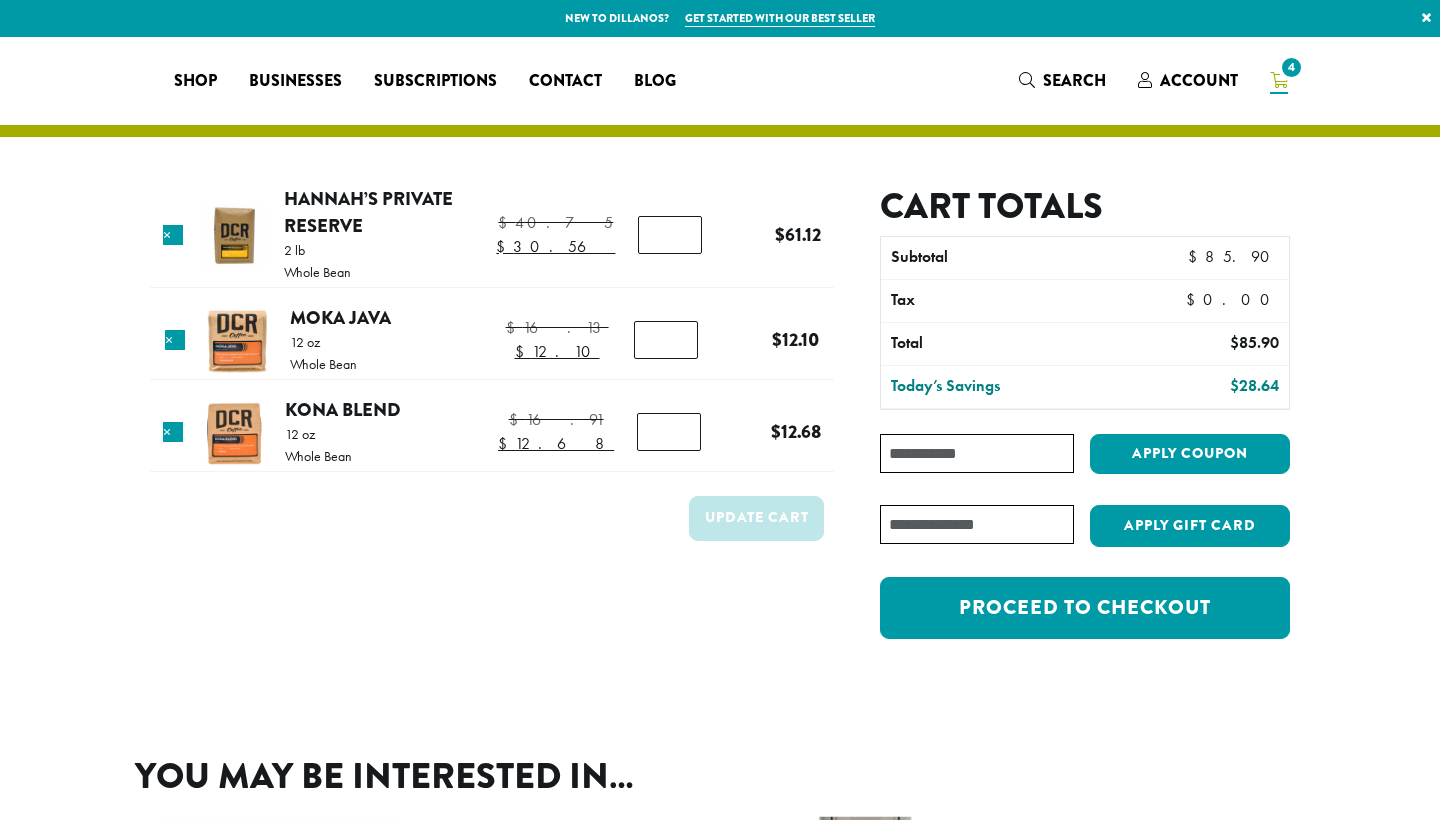 scroll, scrollTop: 0, scrollLeft: 0, axis: both 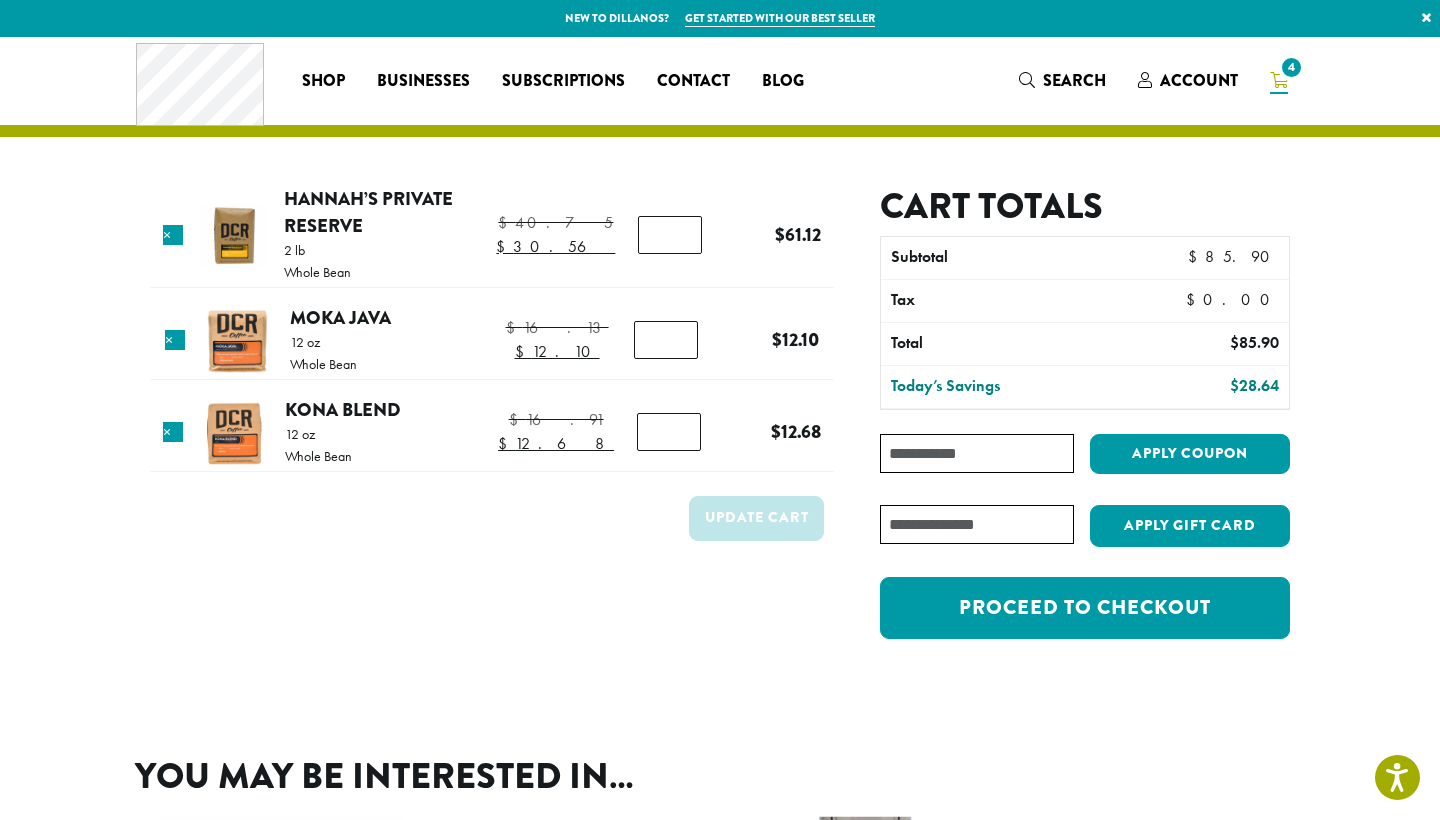 type on "*" 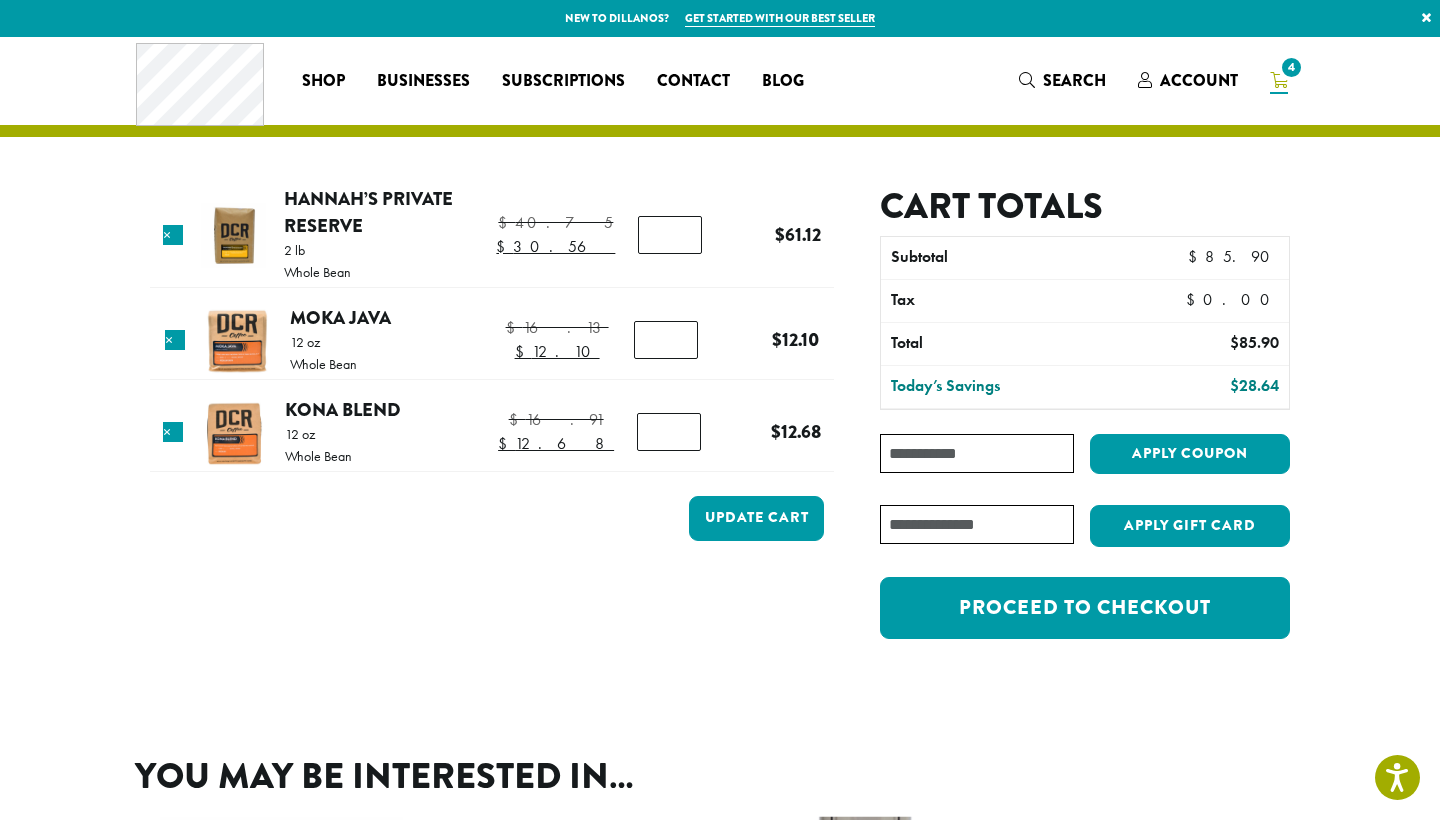 click on "*" at bounding box center [670, 235] 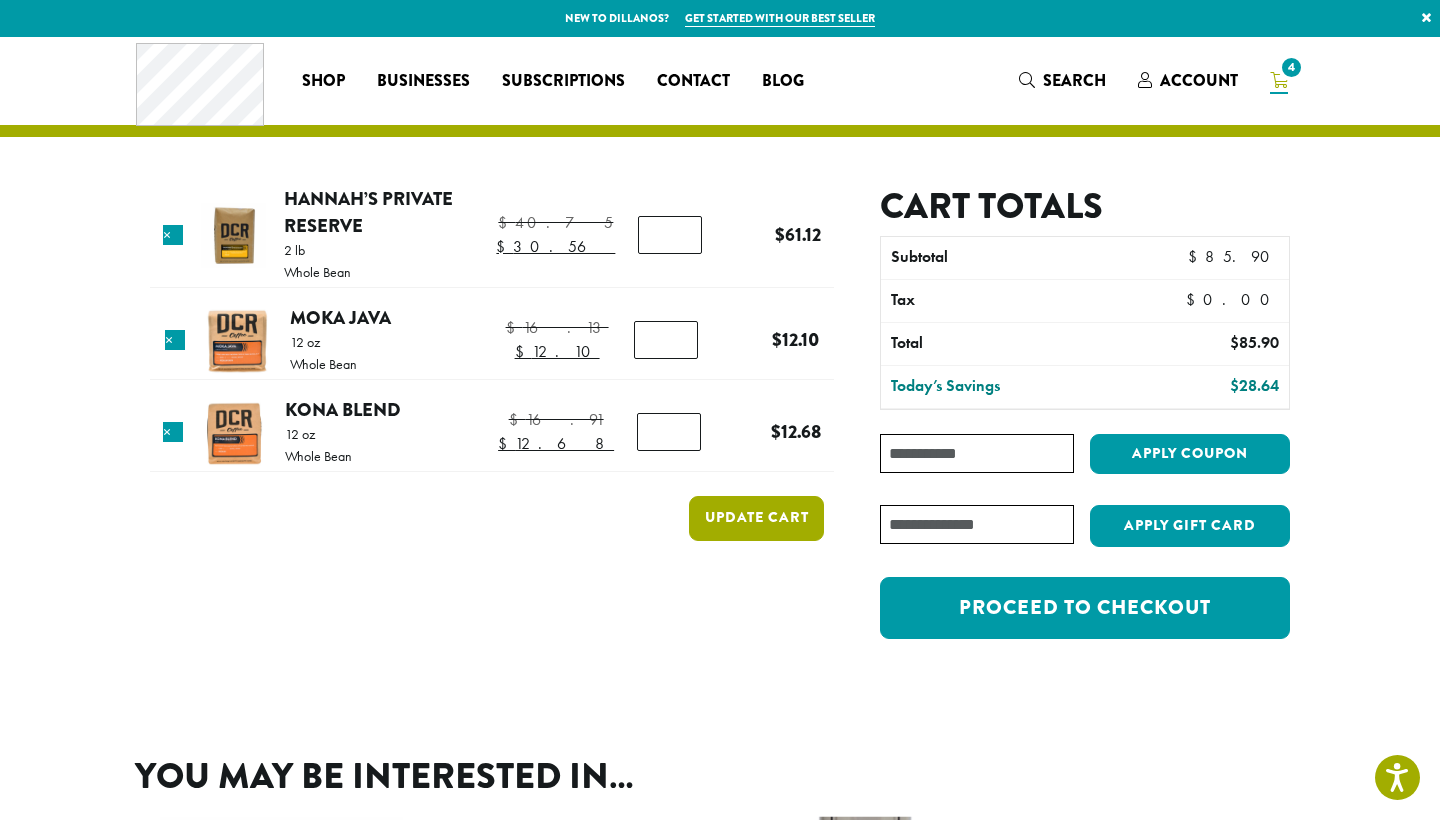 click on "Update cart" at bounding box center [756, 518] 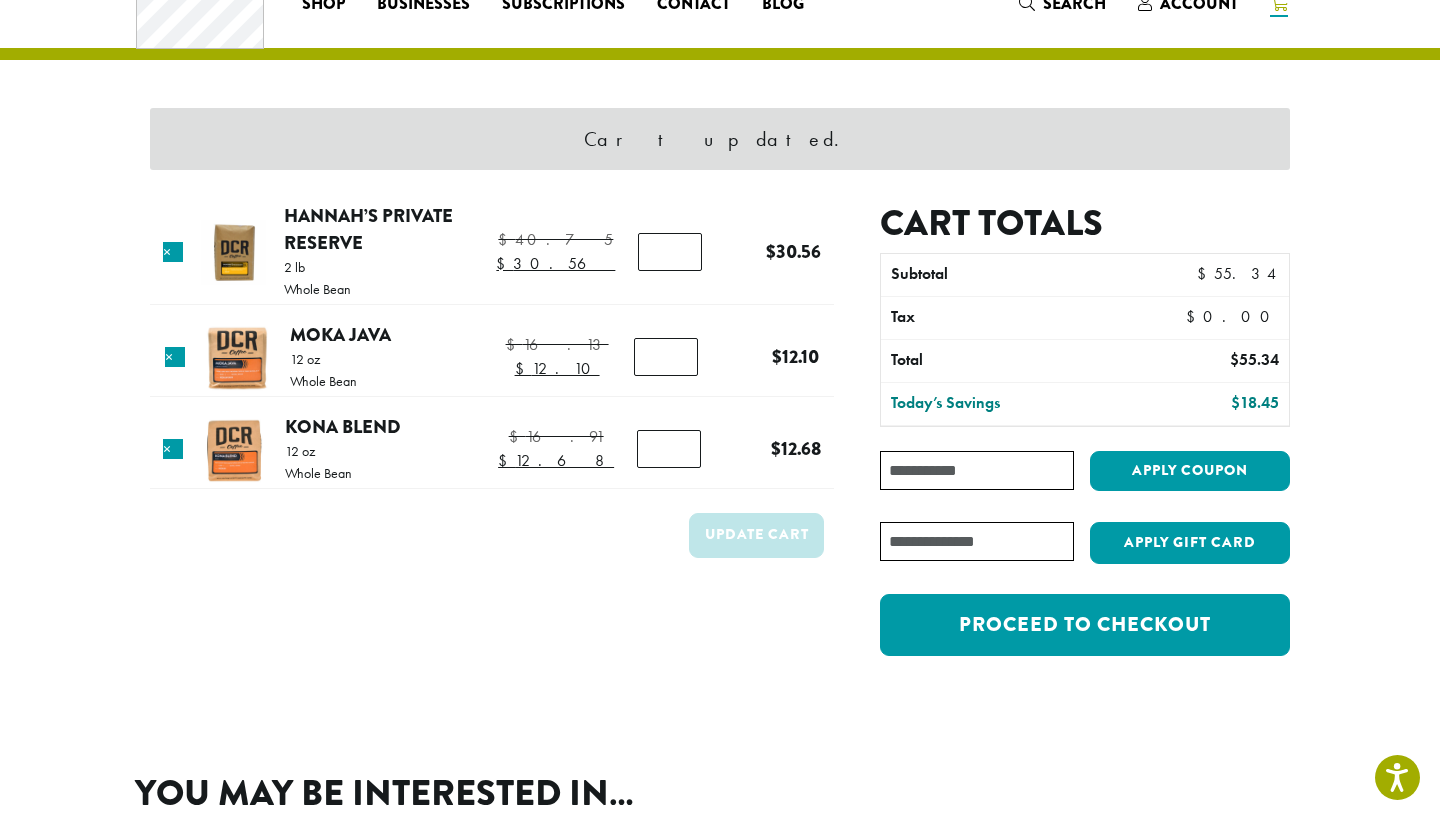 scroll, scrollTop: 84, scrollLeft: 0, axis: vertical 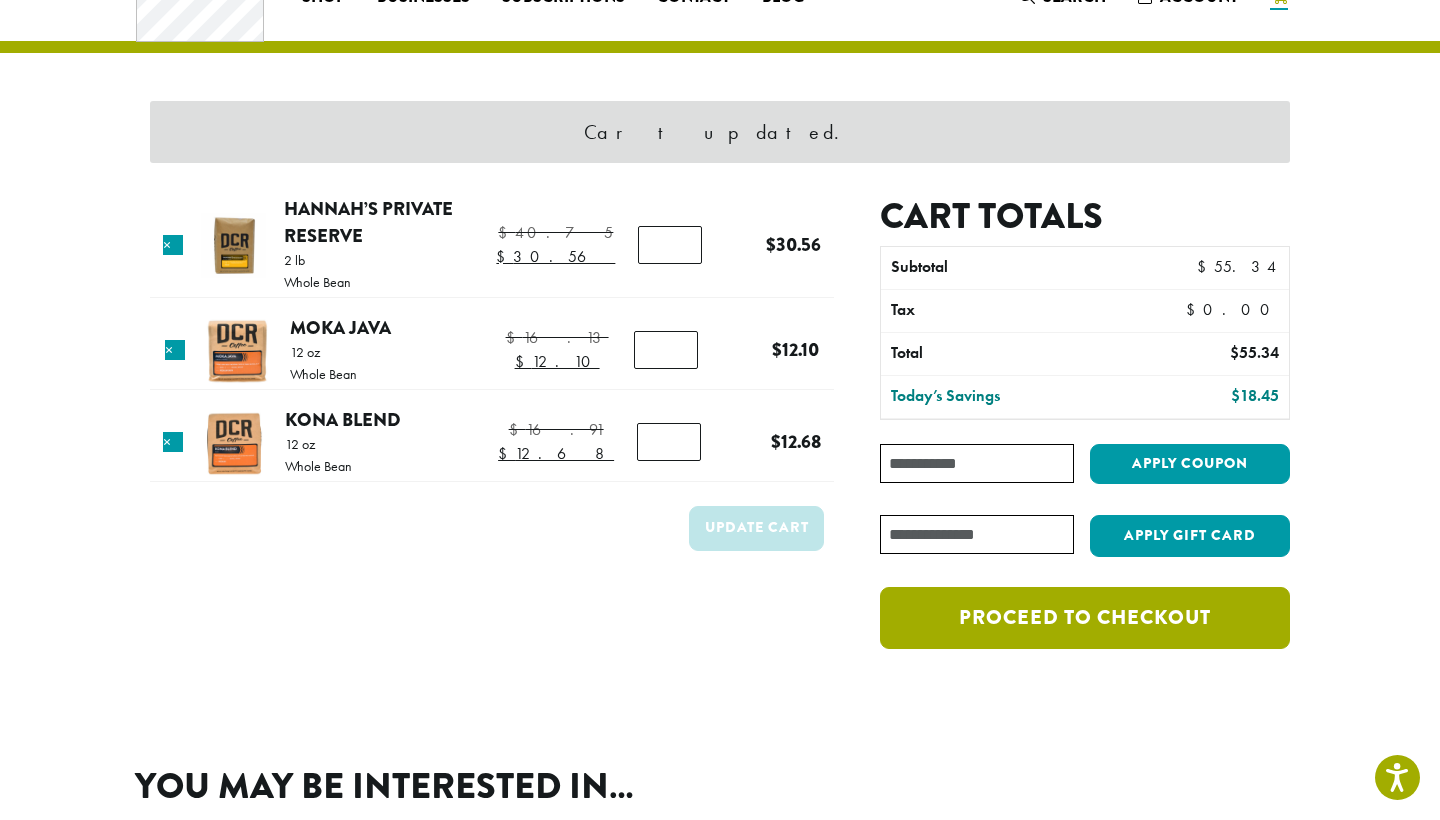 click on "Proceed to checkout" at bounding box center (1085, 618) 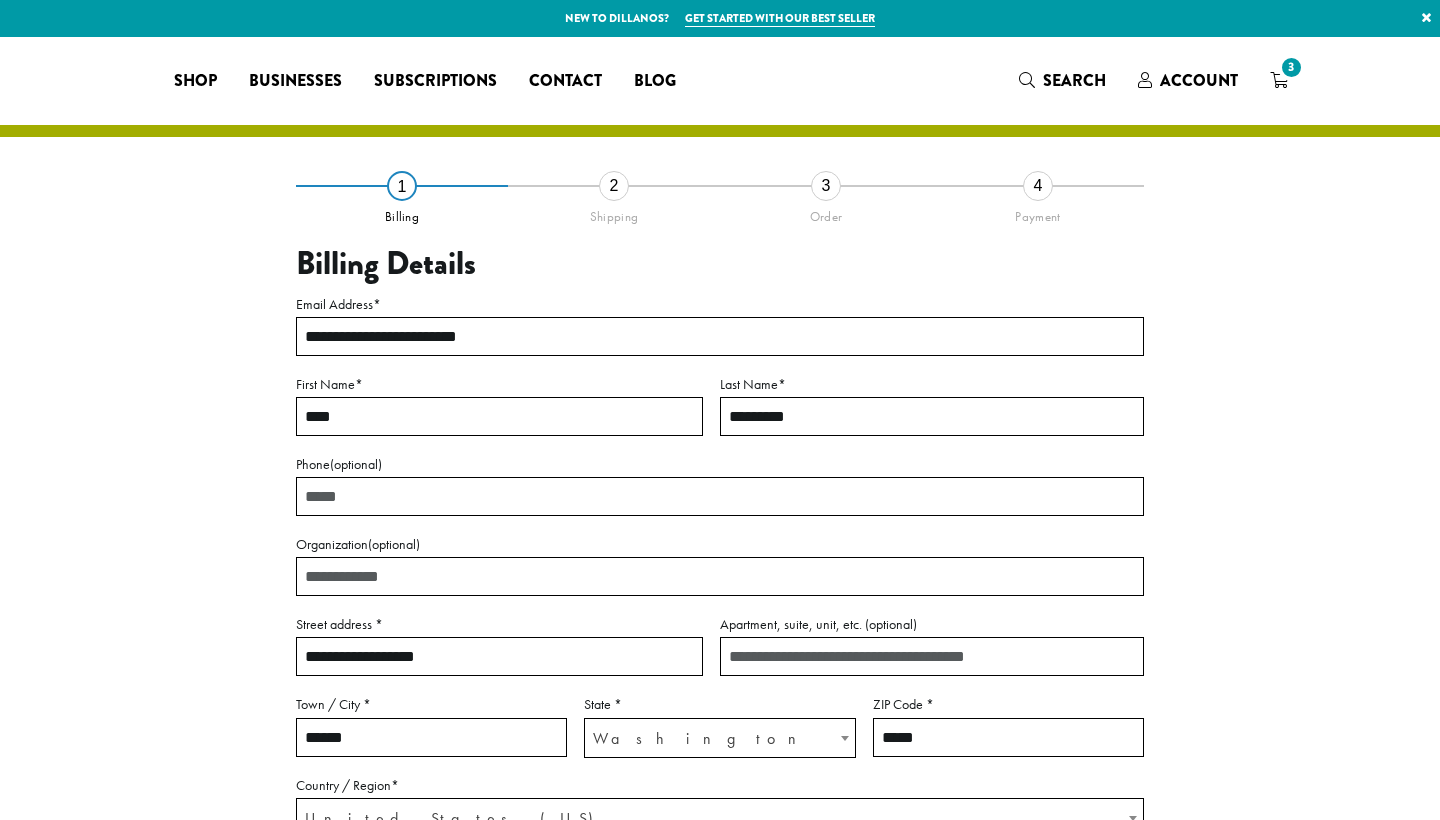 select on "**" 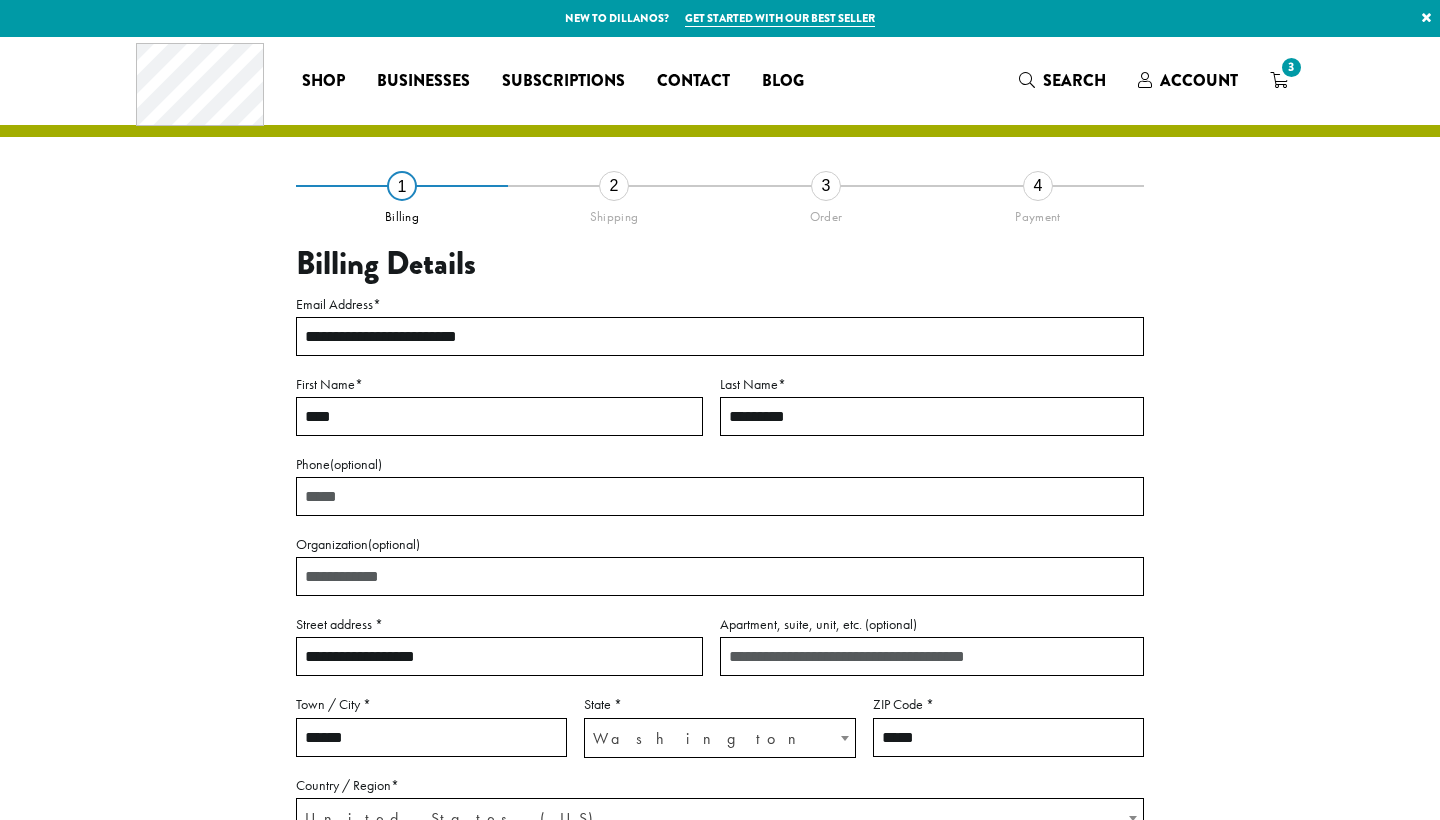 scroll, scrollTop: 0, scrollLeft: 0, axis: both 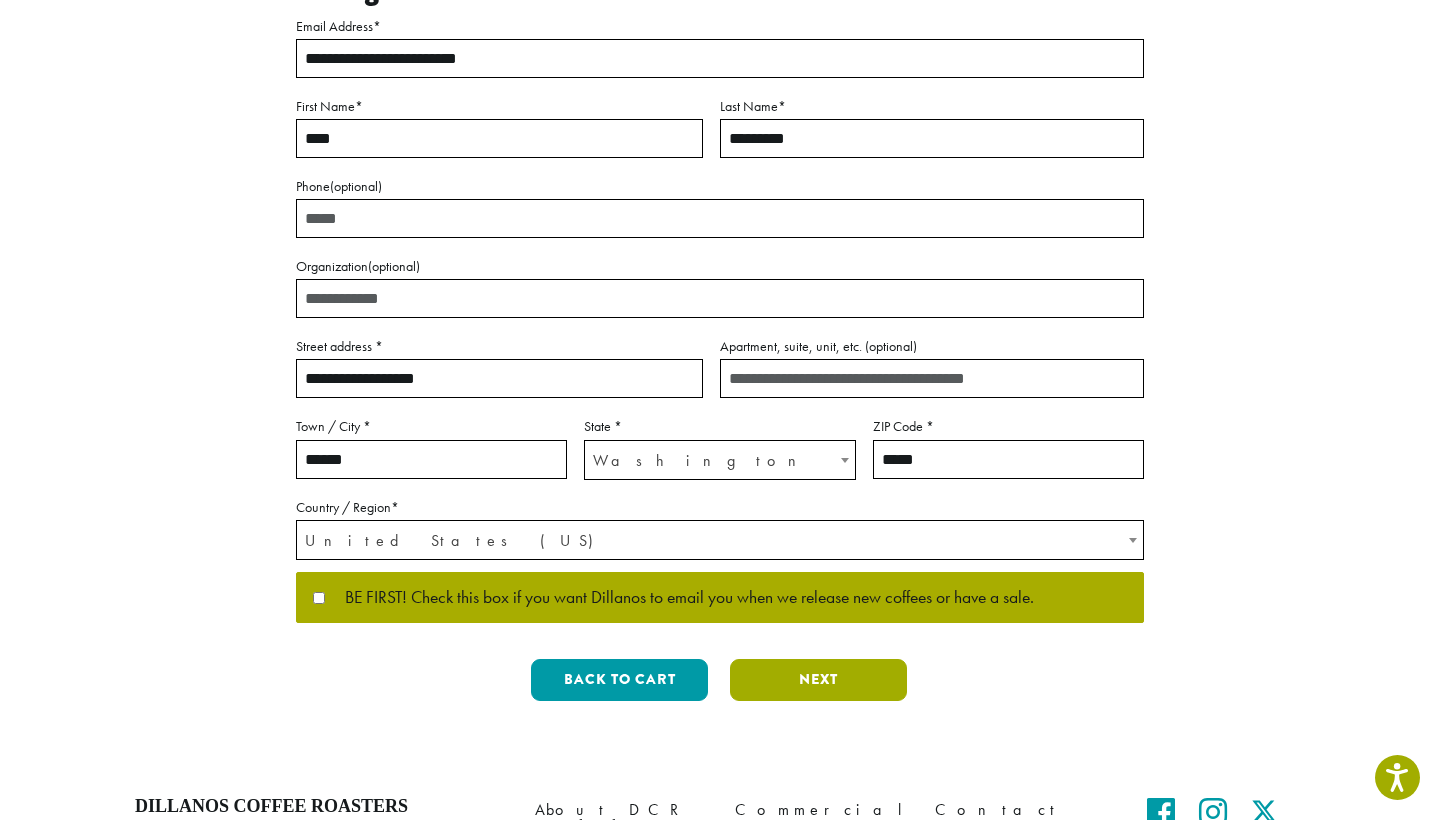 click on "Next" at bounding box center [818, 680] 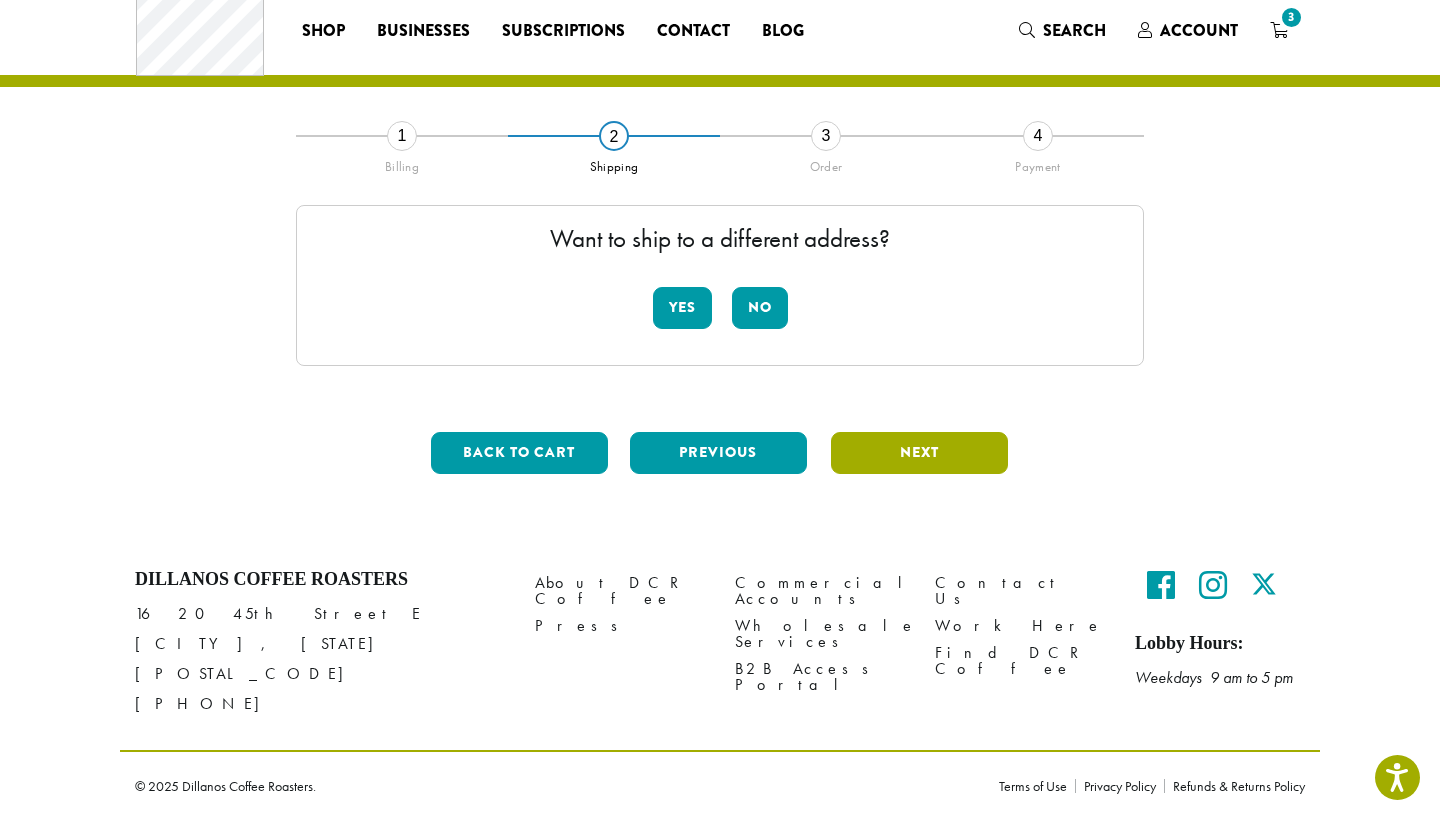 scroll, scrollTop: 23, scrollLeft: 0, axis: vertical 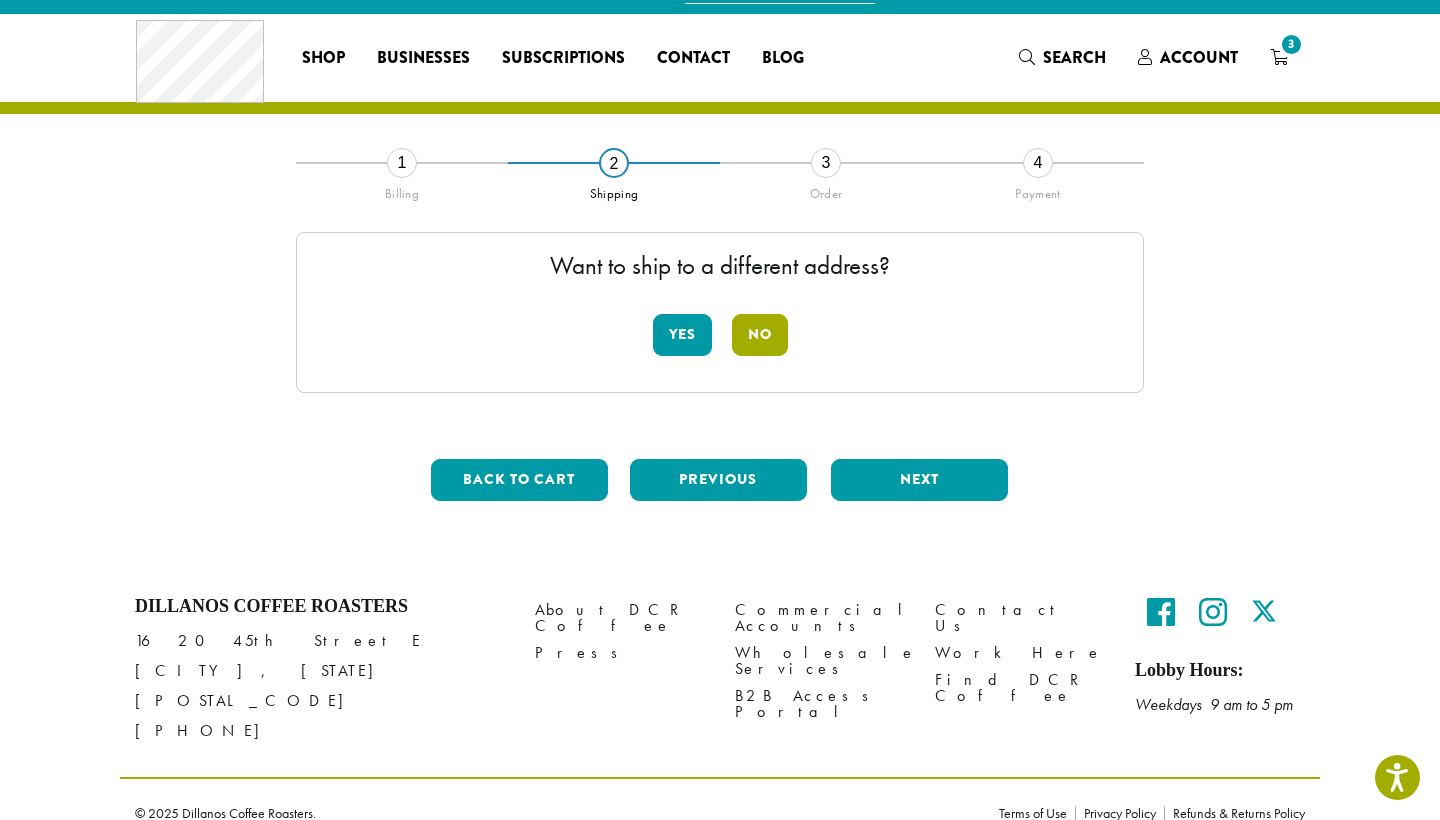 click on "No" at bounding box center [760, 335] 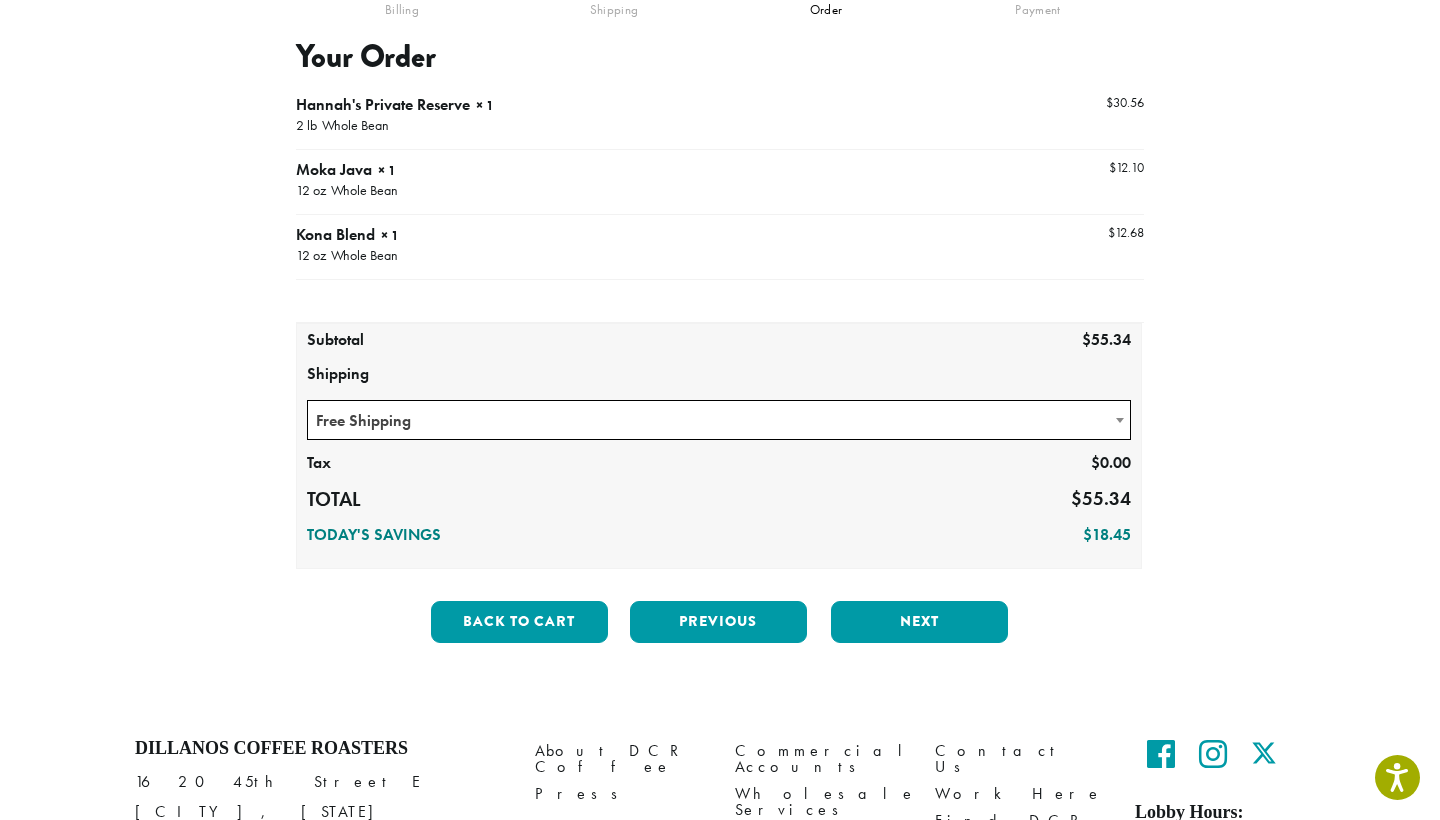 scroll, scrollTop: 211, scrollLeft: 0, axis: vertical 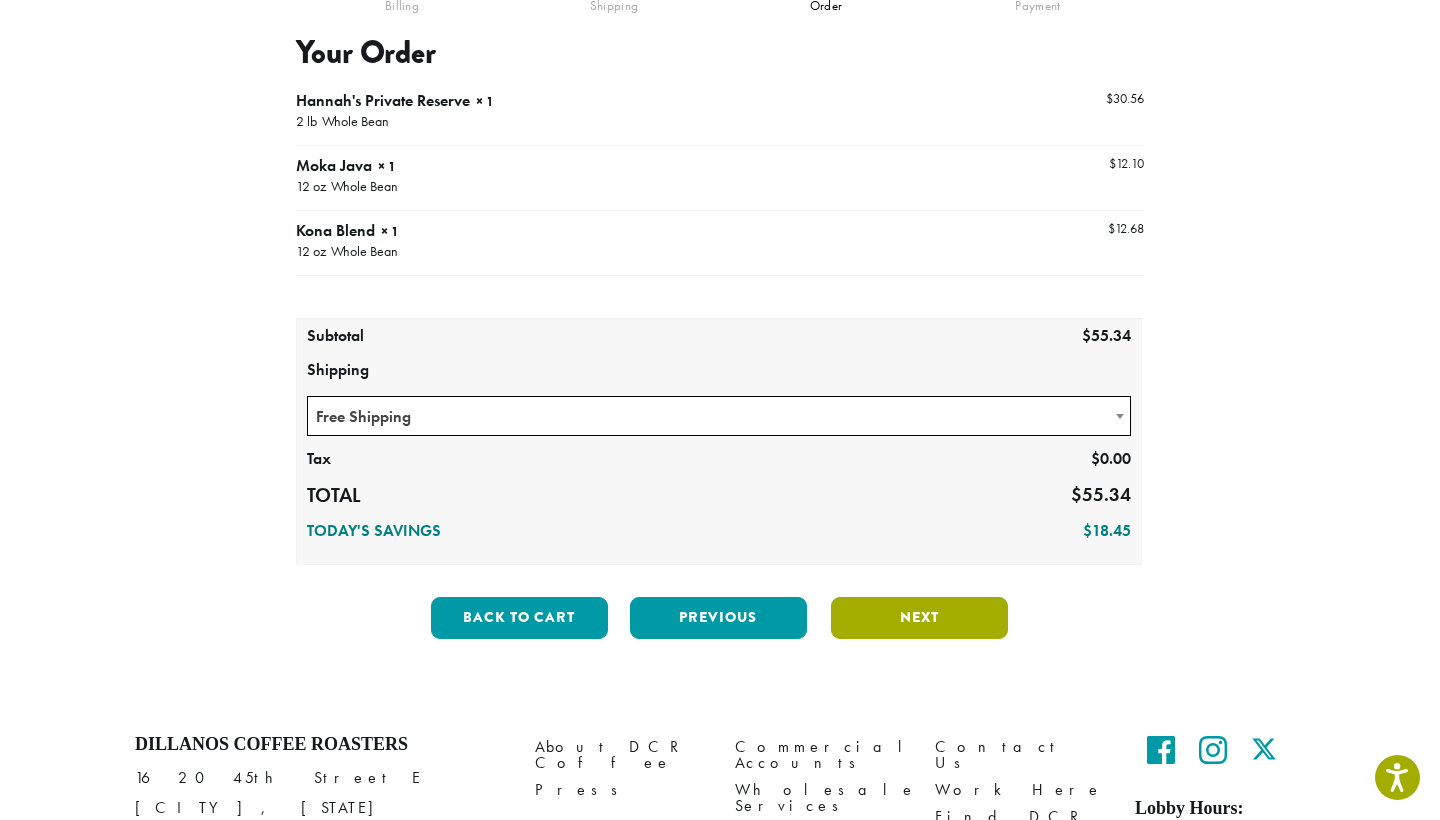 click on "Next" at bounding box center (919, 618) 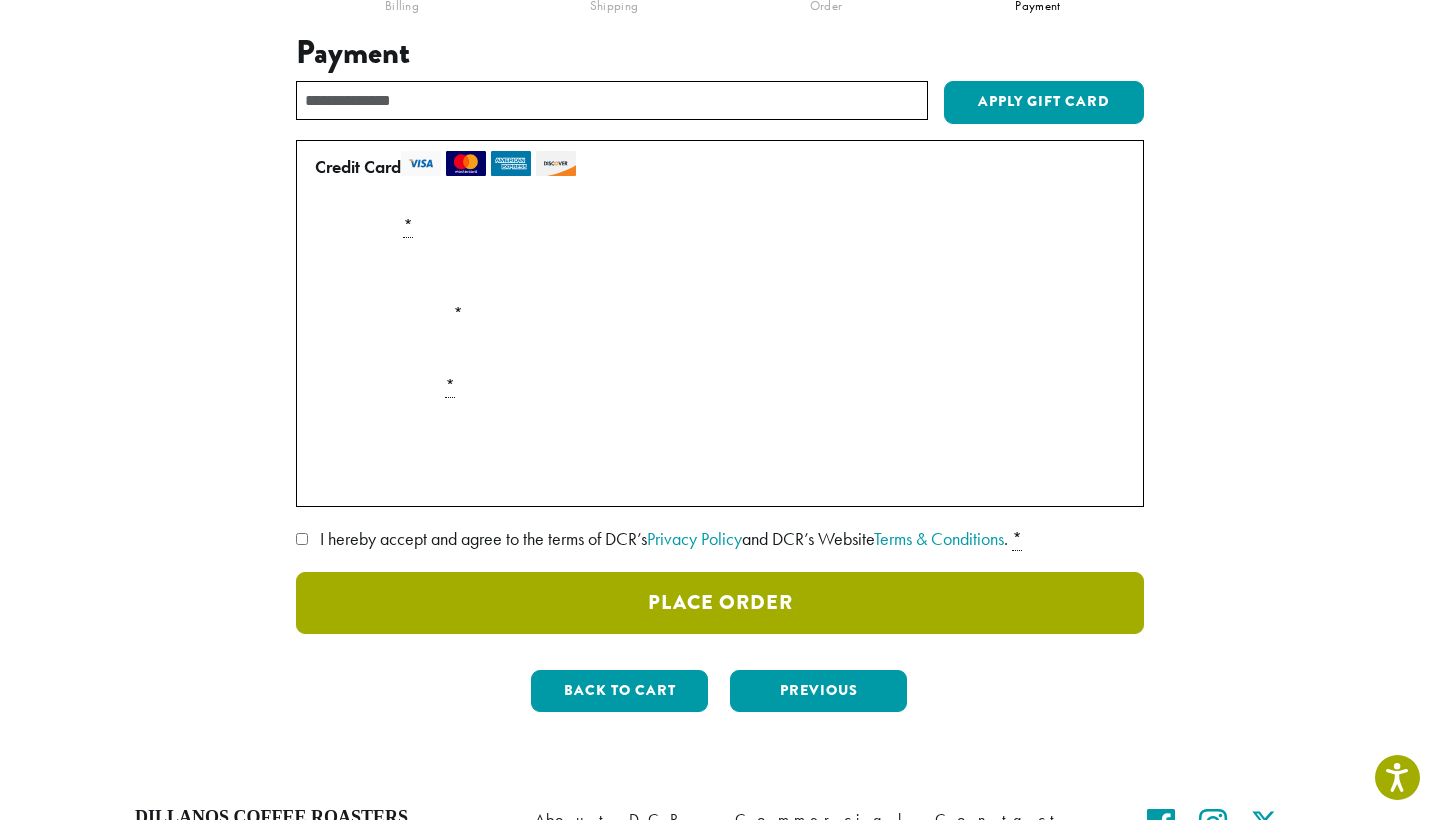 click on "Place Order" at bounding box center (720, 603) 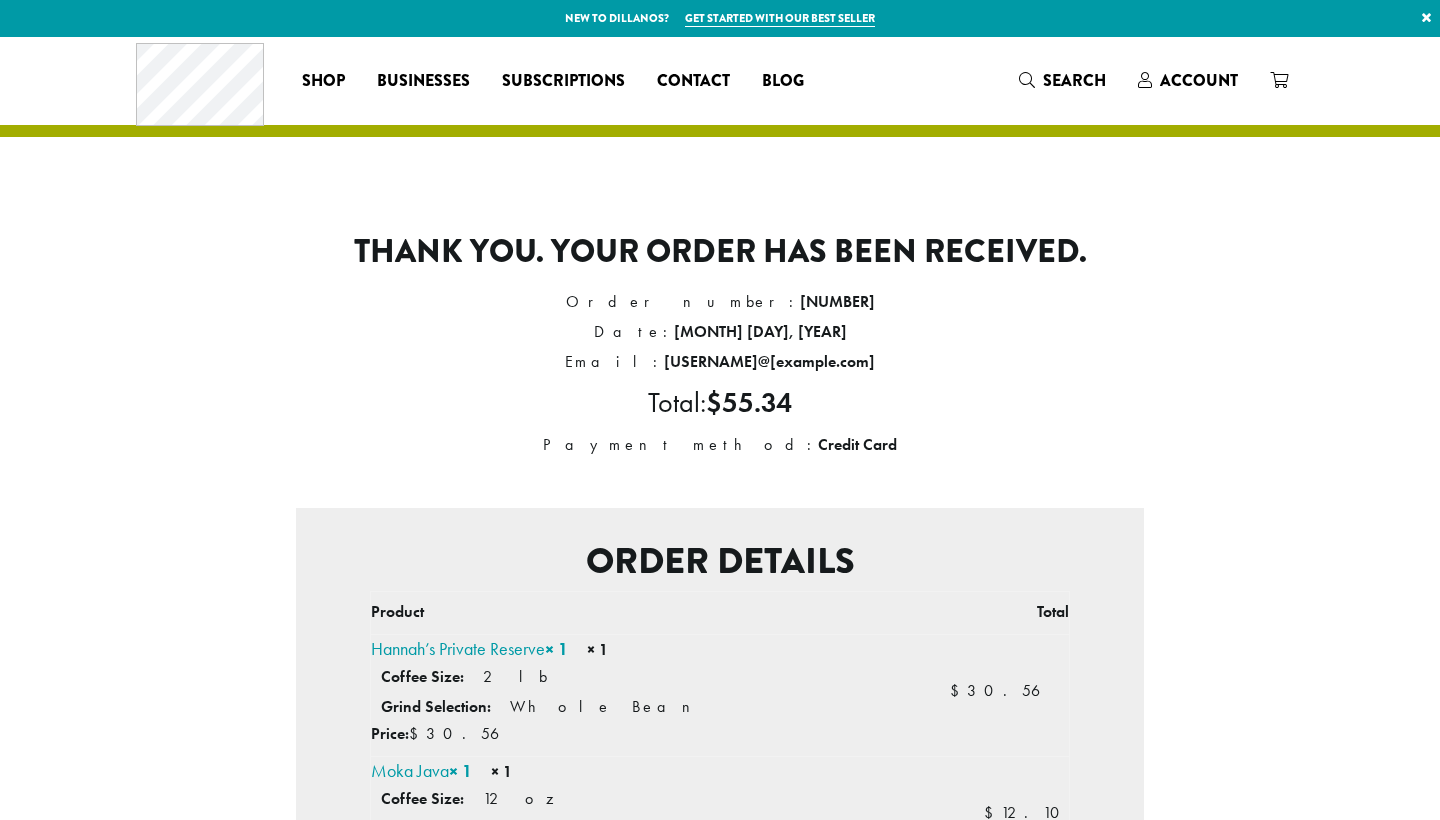 scroll, scrollTop: 0, scrollLeft: 0, axis: both 